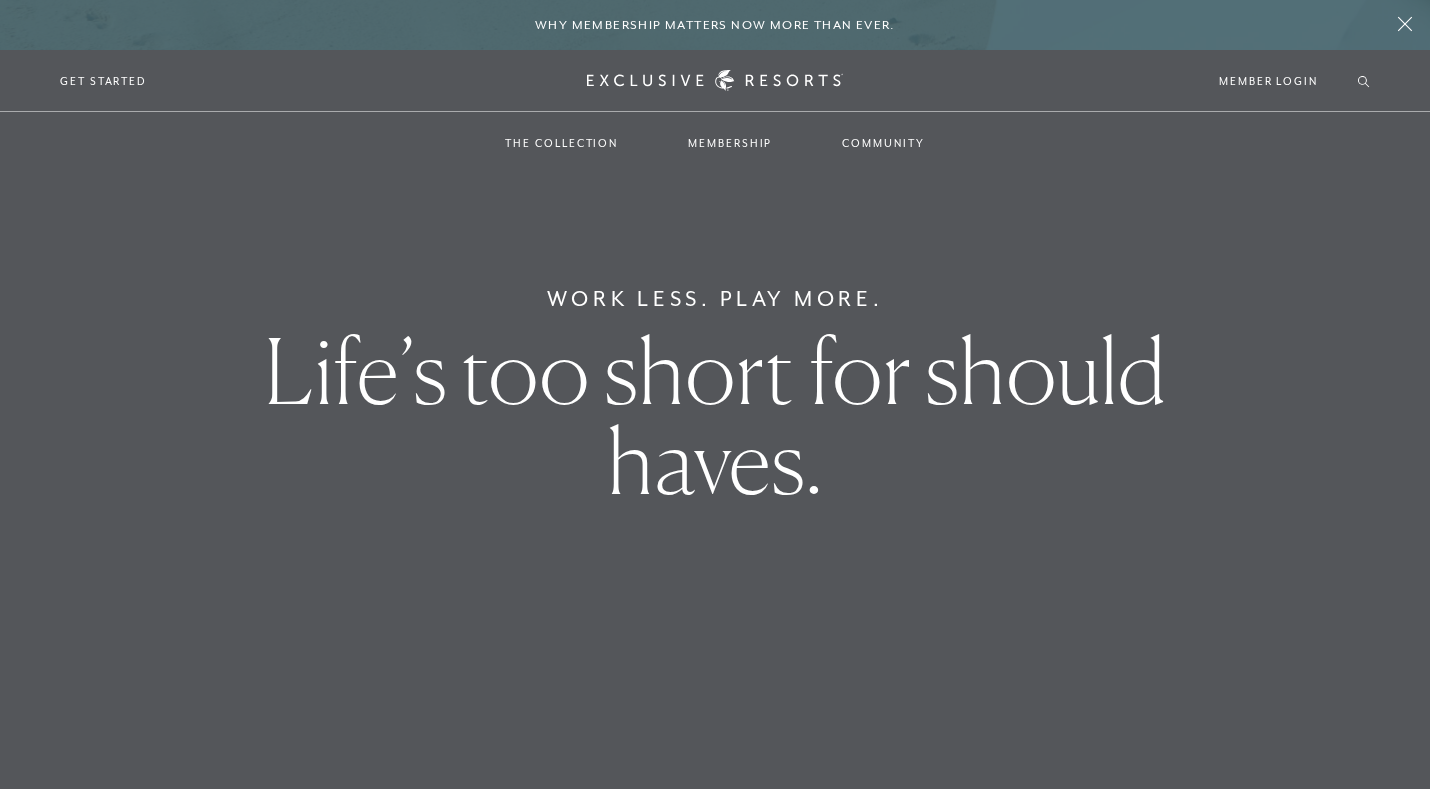 scroll, scrollTop: 0, scrollLeft: 0, axis: both 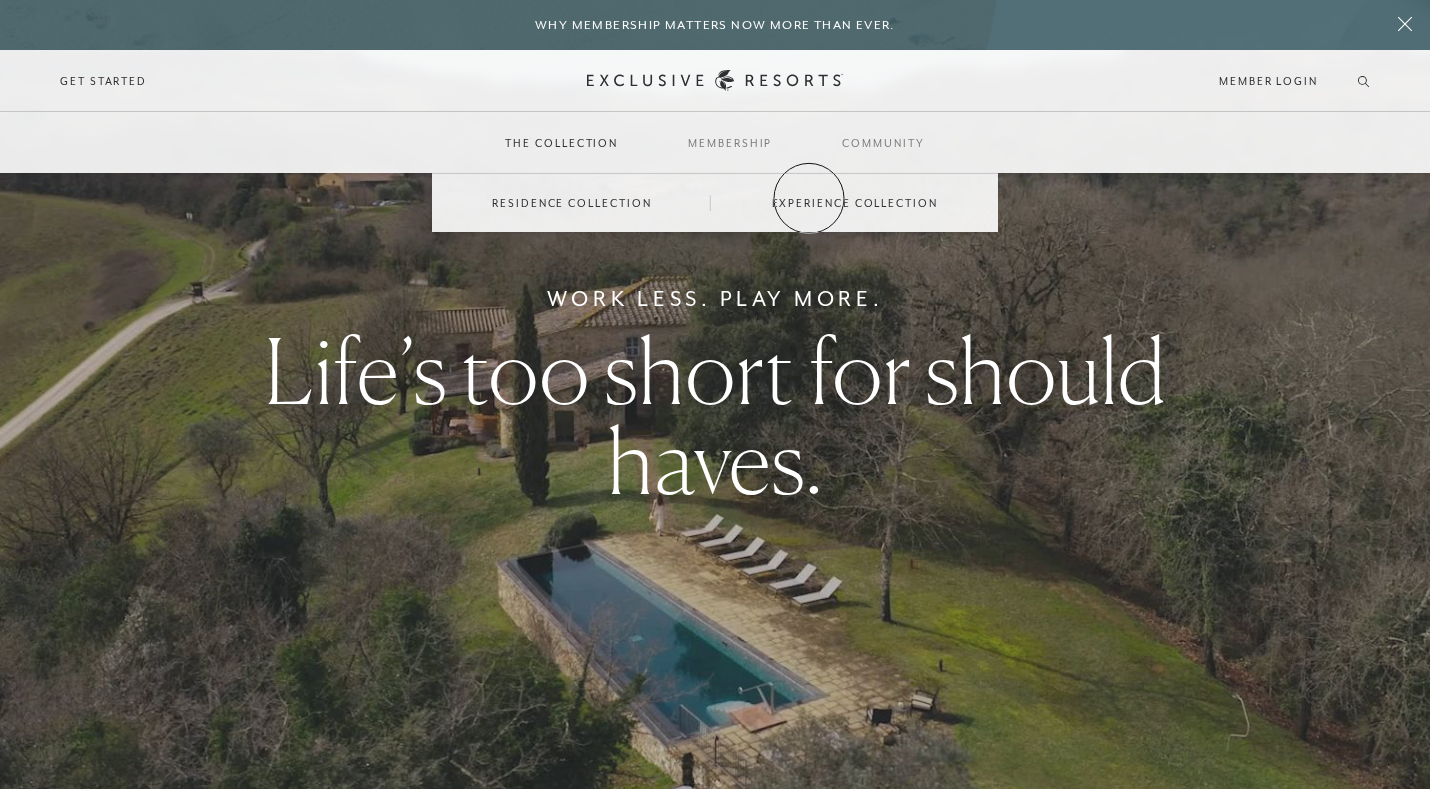 click on "Experience Collection" at bounding box center [855, 203] 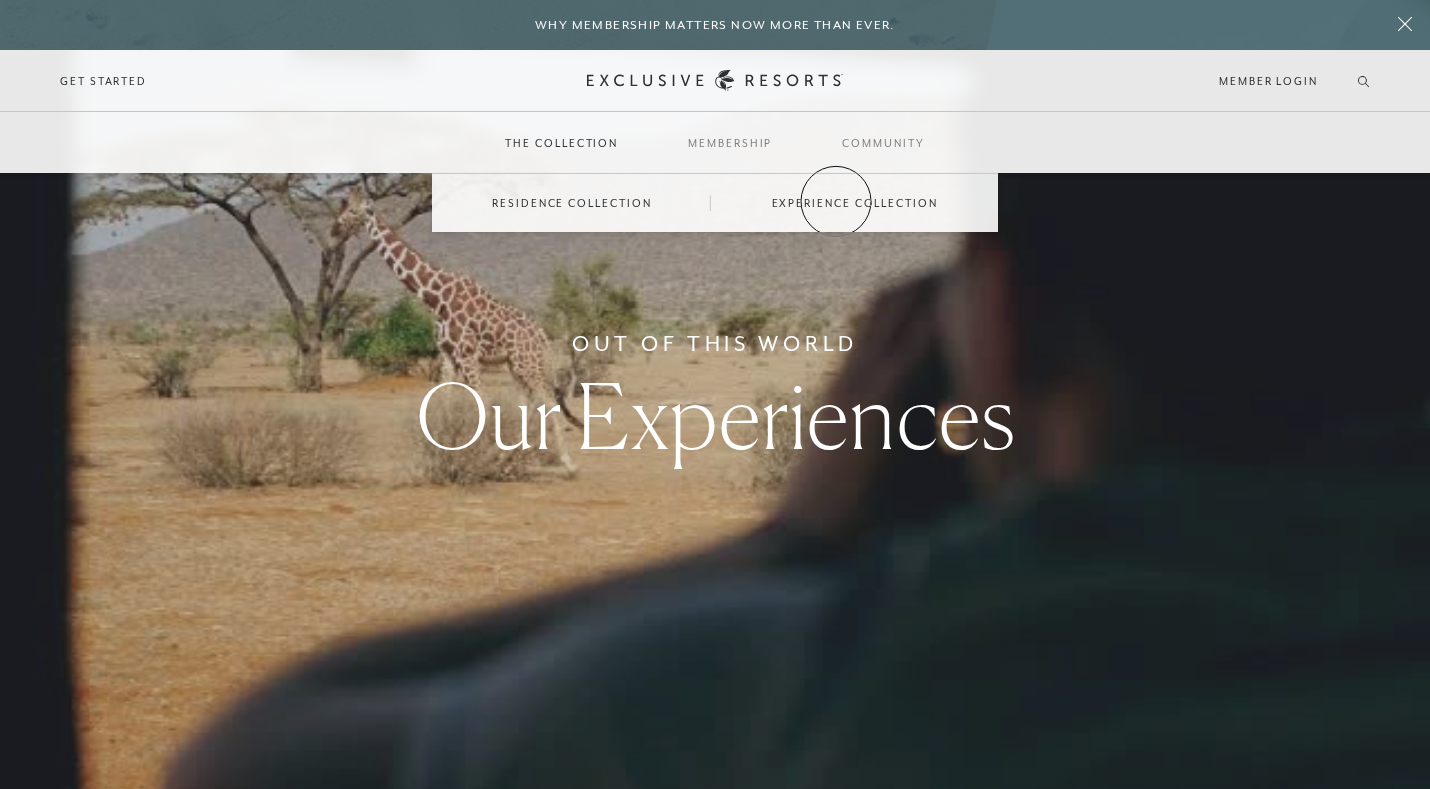 click on "Experience Collection" at bounding box center (855, 203) 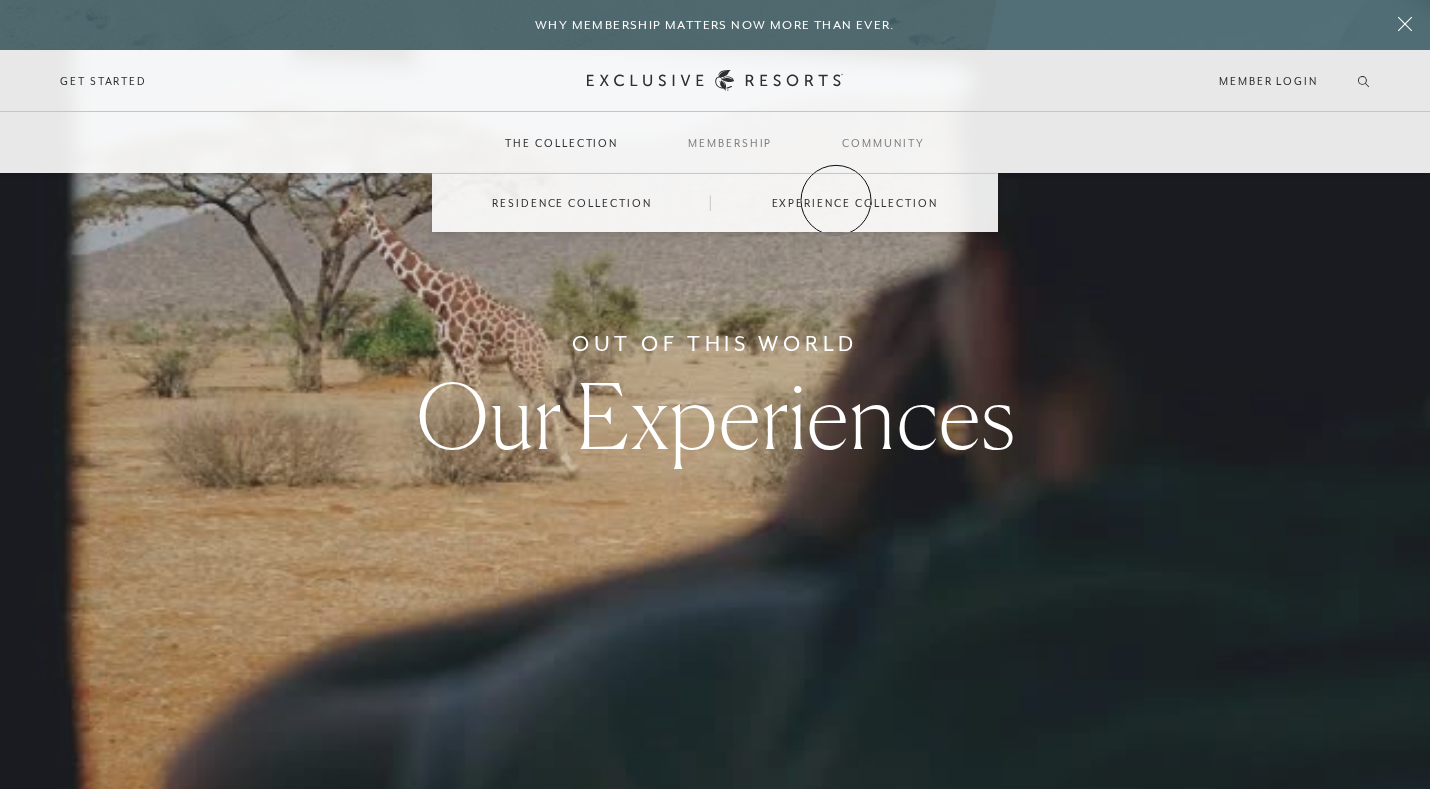 click on "Experience Collection" at bounding box center [855, 203] 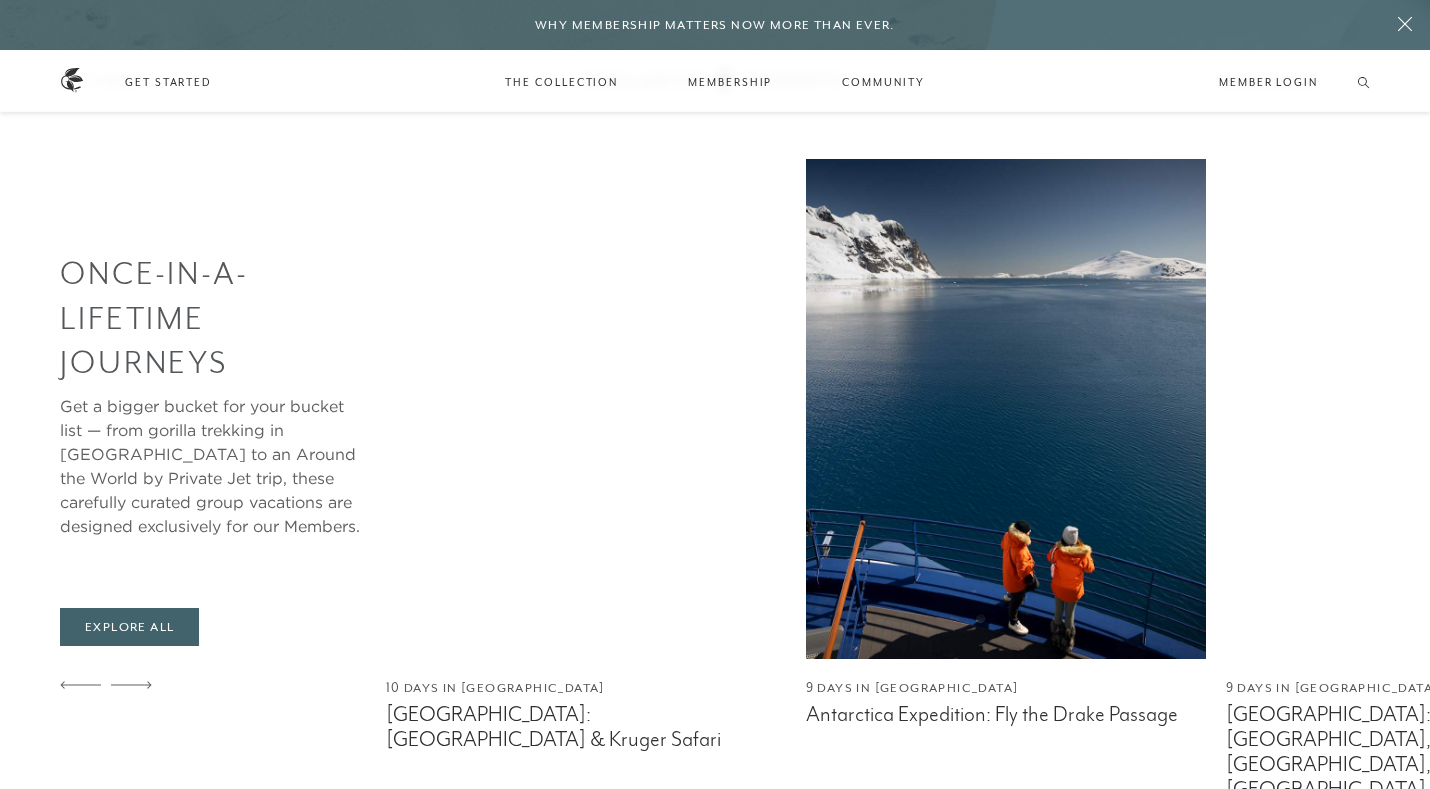 scroll, scrollTop: 1045, scrollLeft: 0, axis: vertical 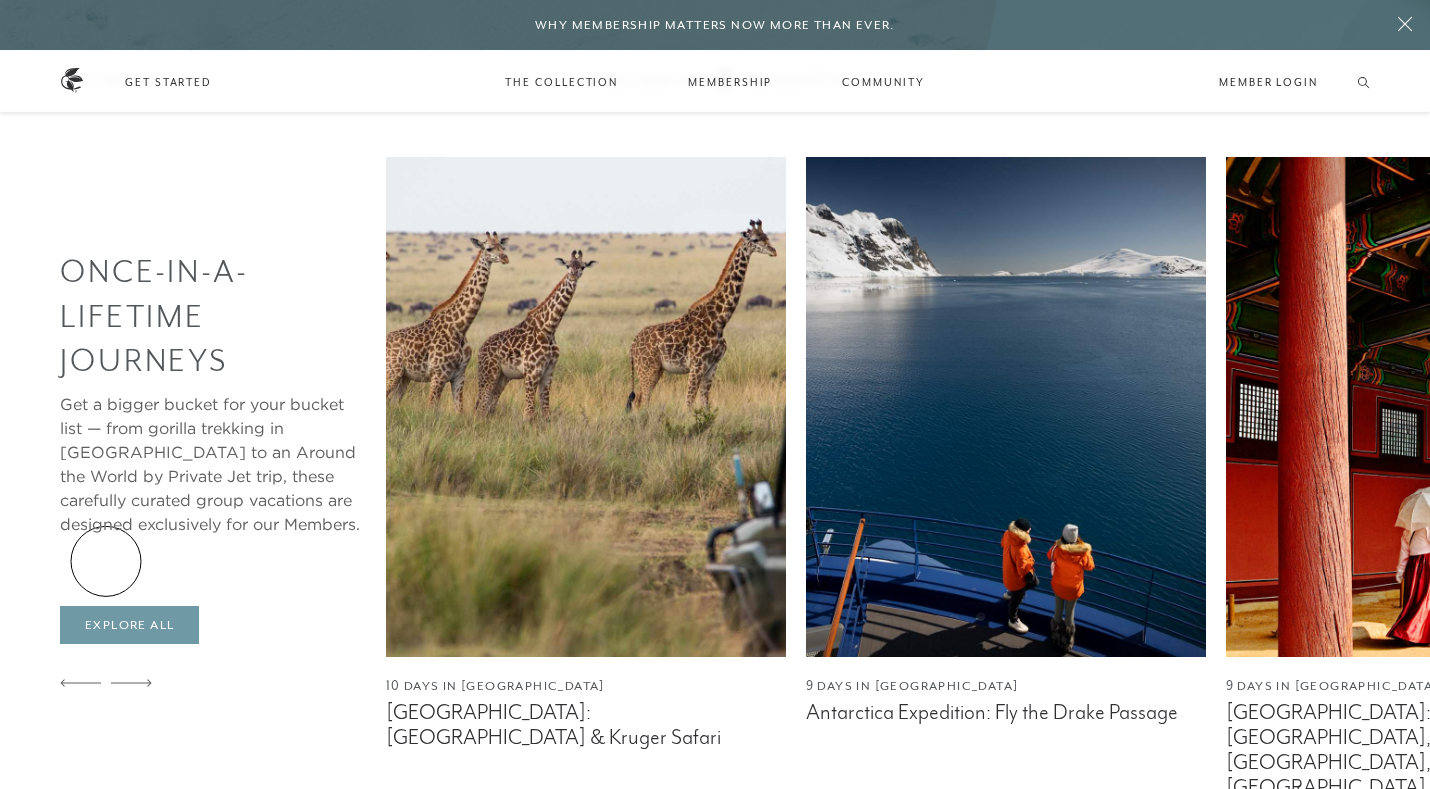 click on "Explore All" at bounding box center (129, 625) 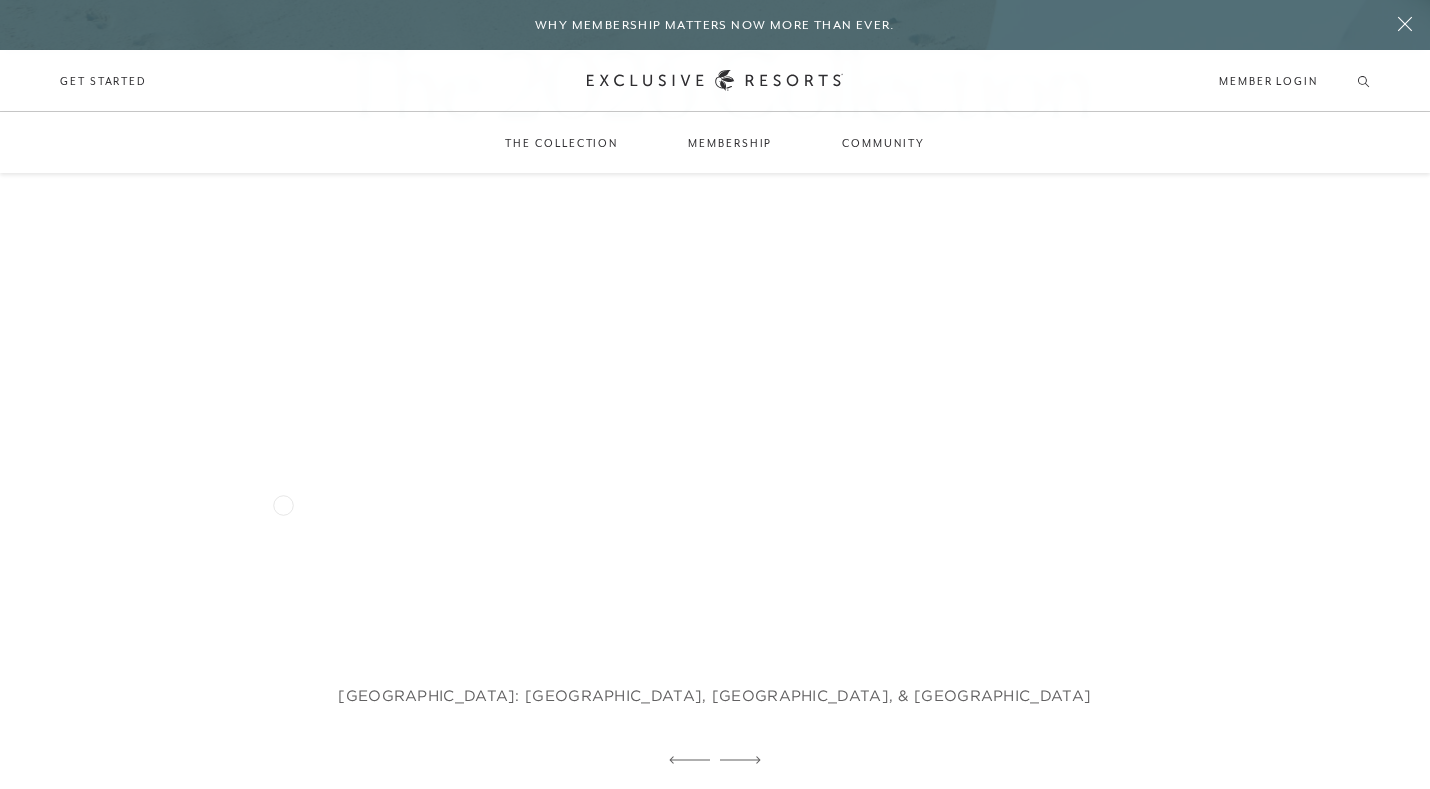 scroll, scrollTop: 1479, scrollLeft: 0, axis: vertical 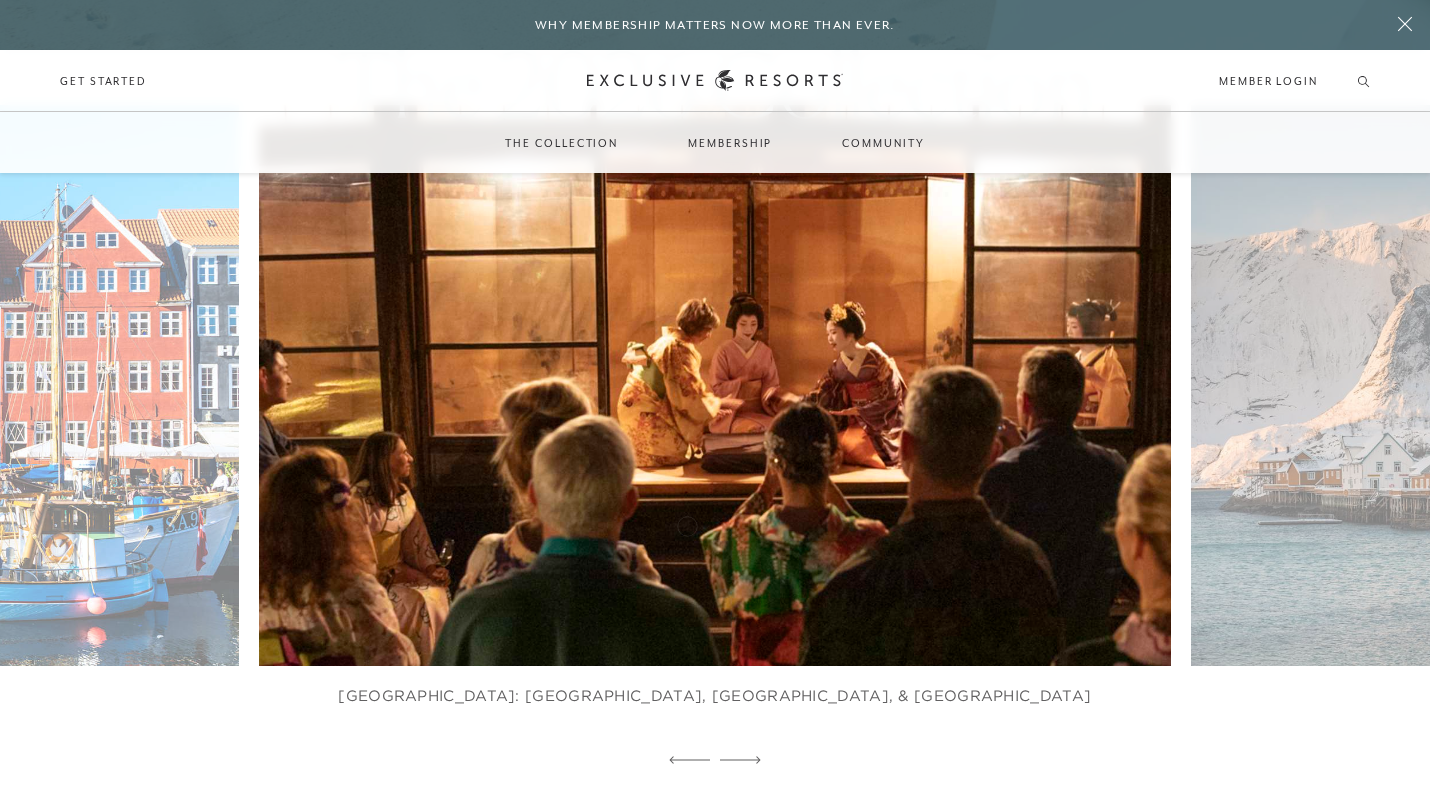 click at bounding box center [746, 385] 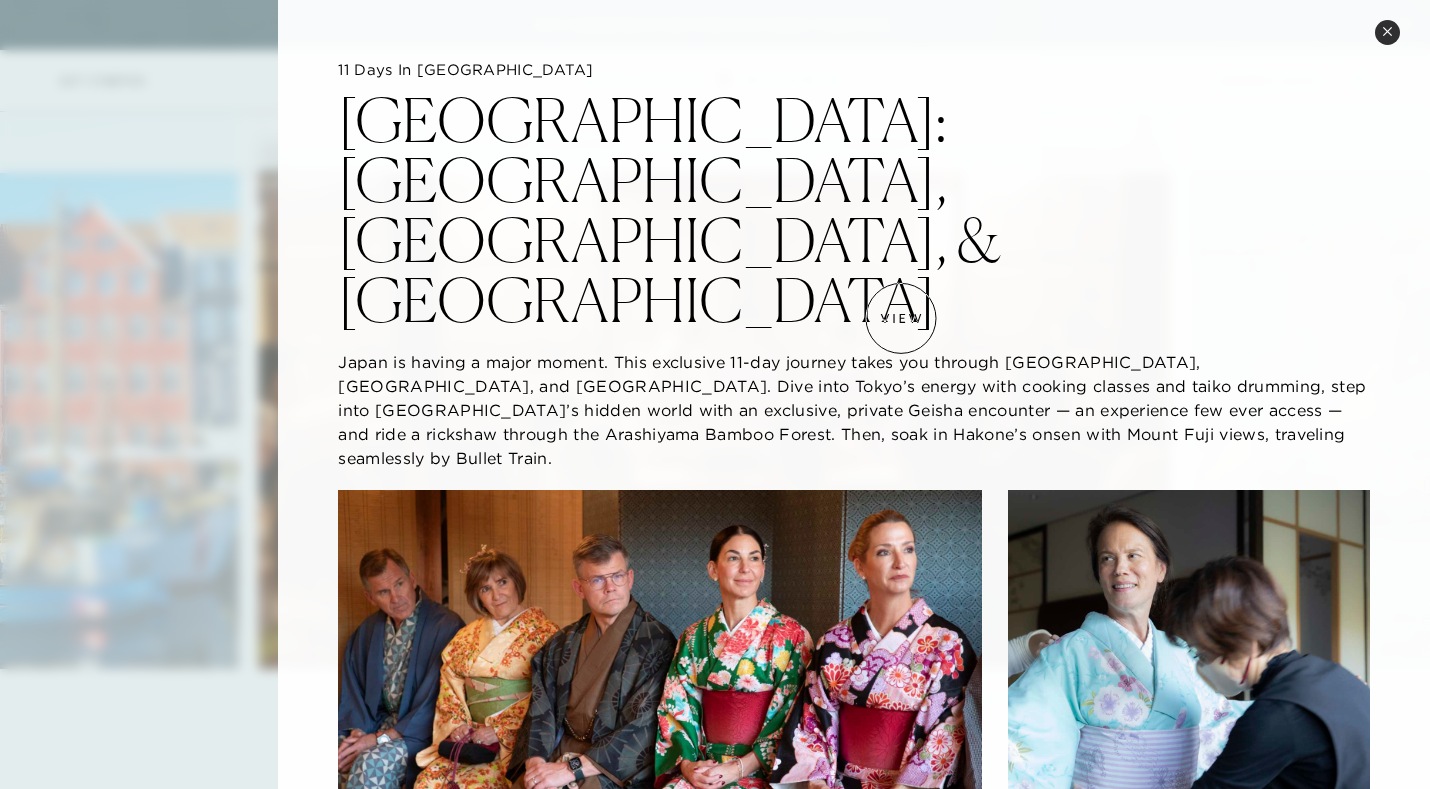 scroll, scrollTop: 1476, scrollLeft: 1, axis: both 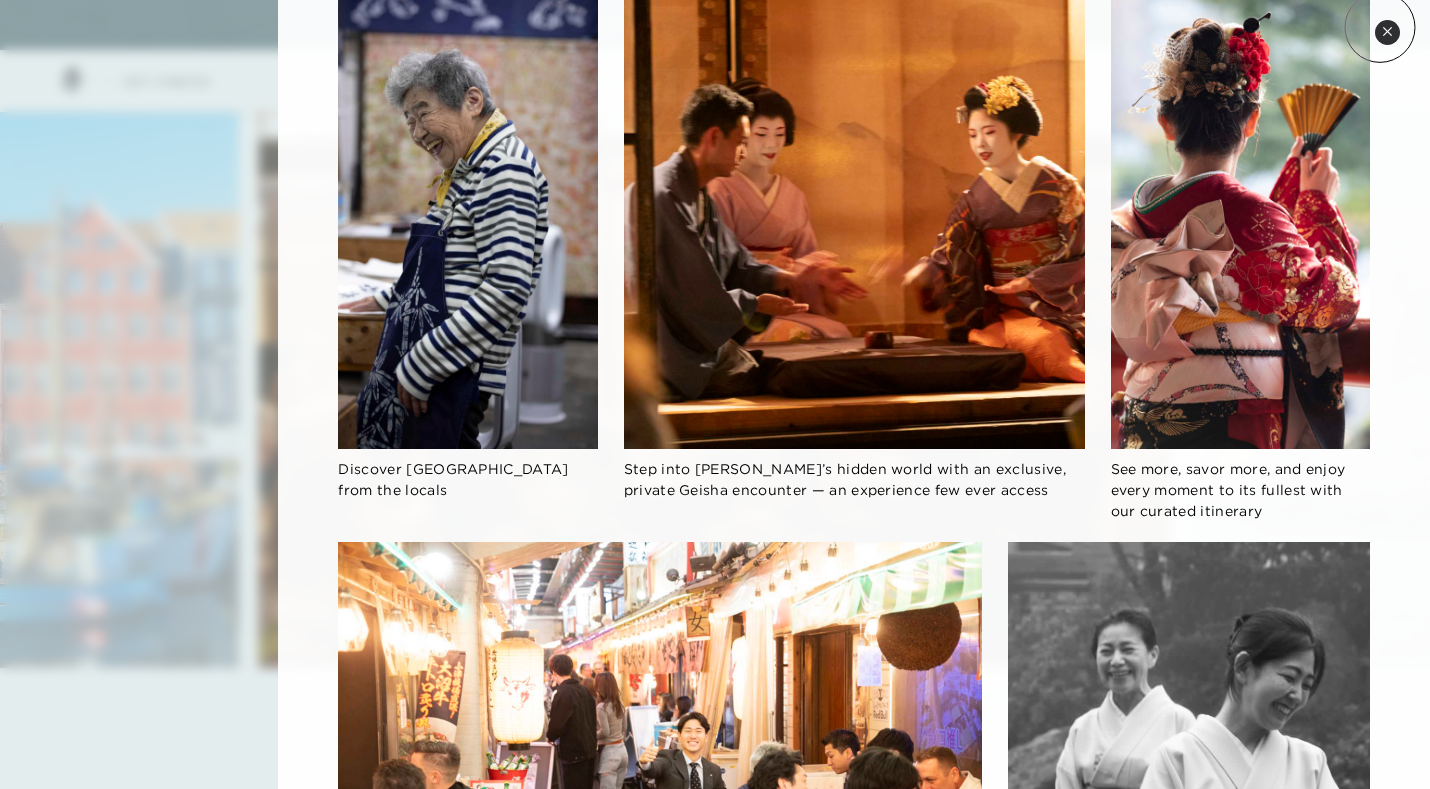 click on "Close quickview" at bounding box center [1387, 32] 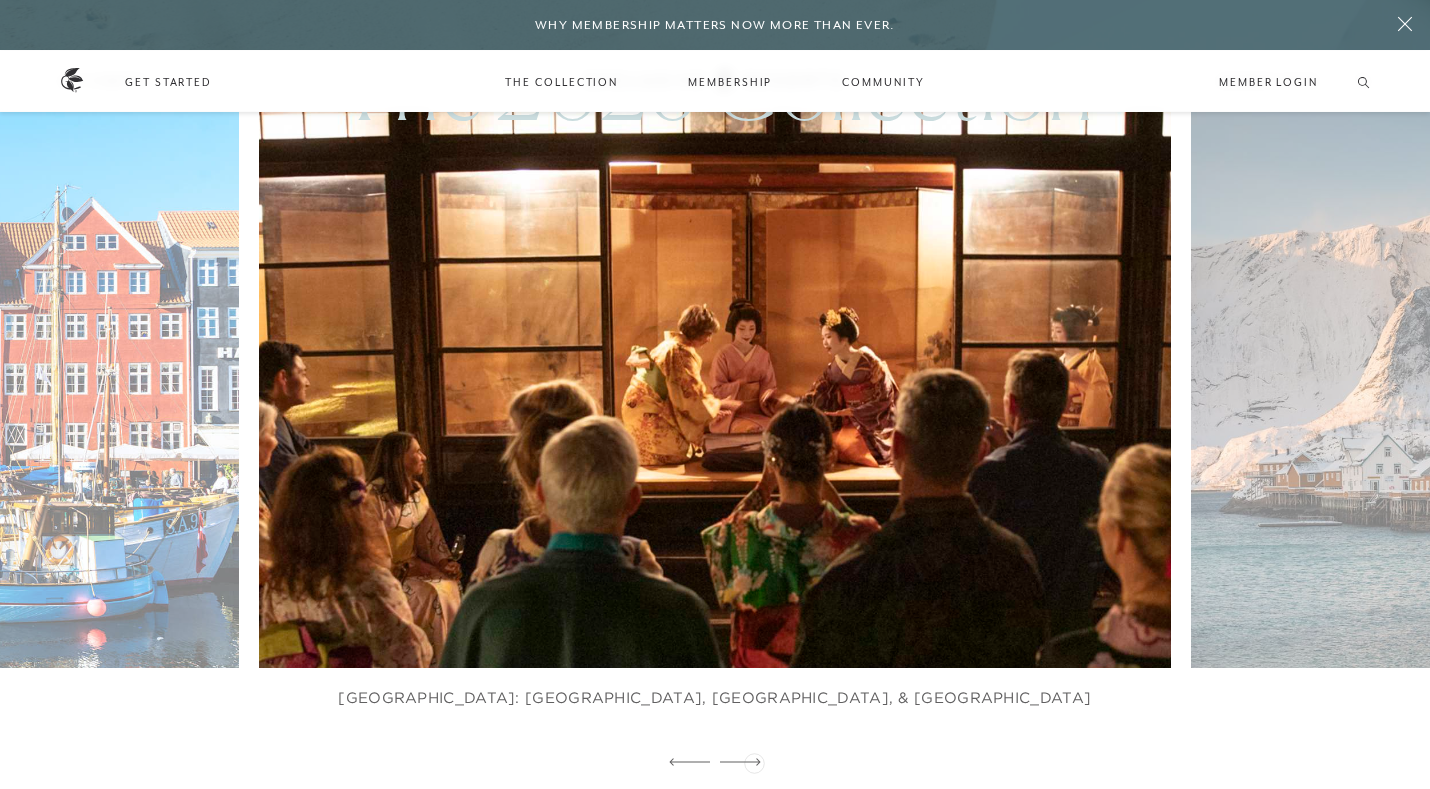 click 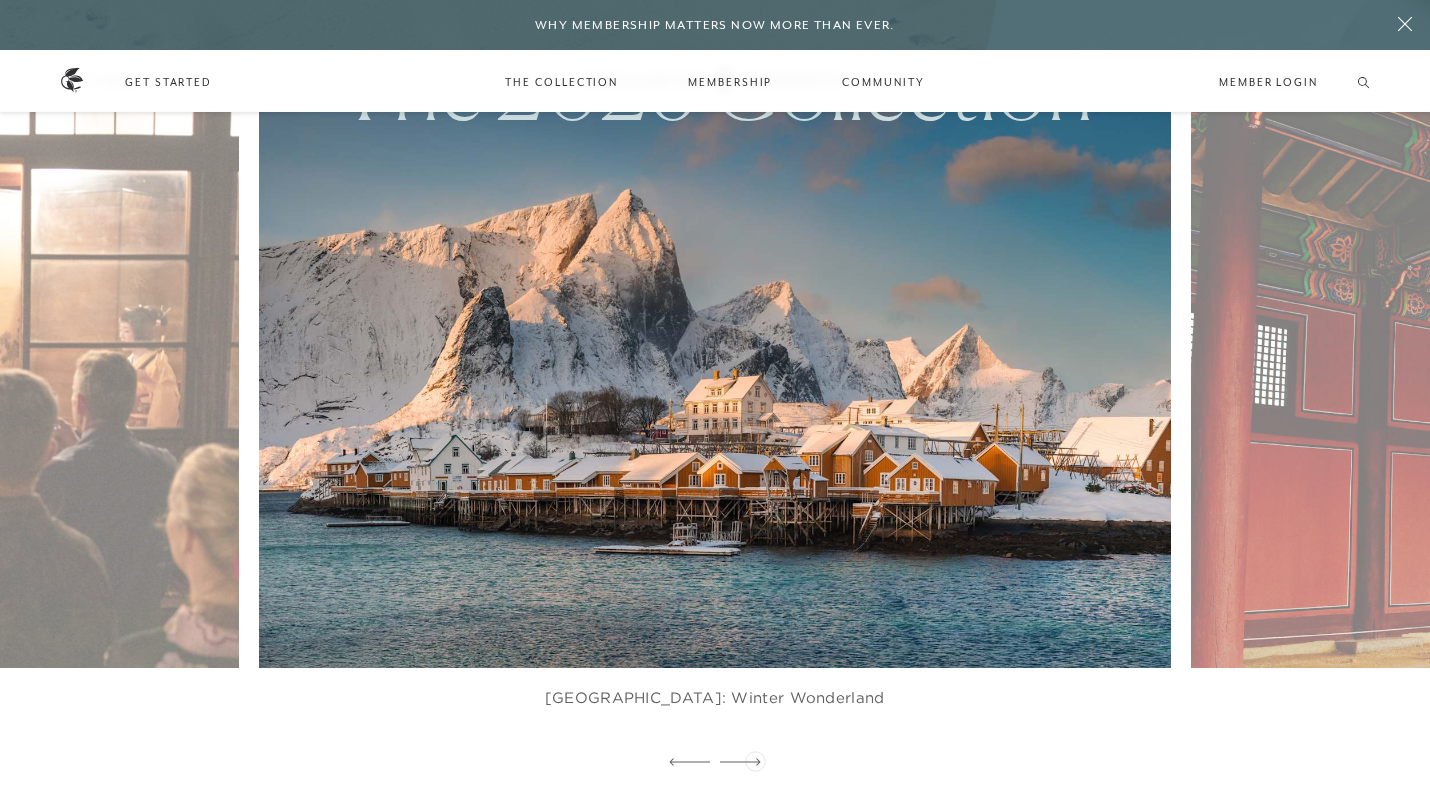 click 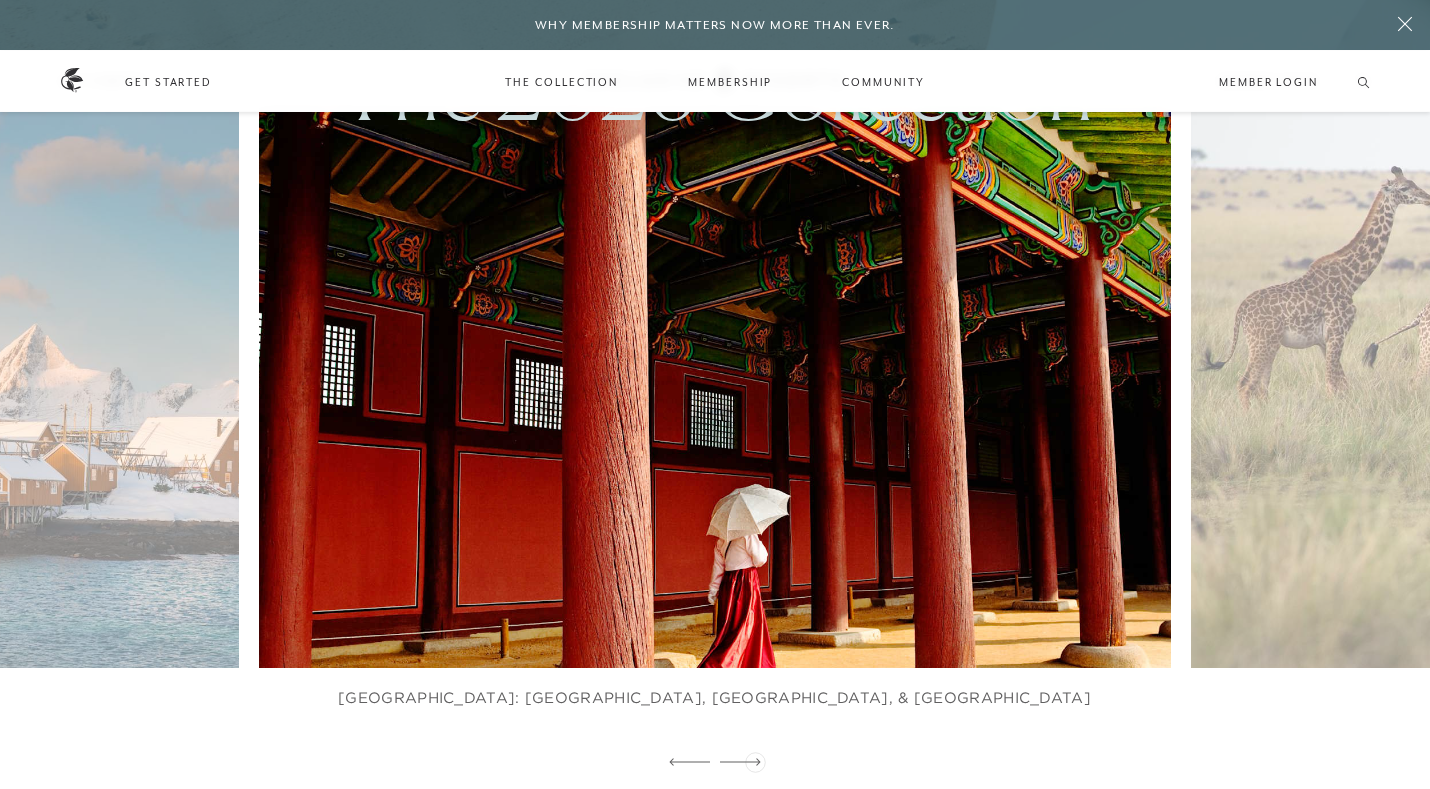 click 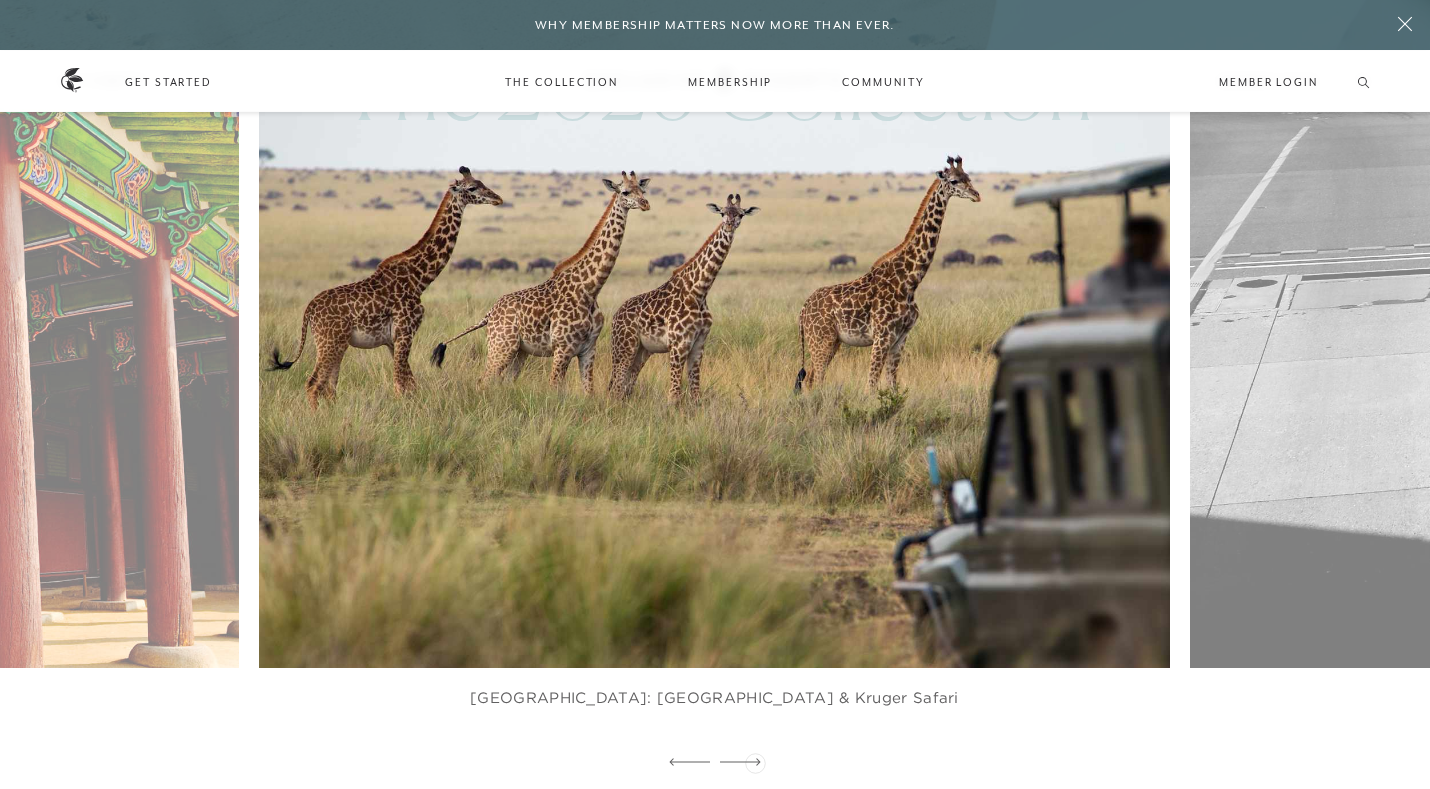 click 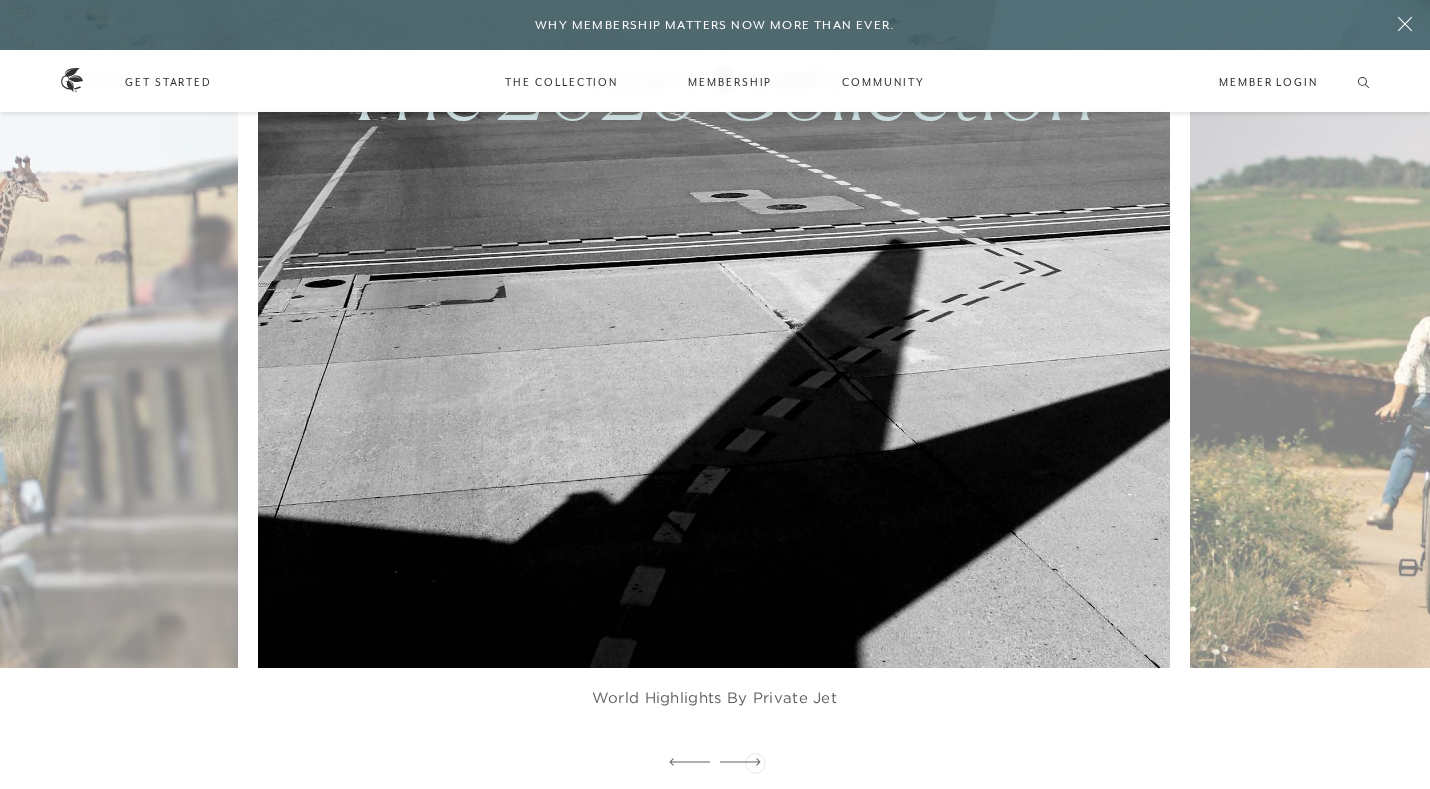 click 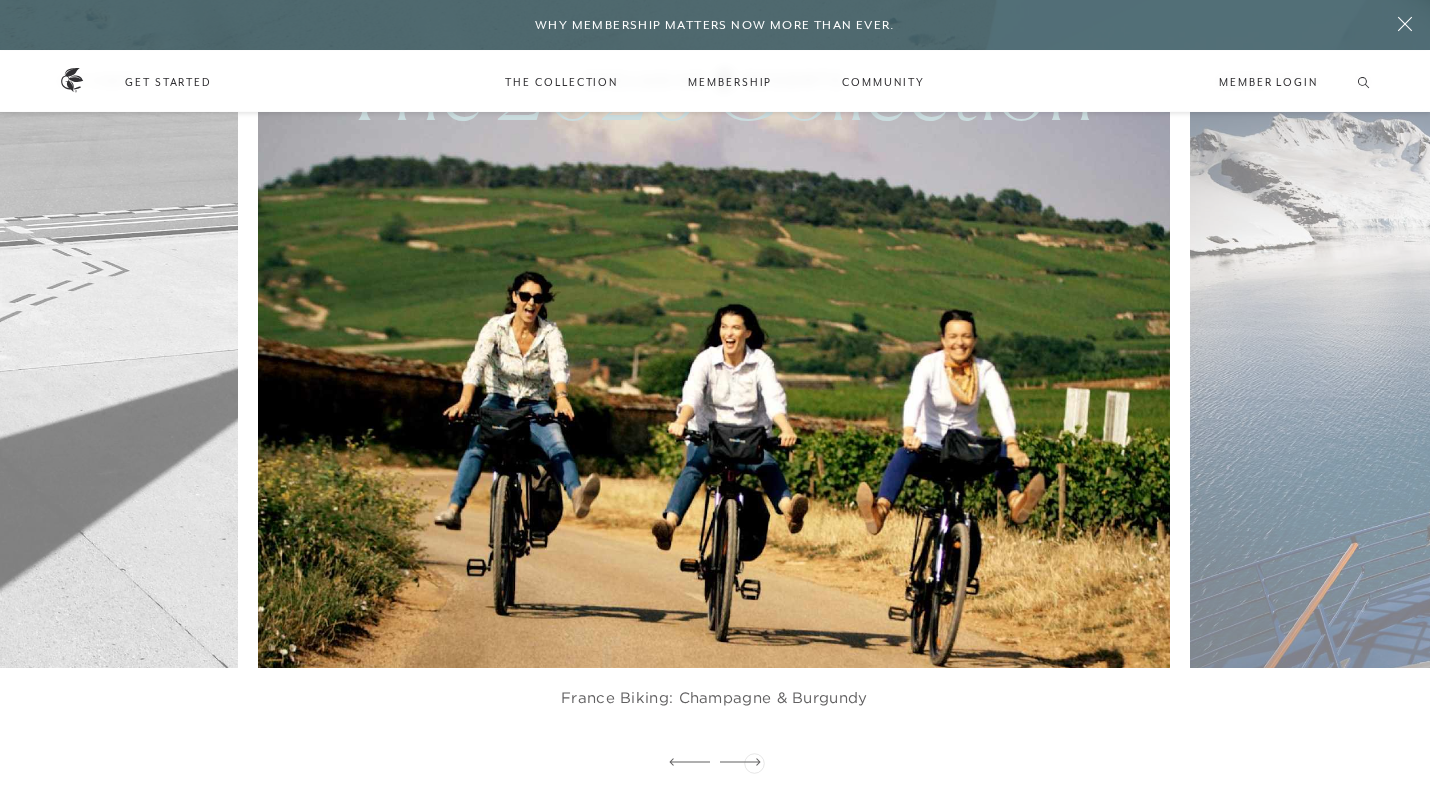click 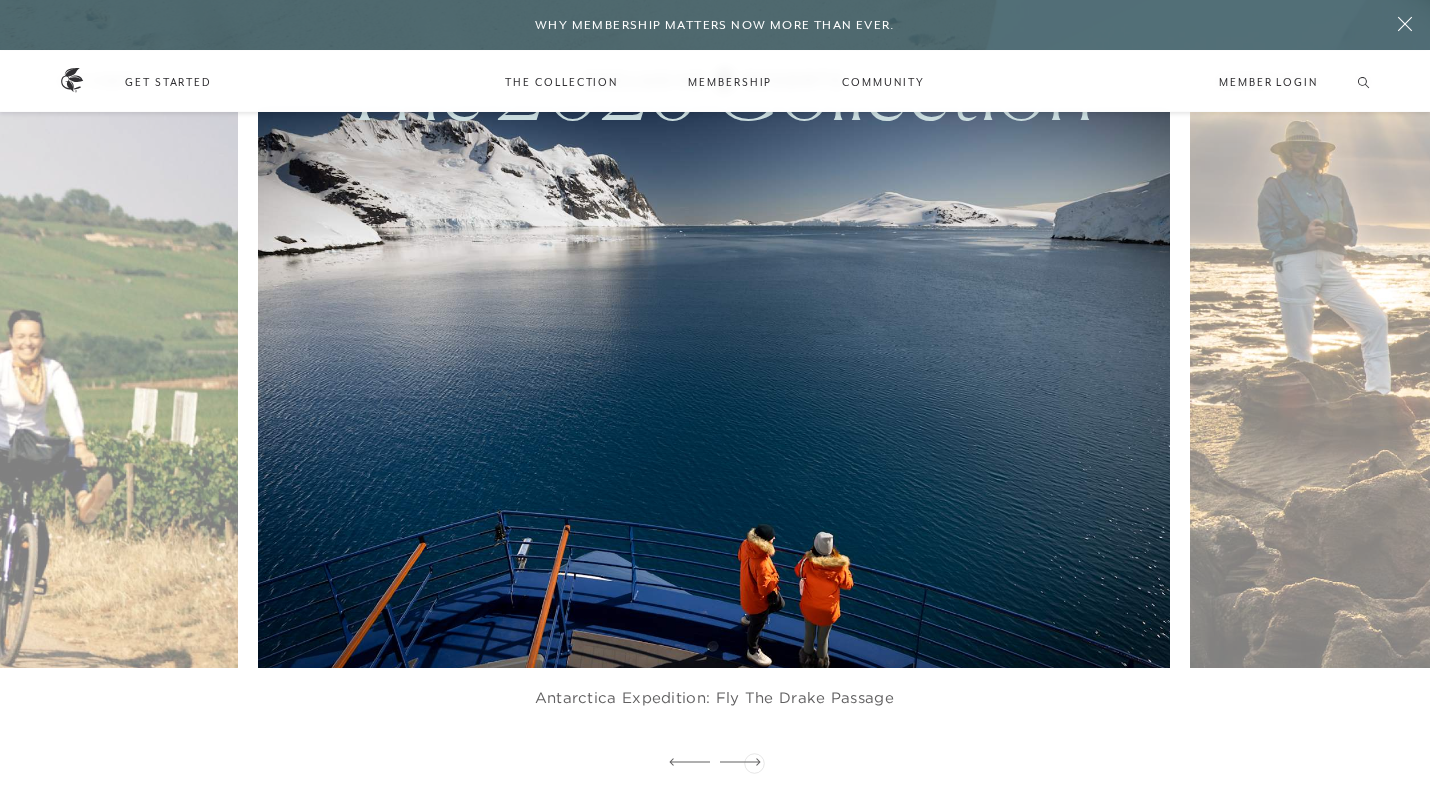 click 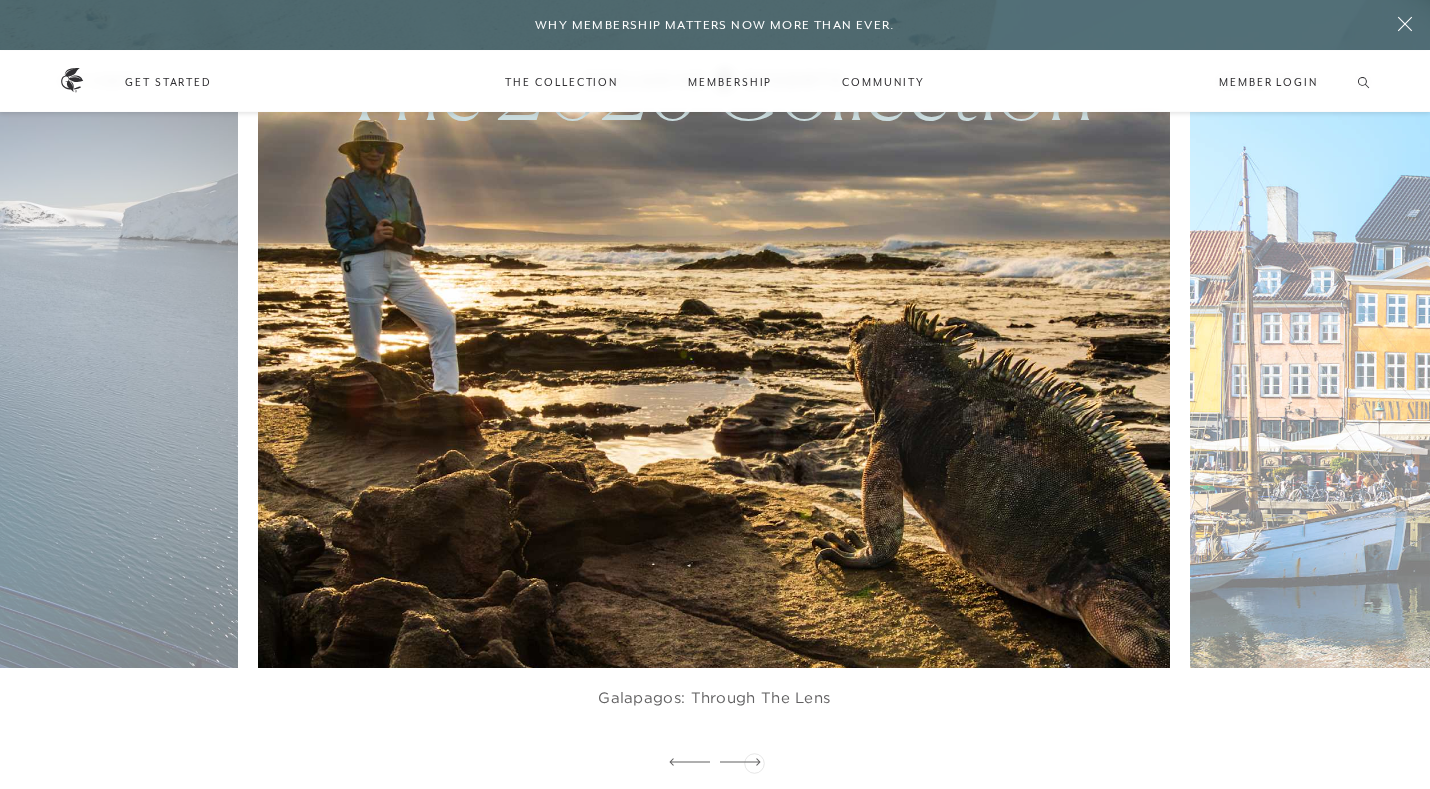 click 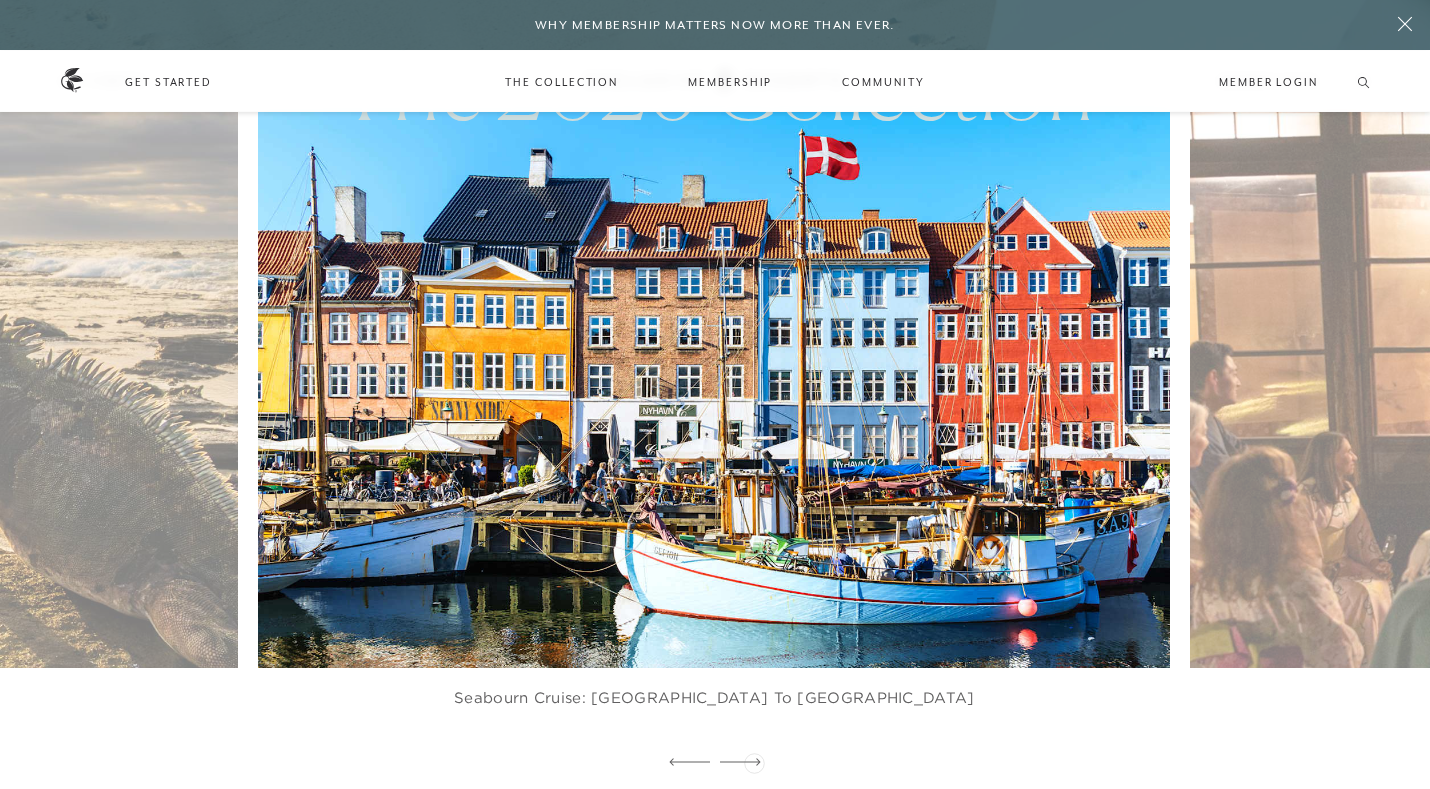click 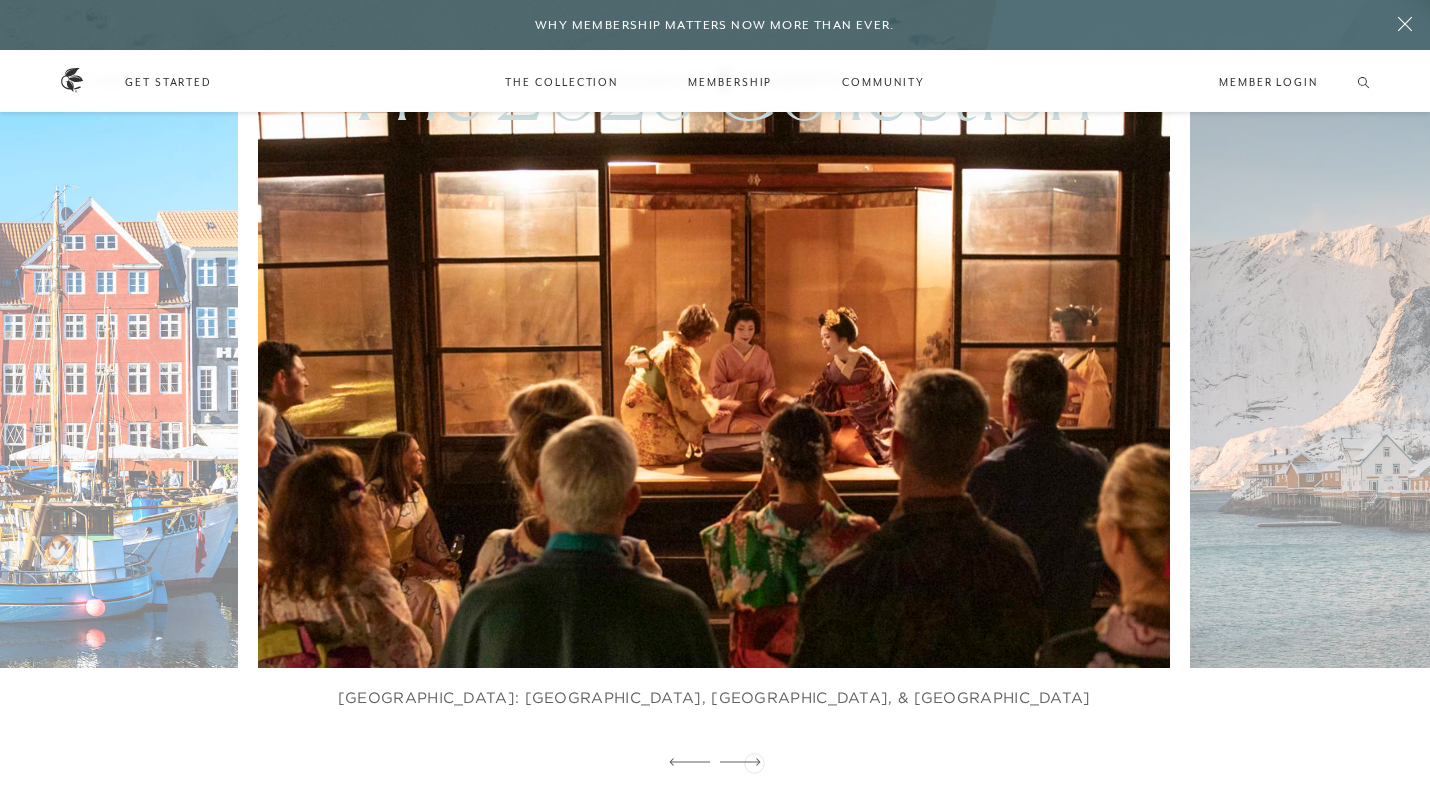 click 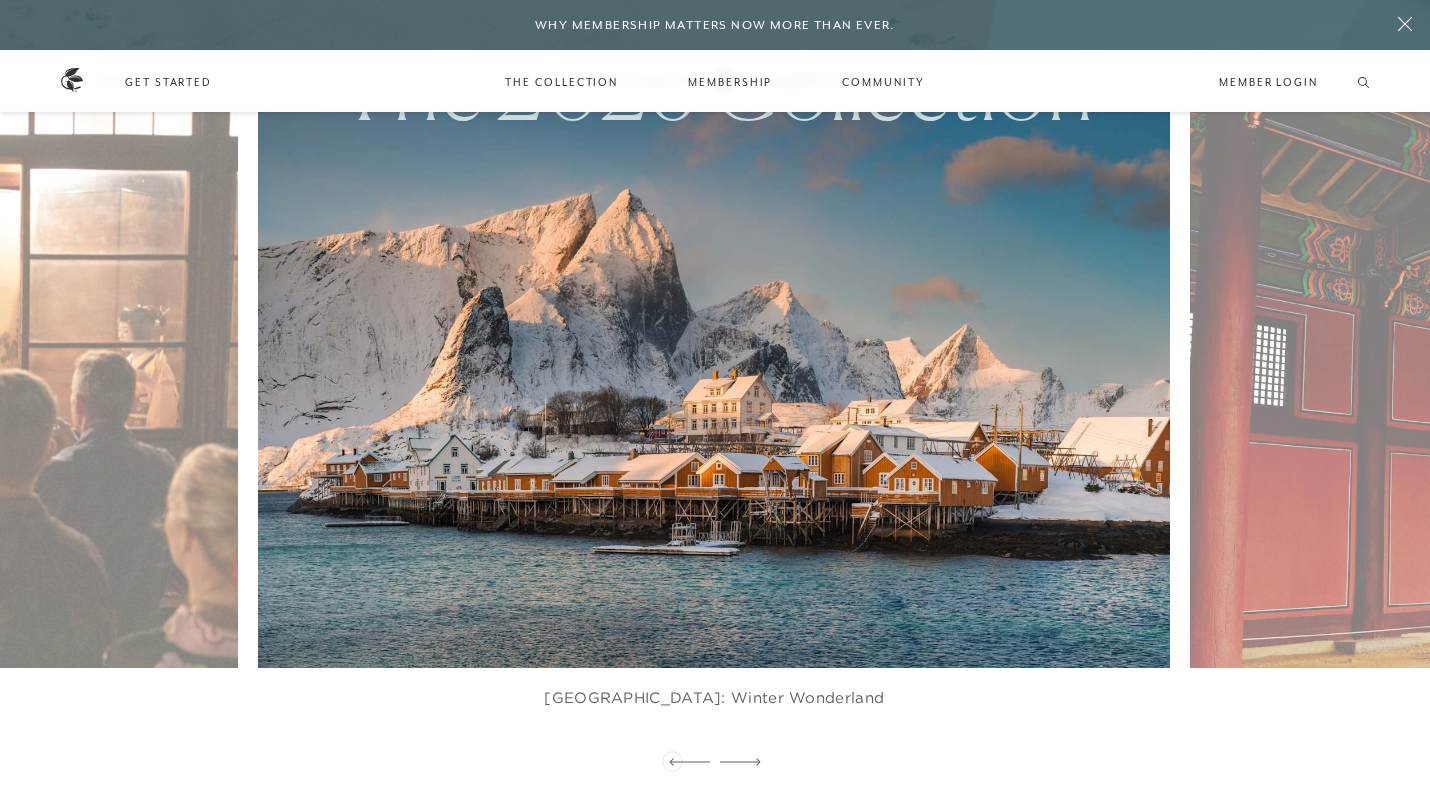 click 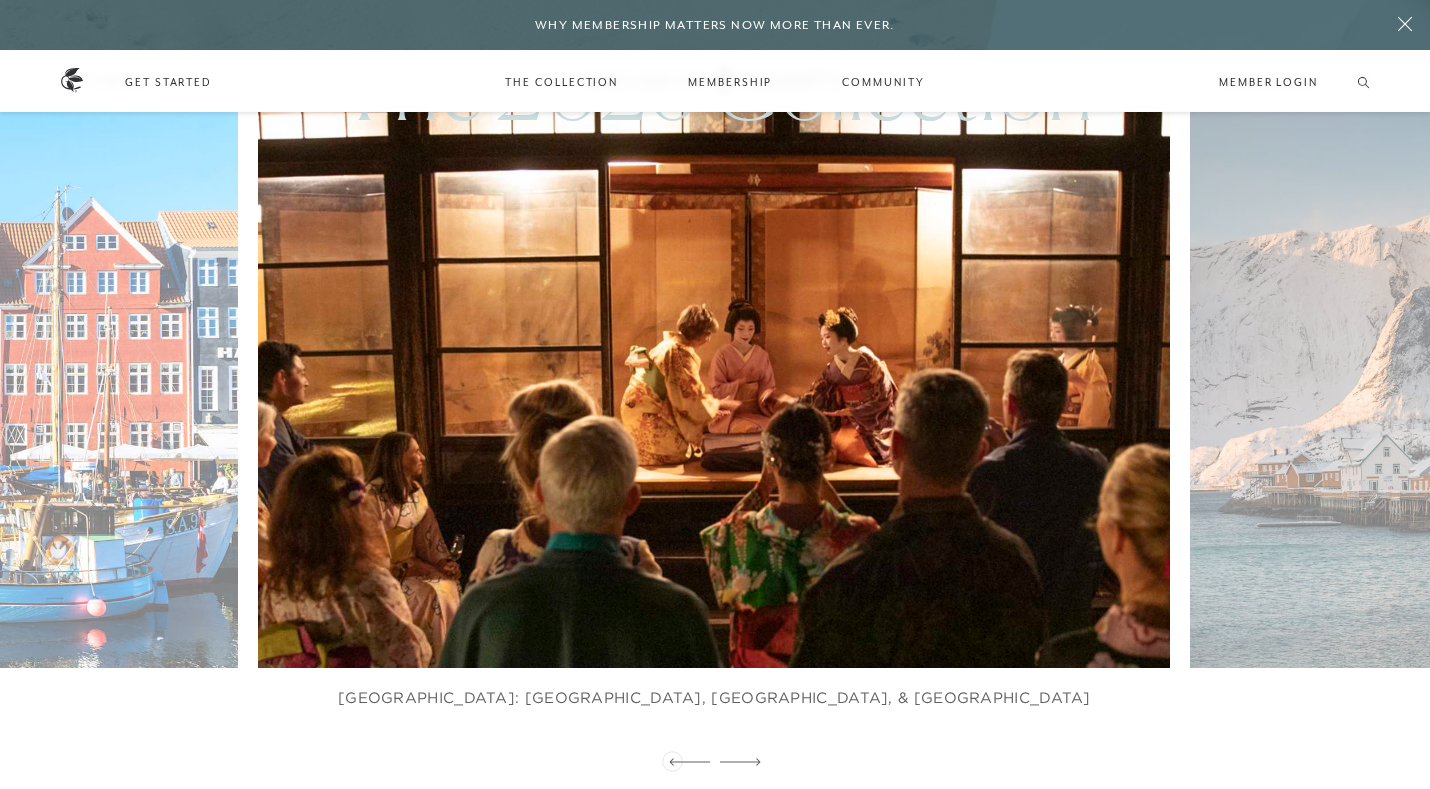 click 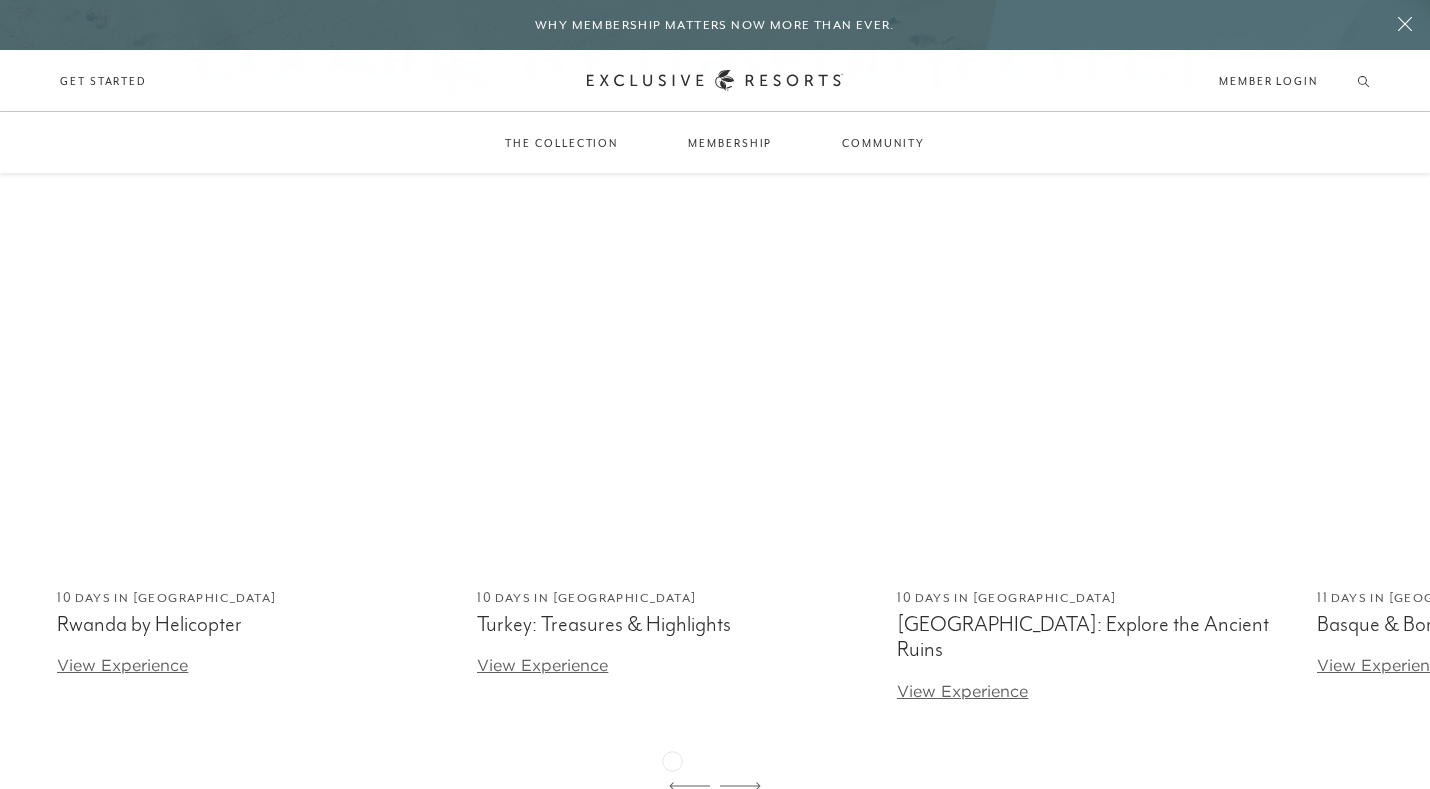 scroll, scrollTop: 3053, scrollLeft: 0, axis: vertical 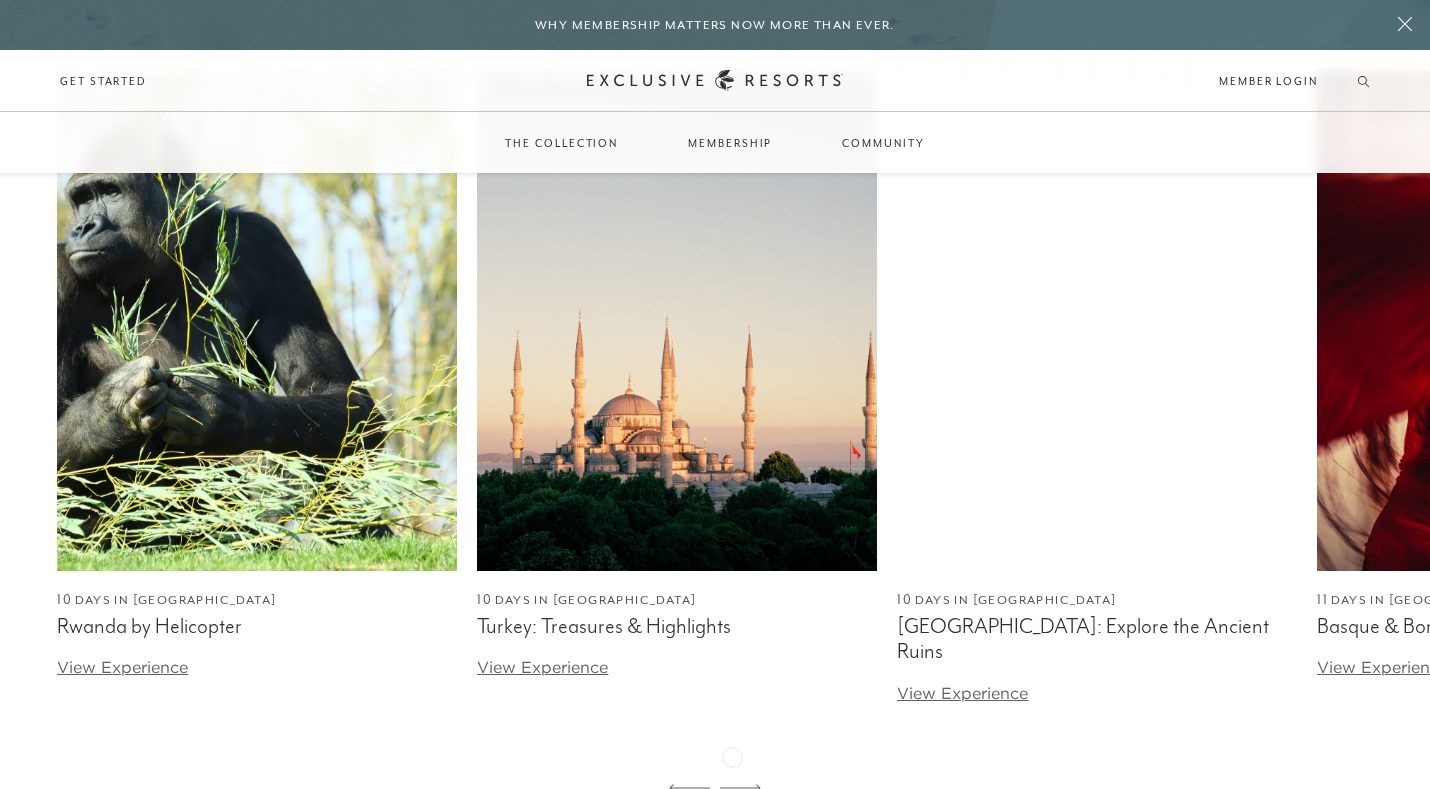 click 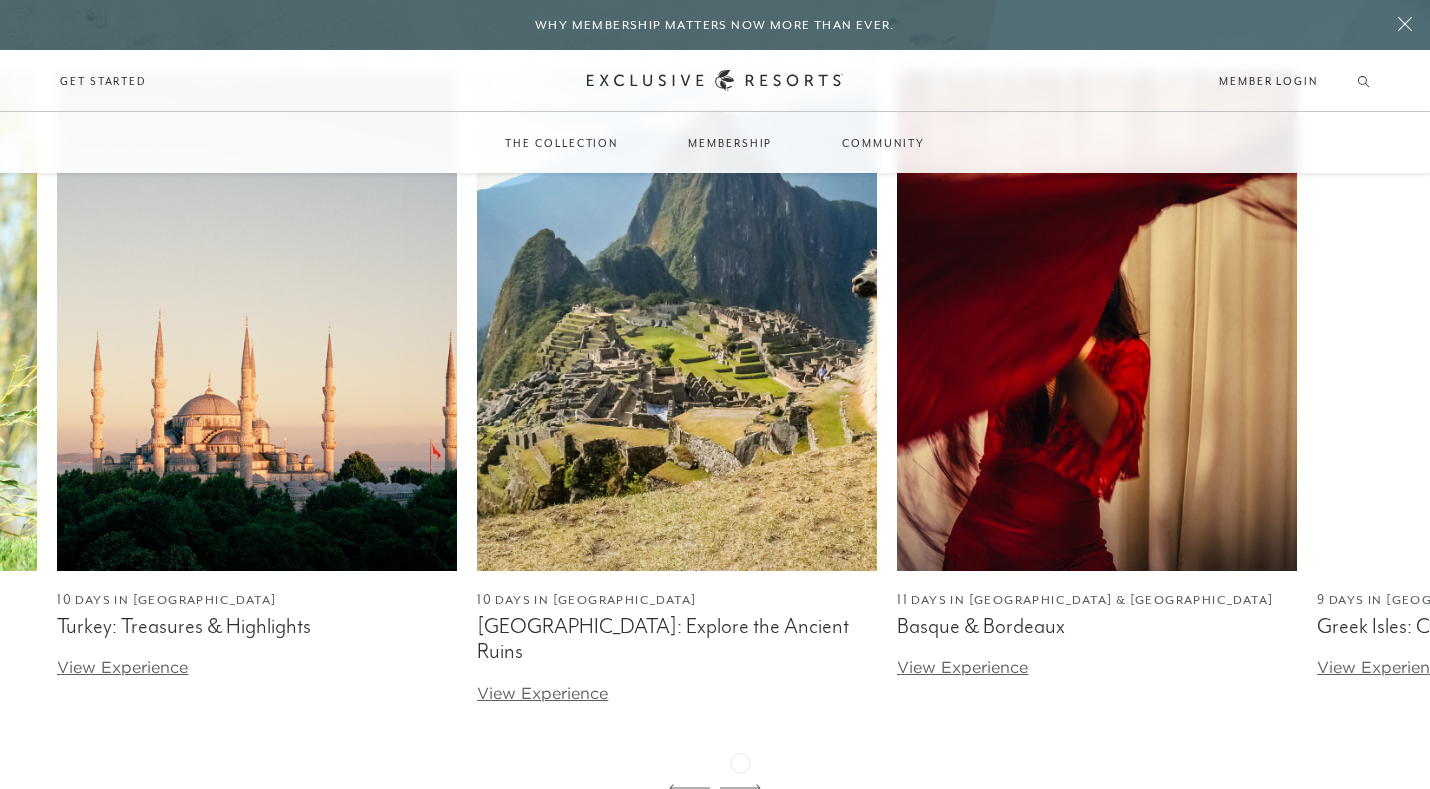 click 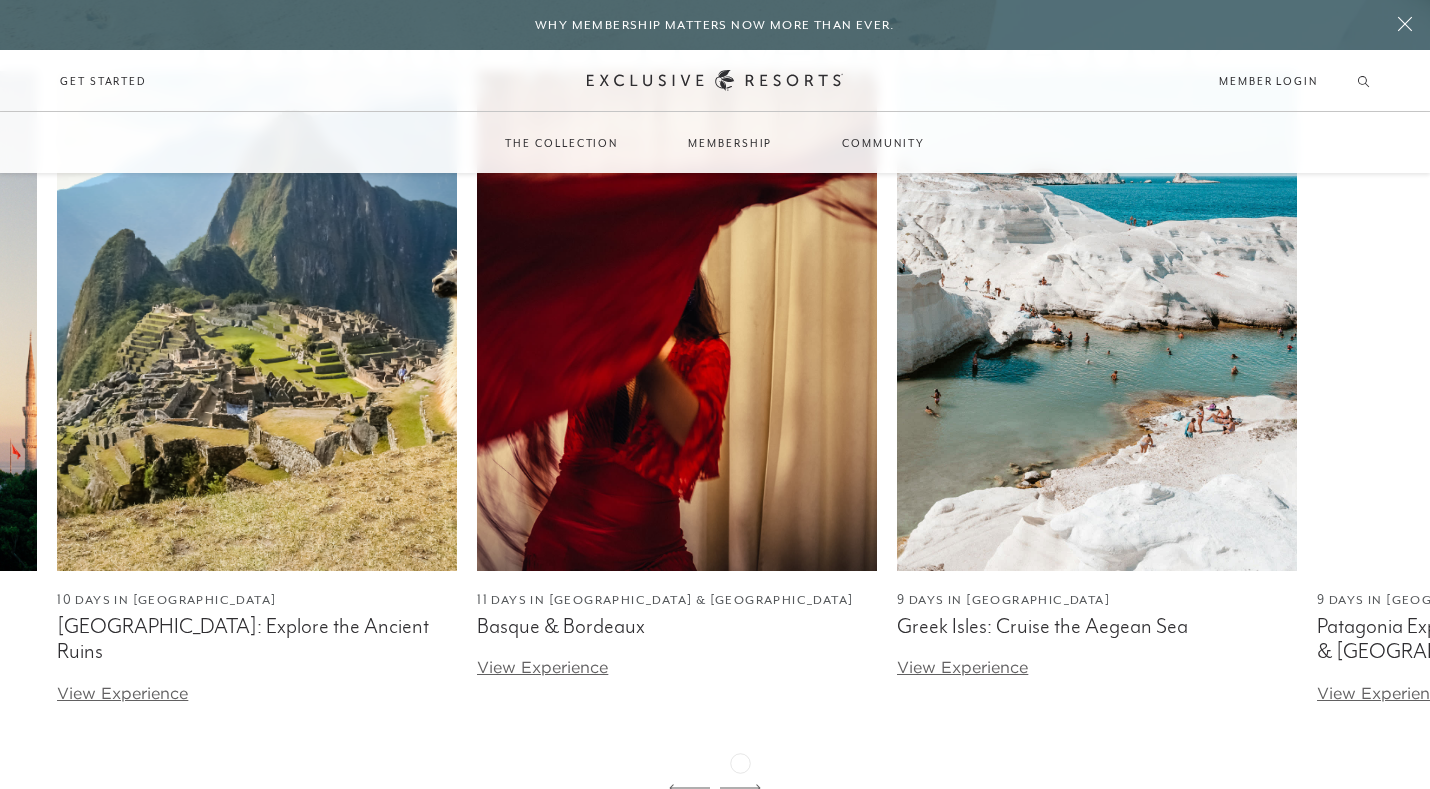 click 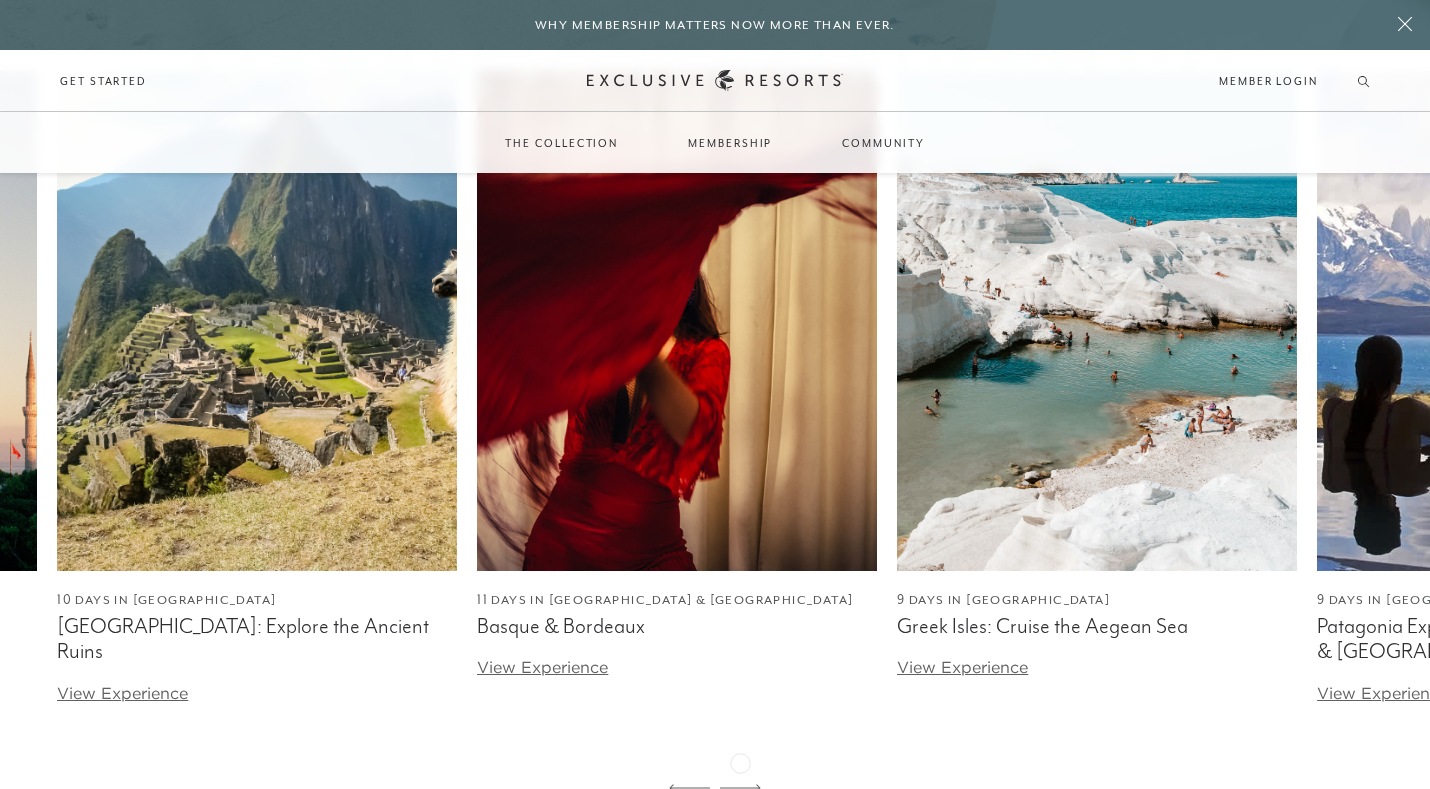 click 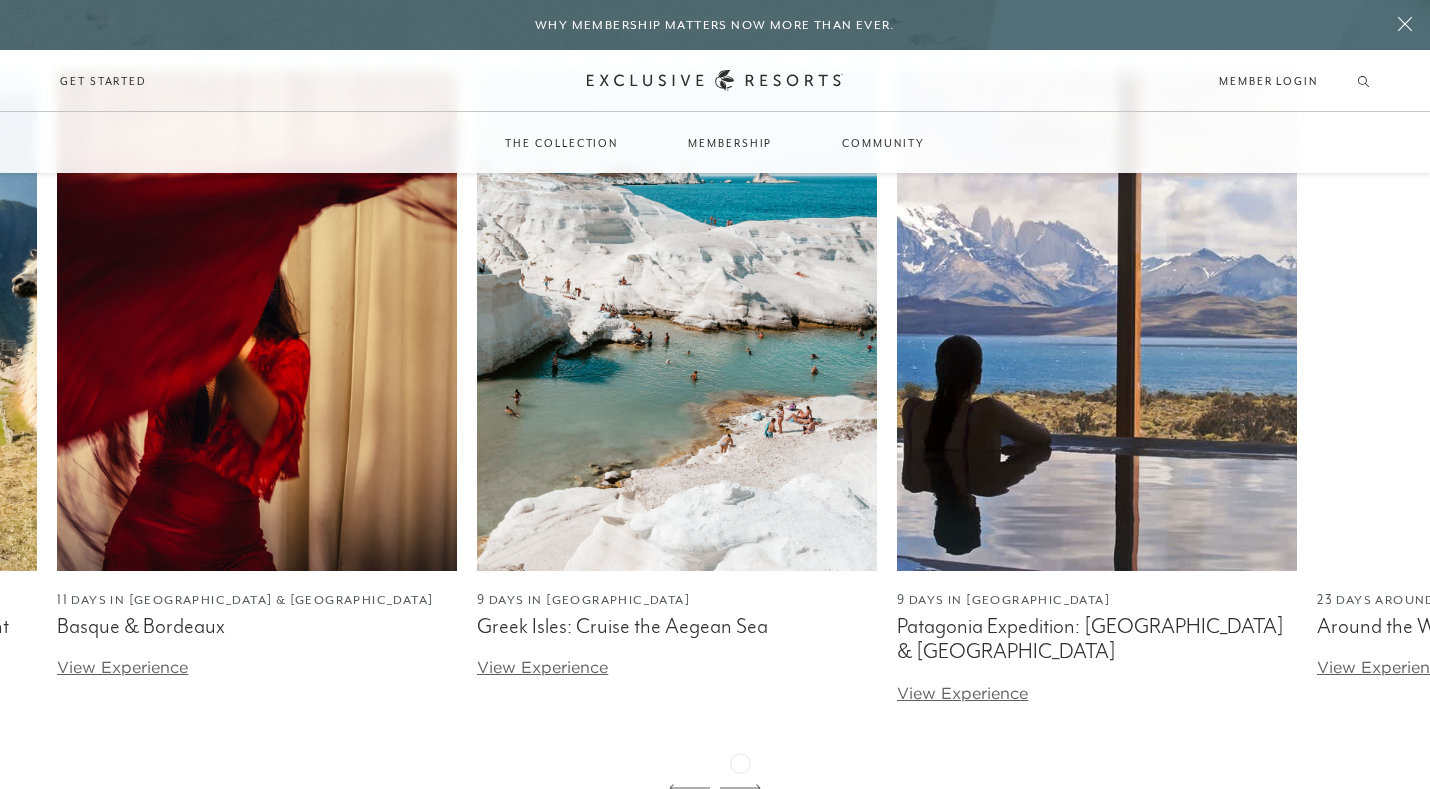 click 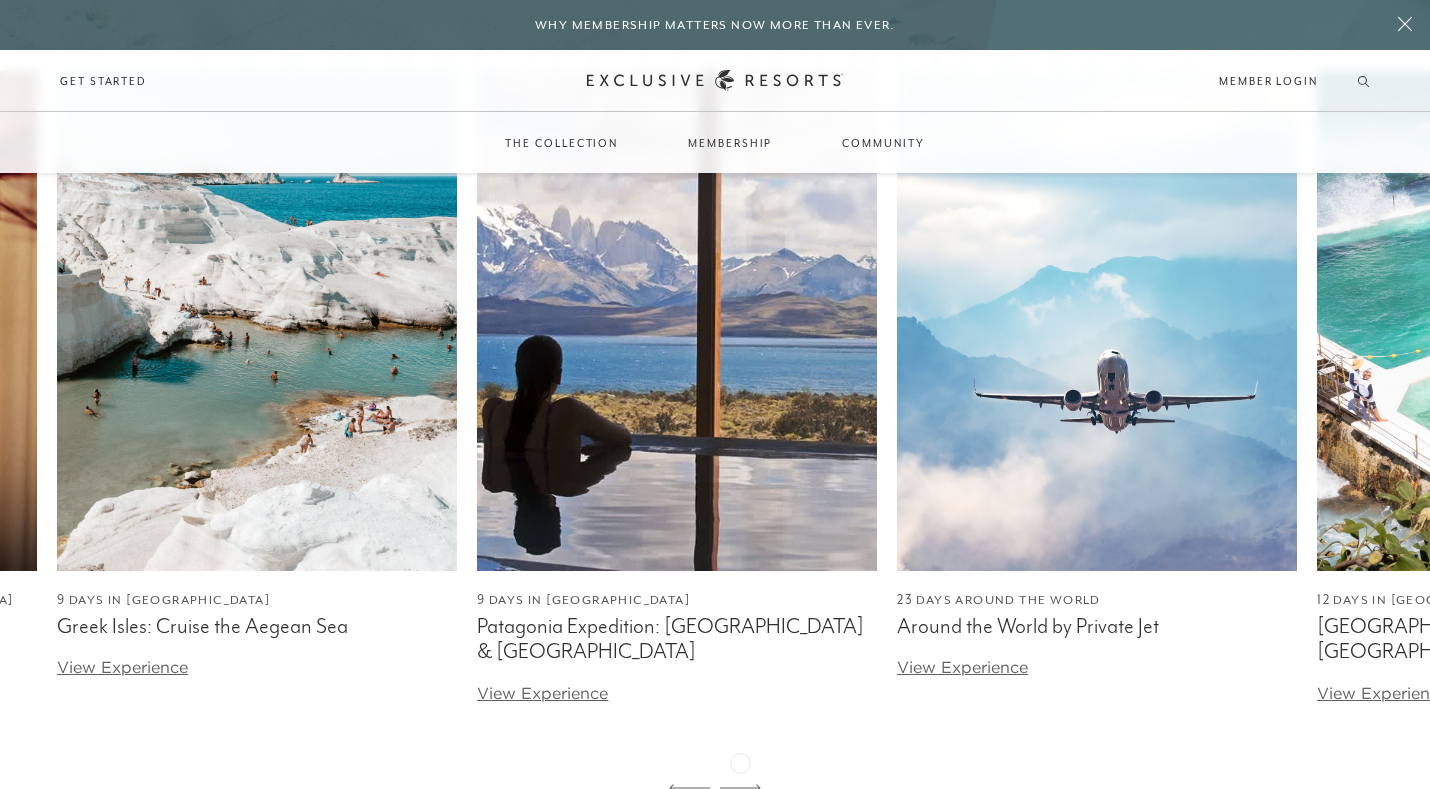 click 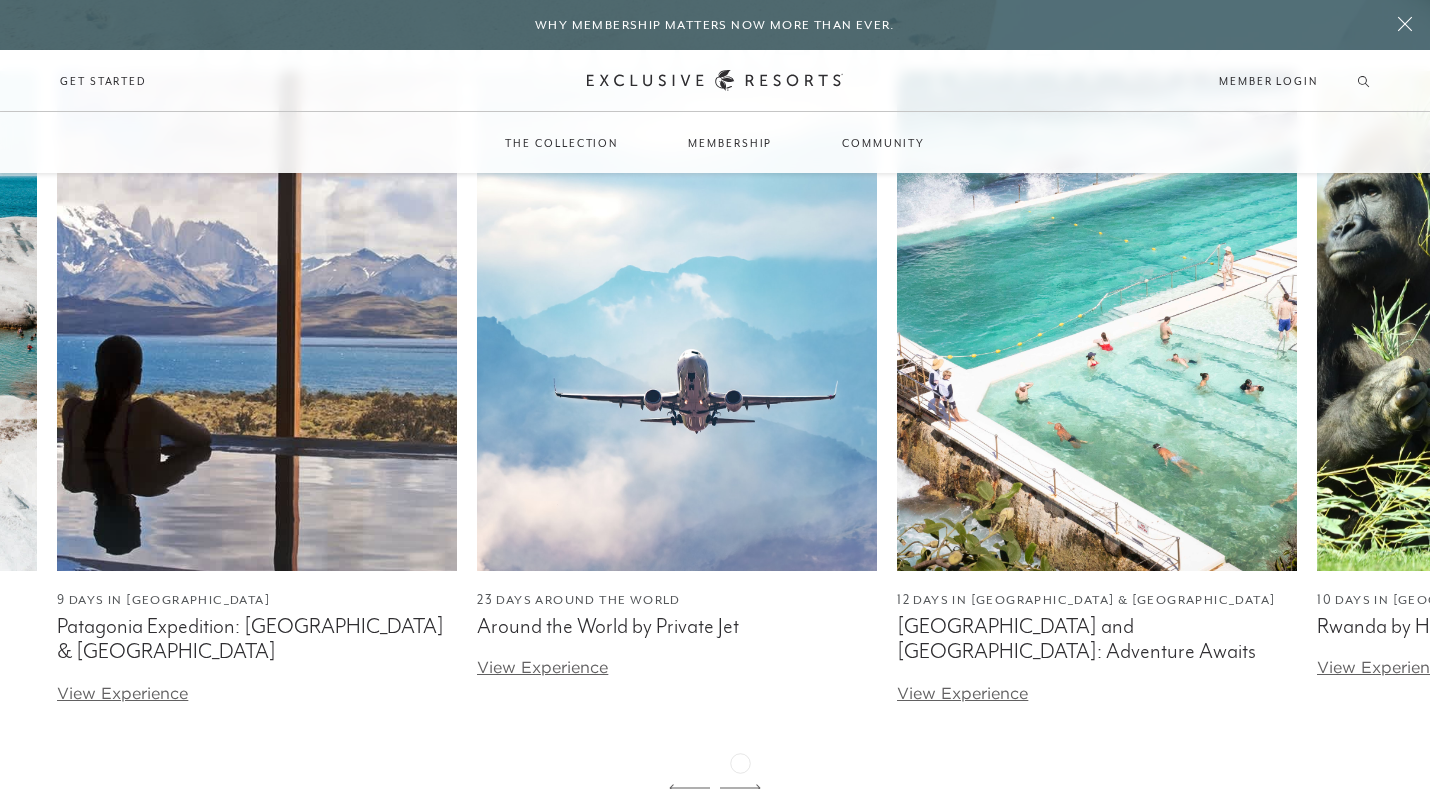 click 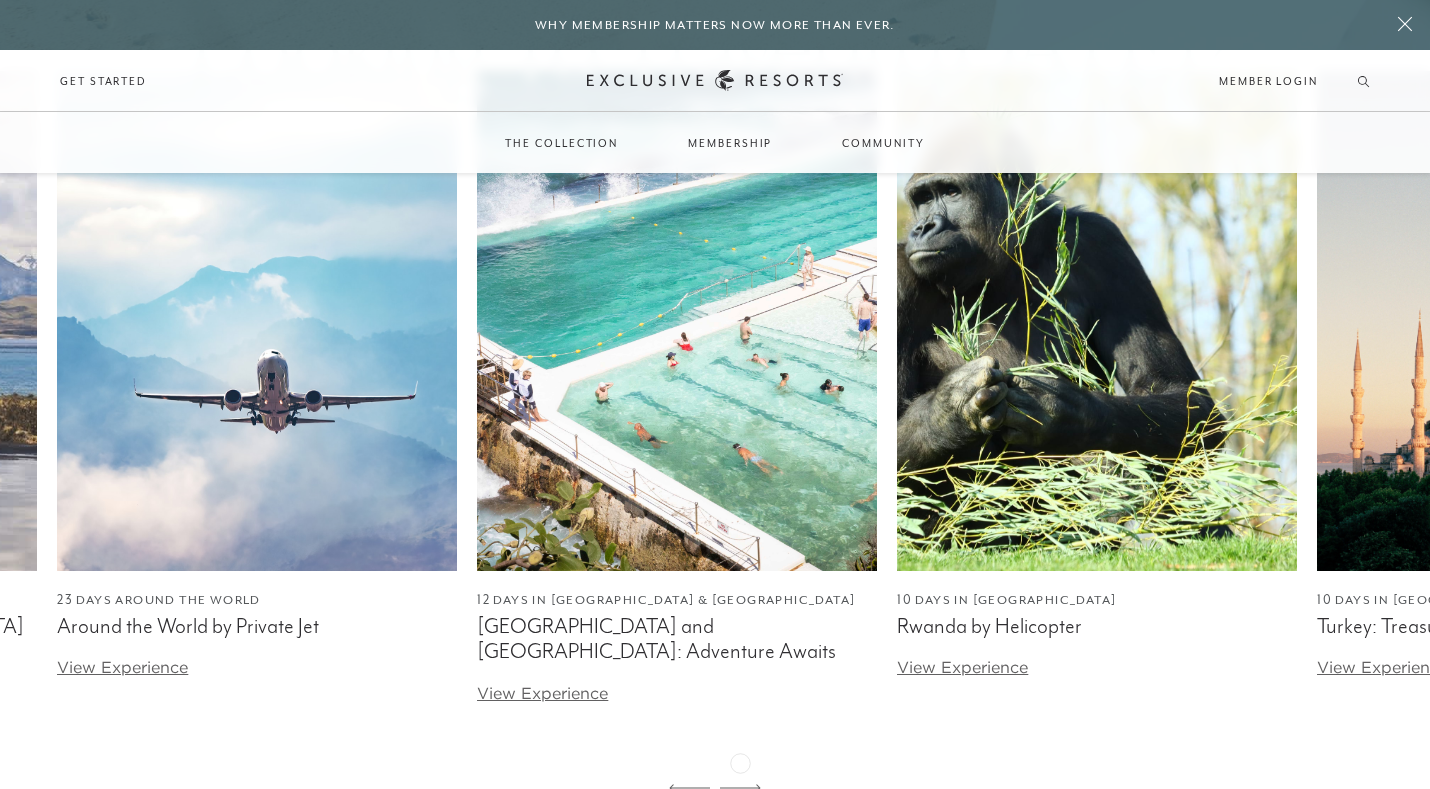 click 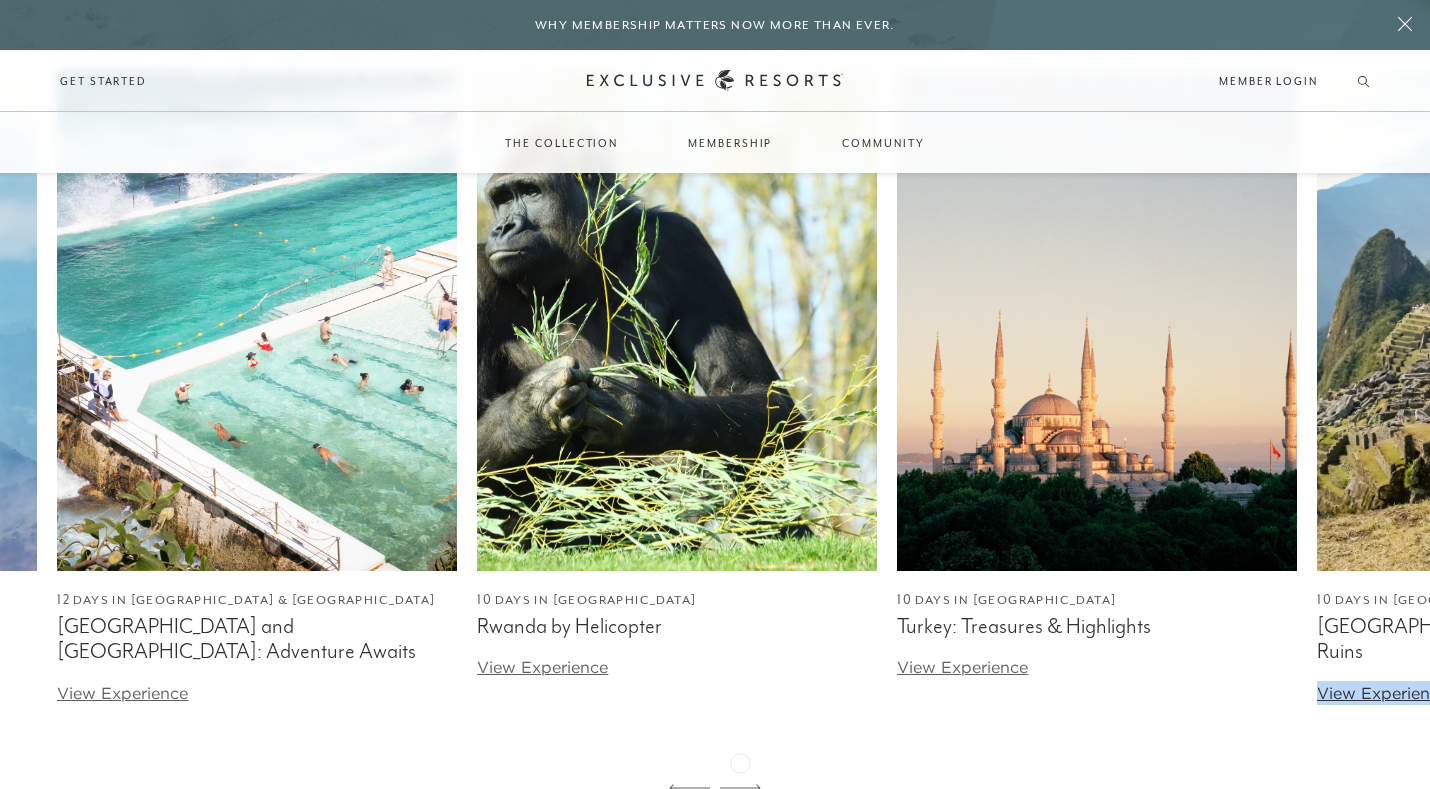 click 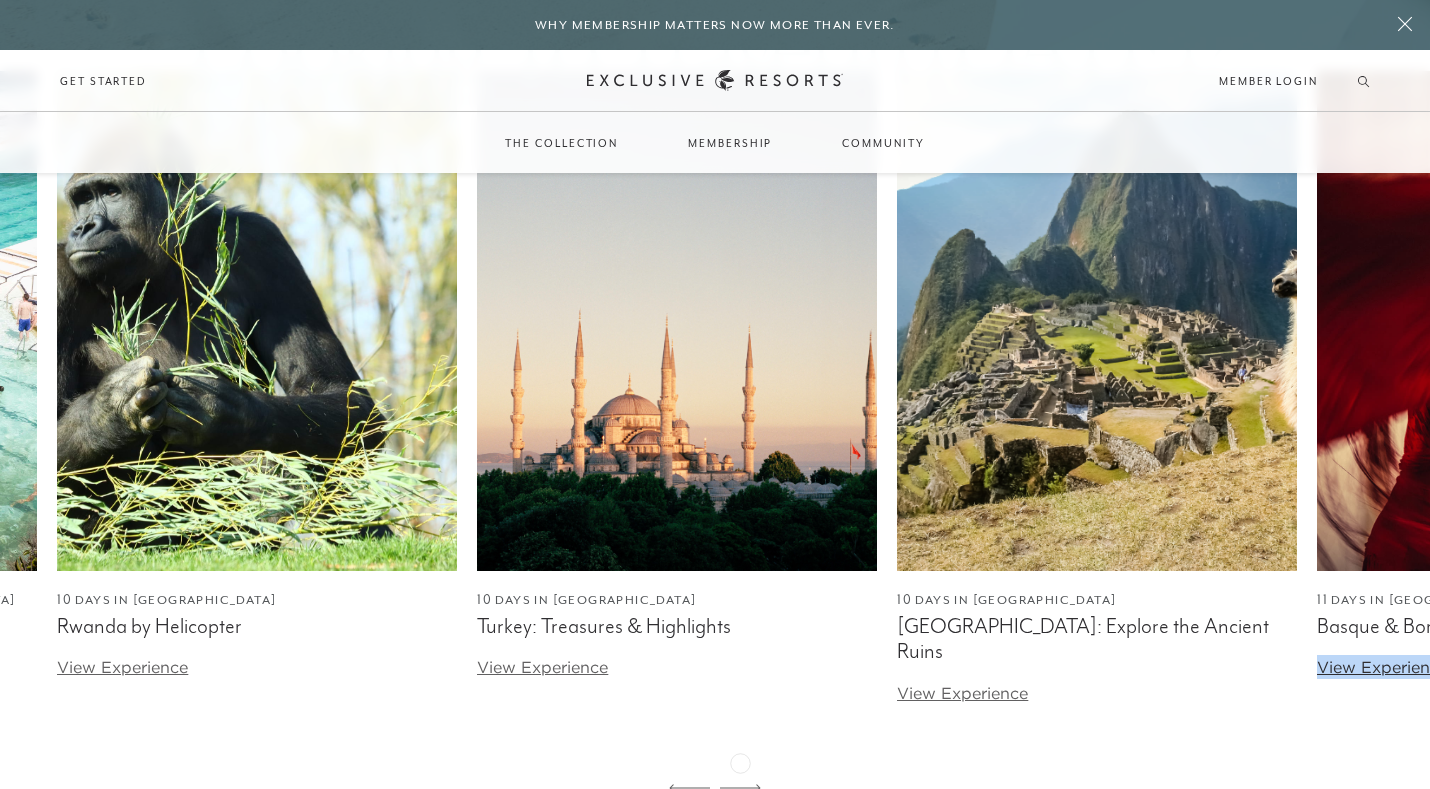 click 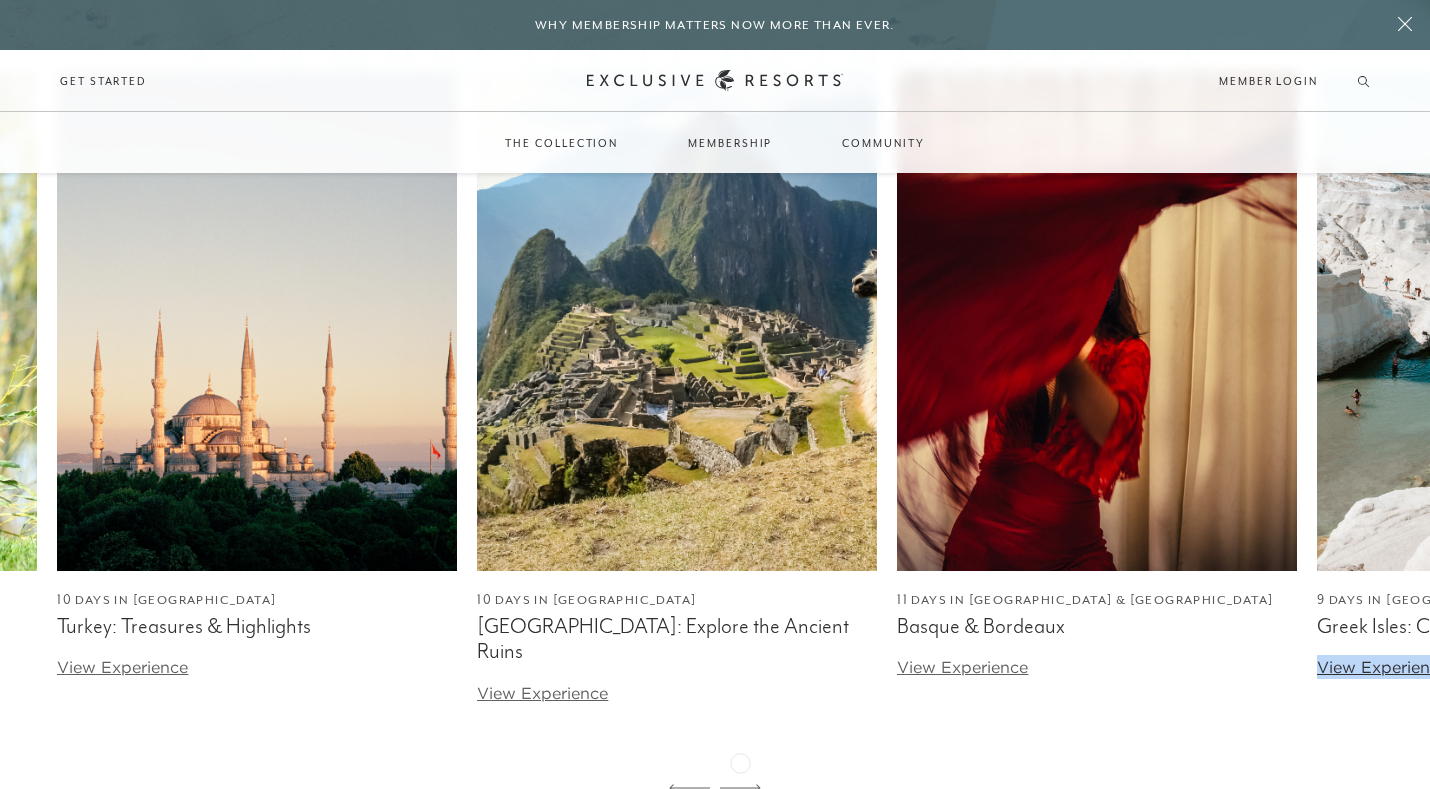 click 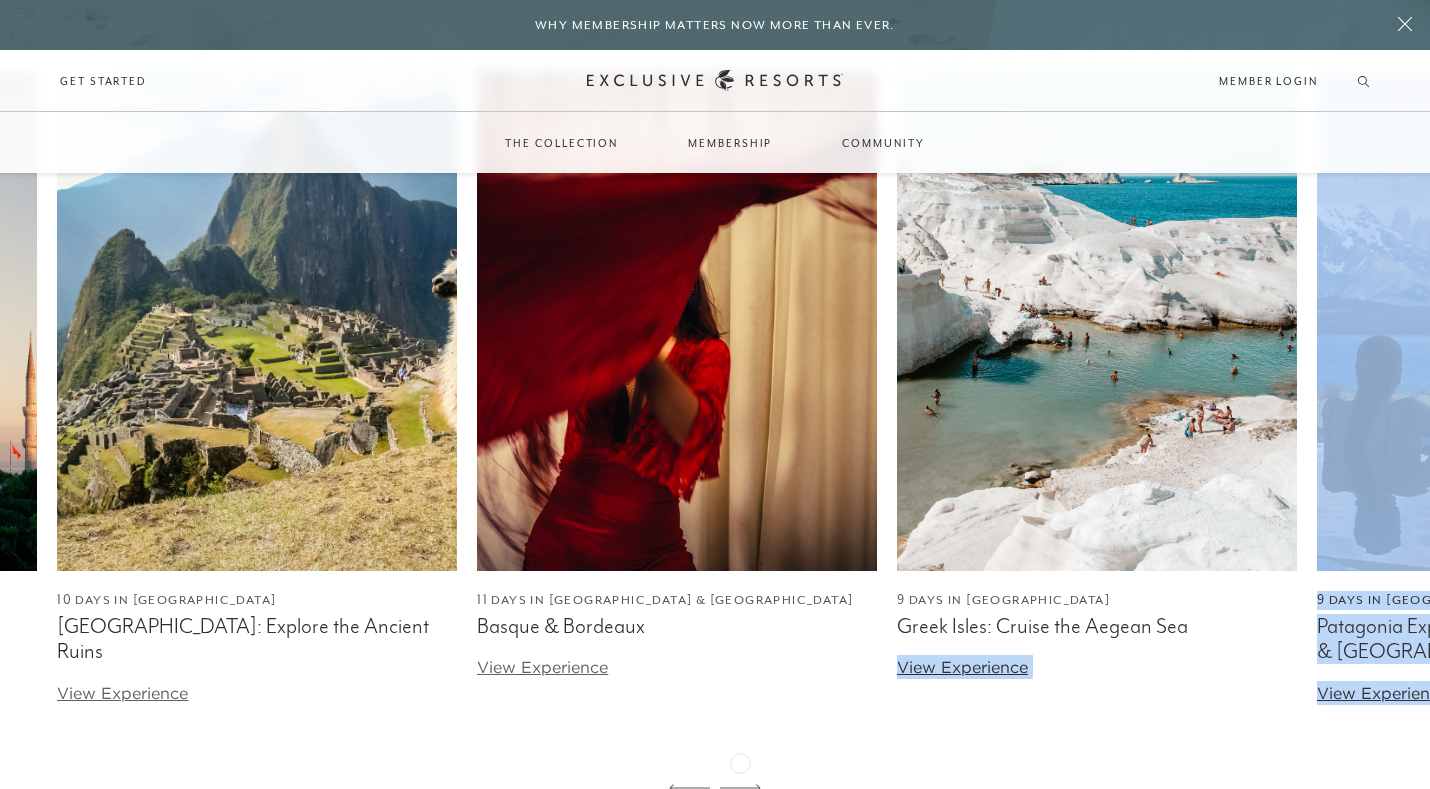 click 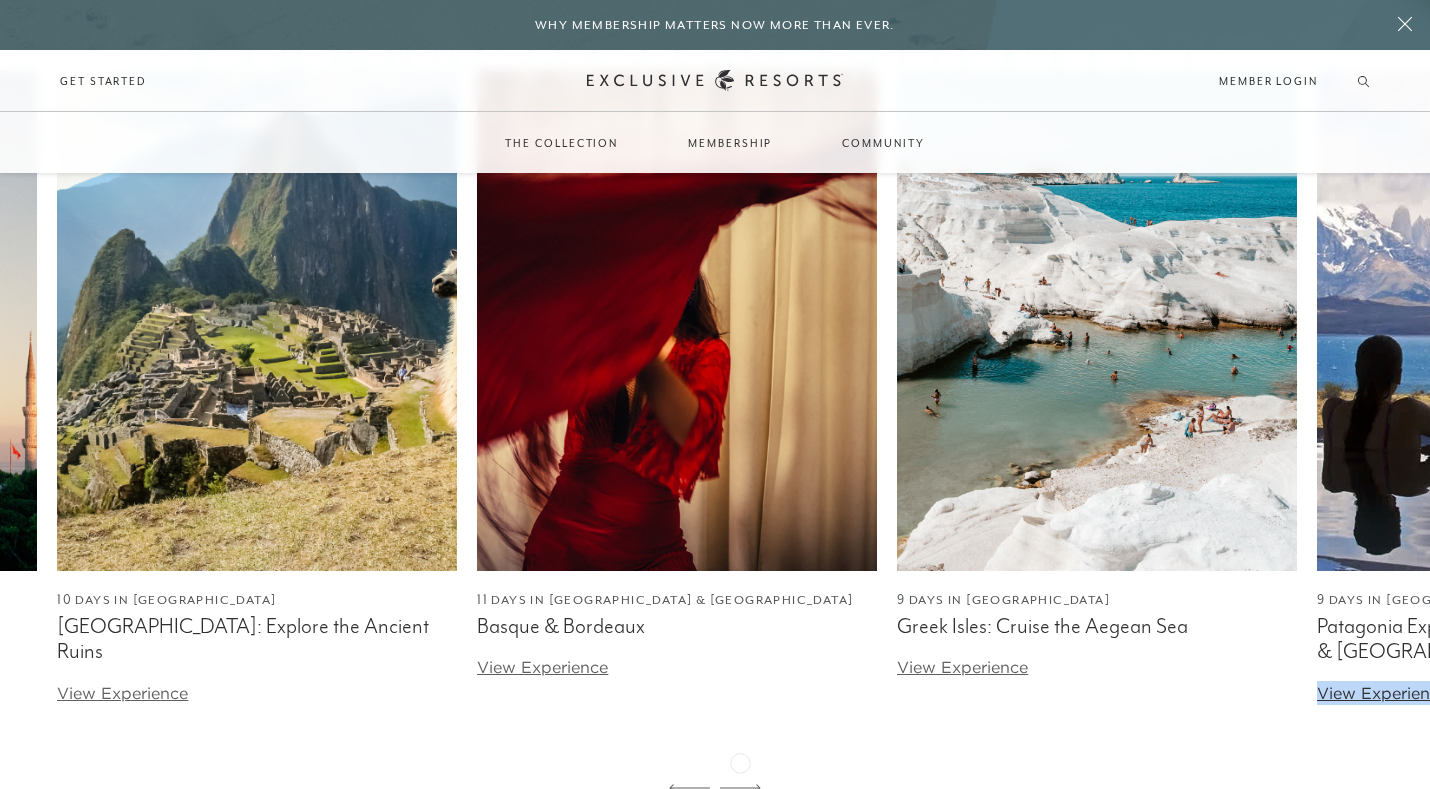 click 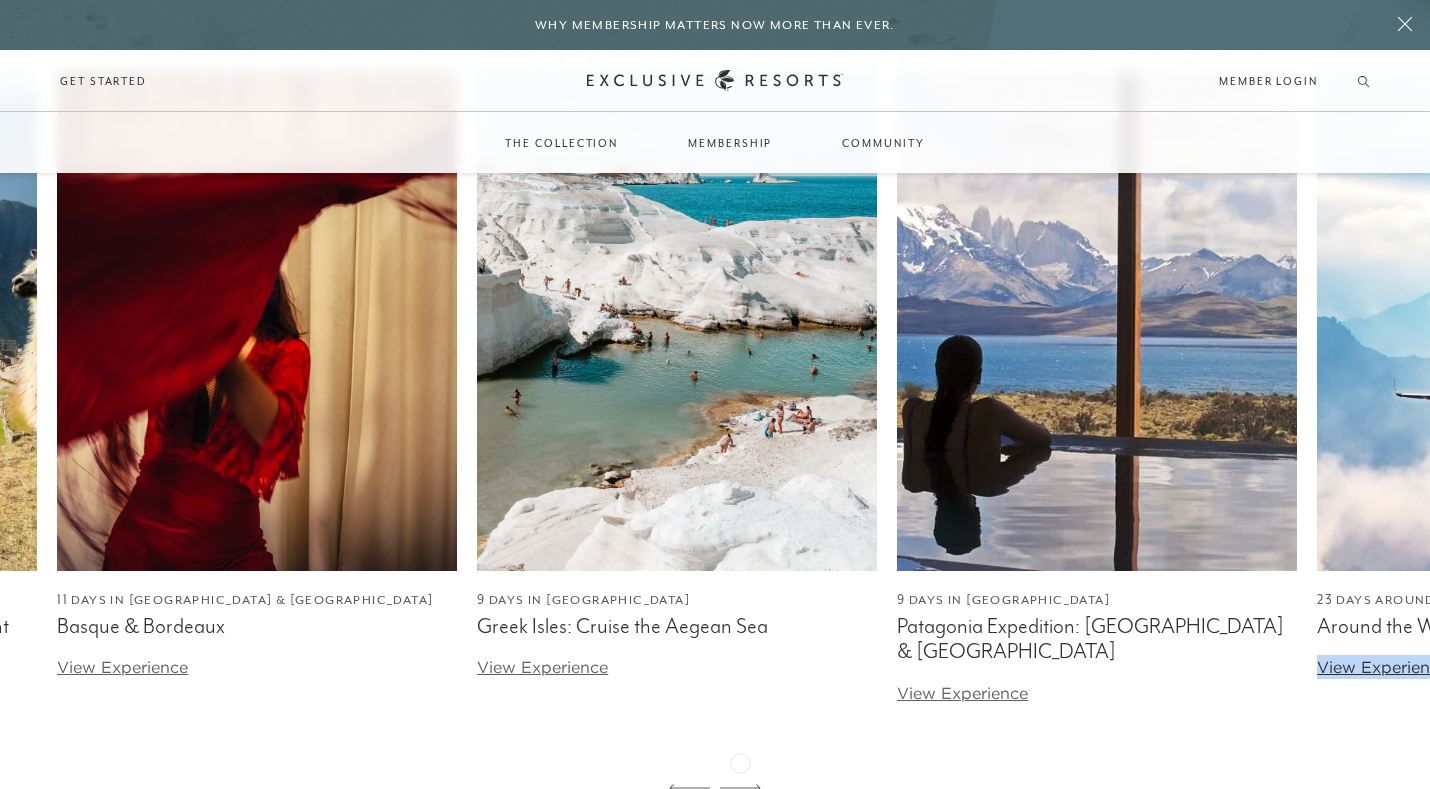 click 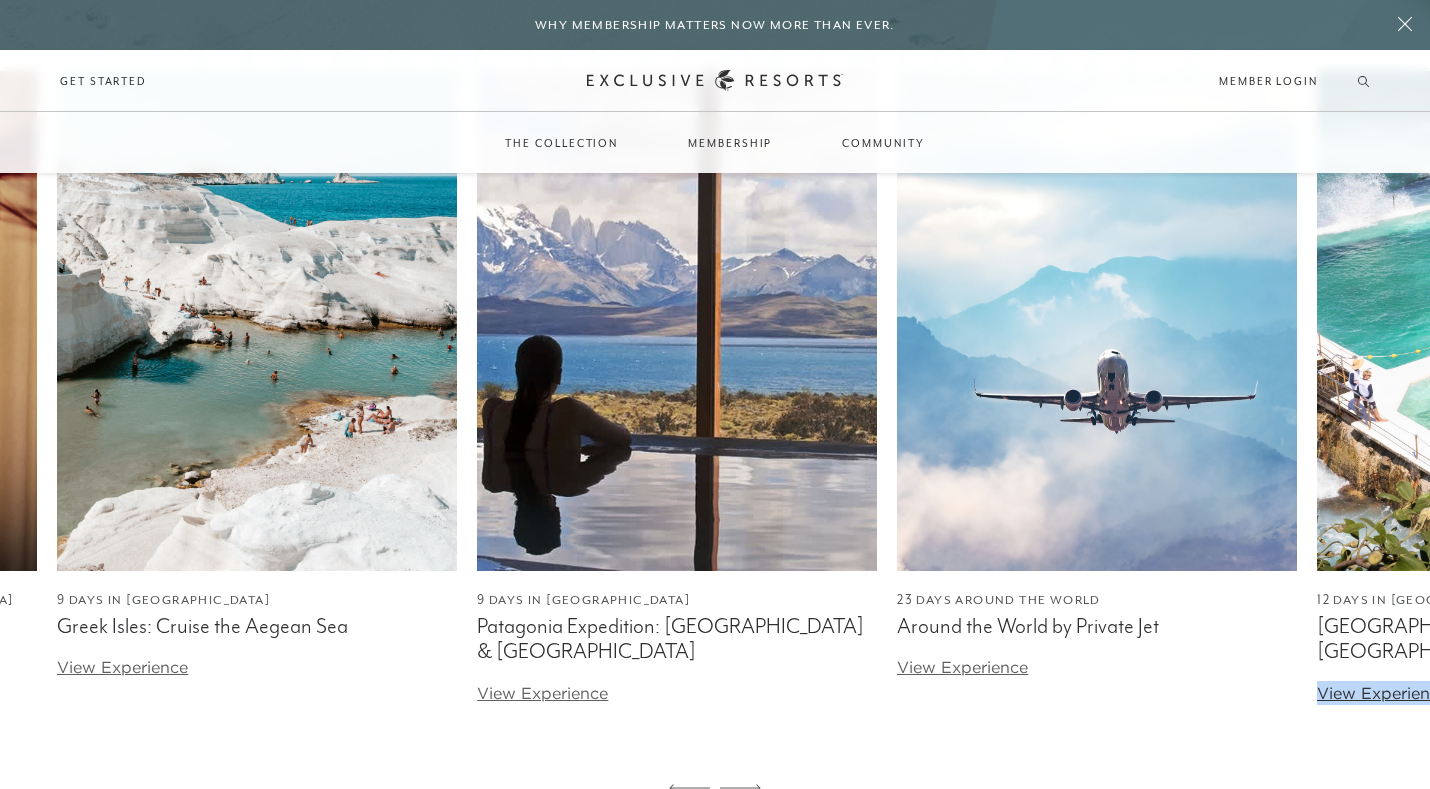 click 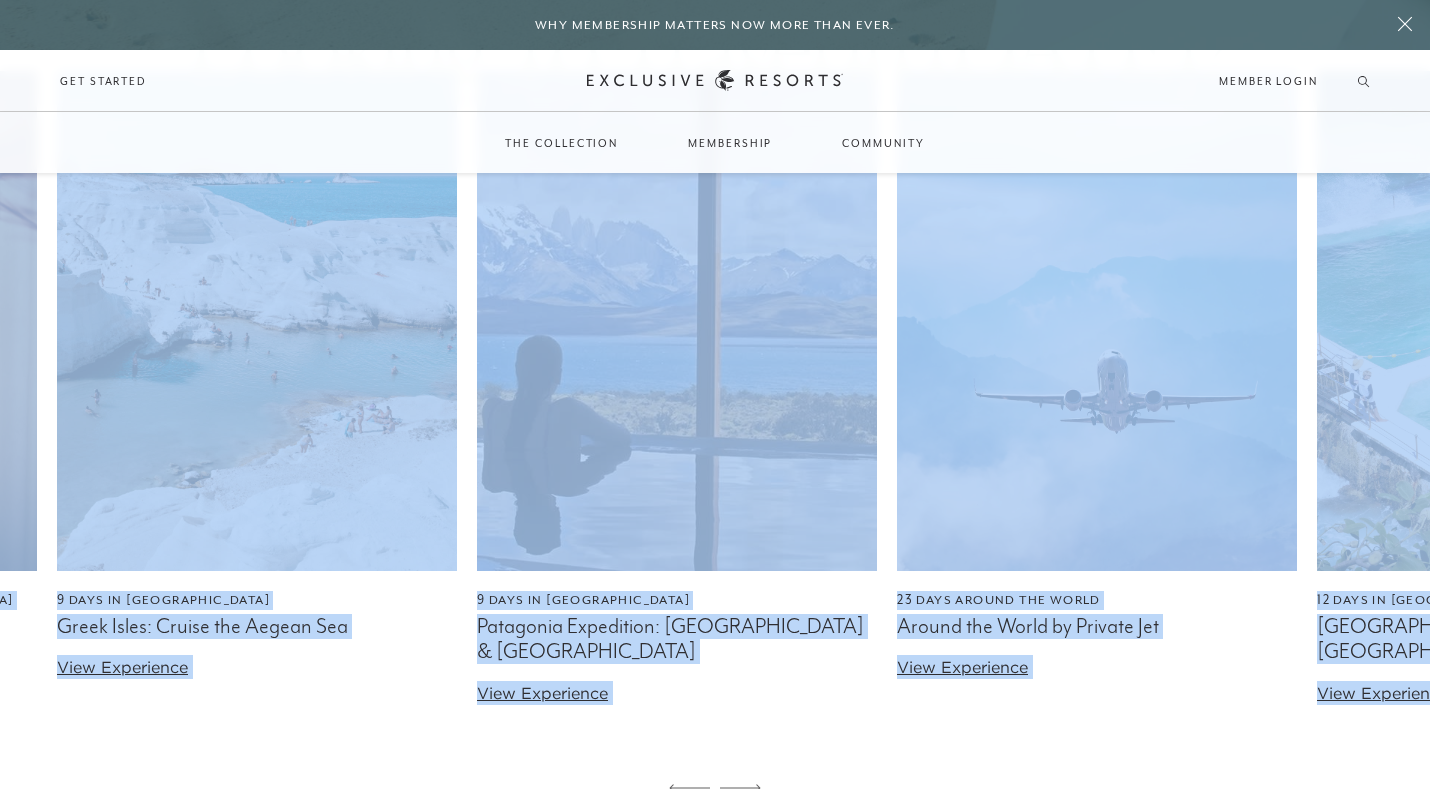 click 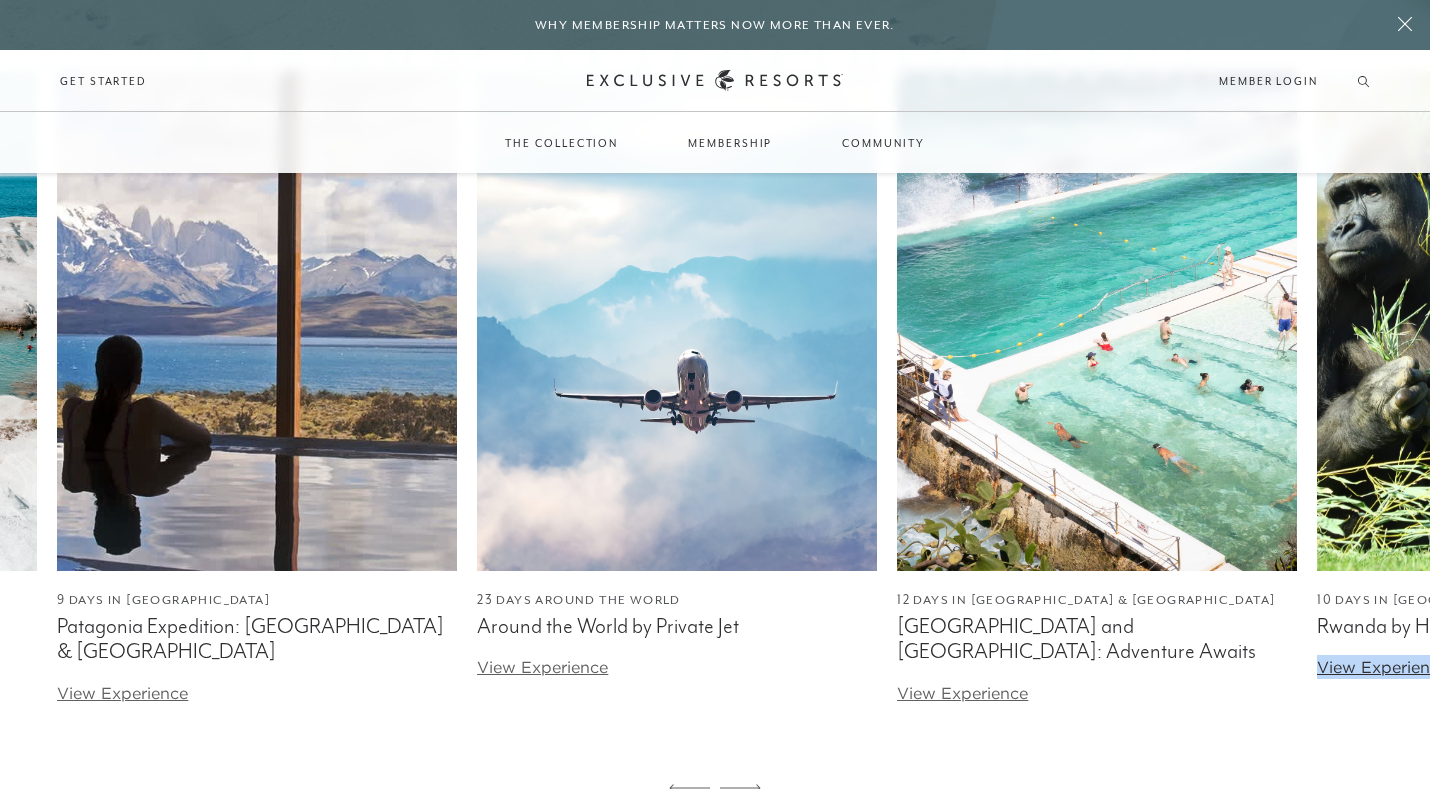 click 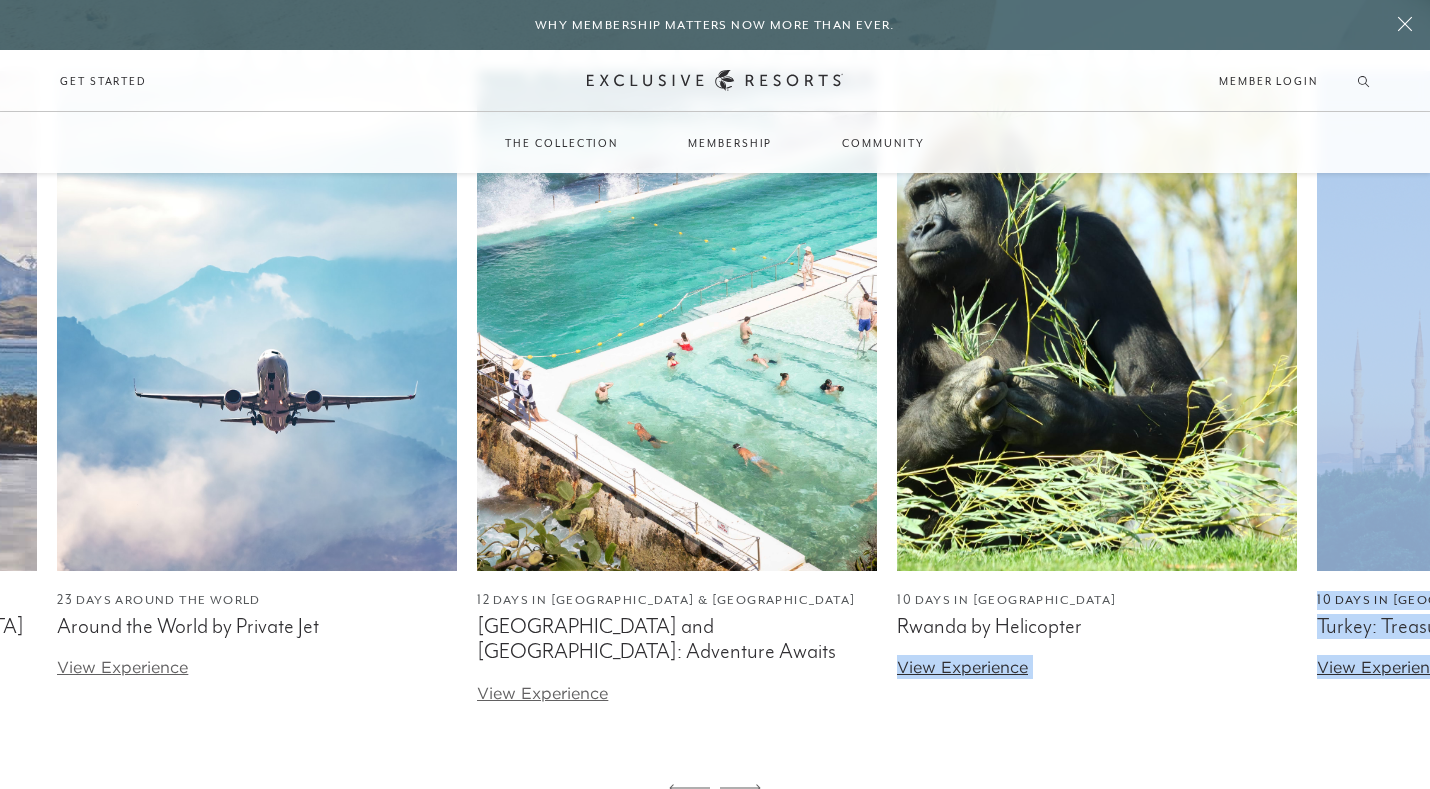 click 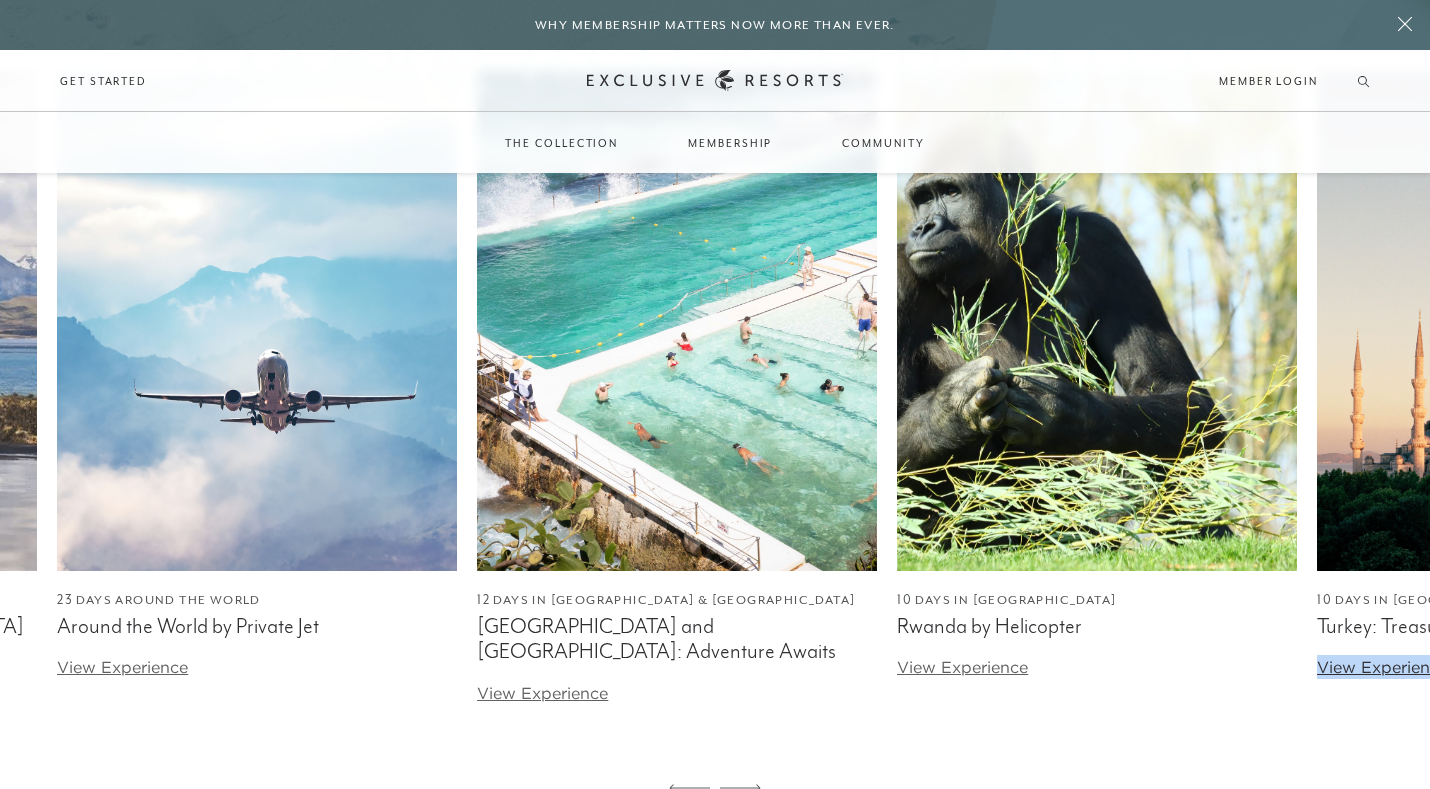 click 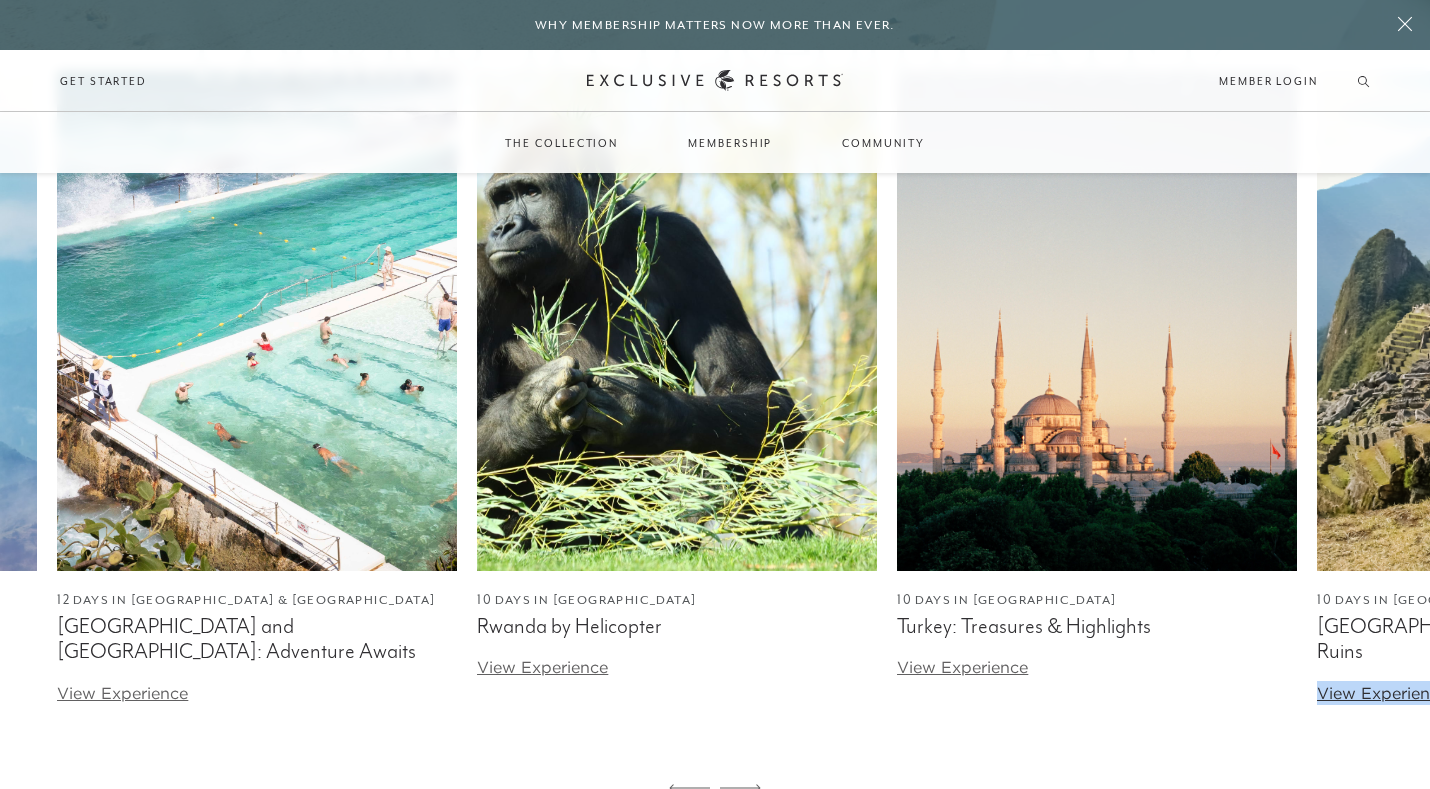 click 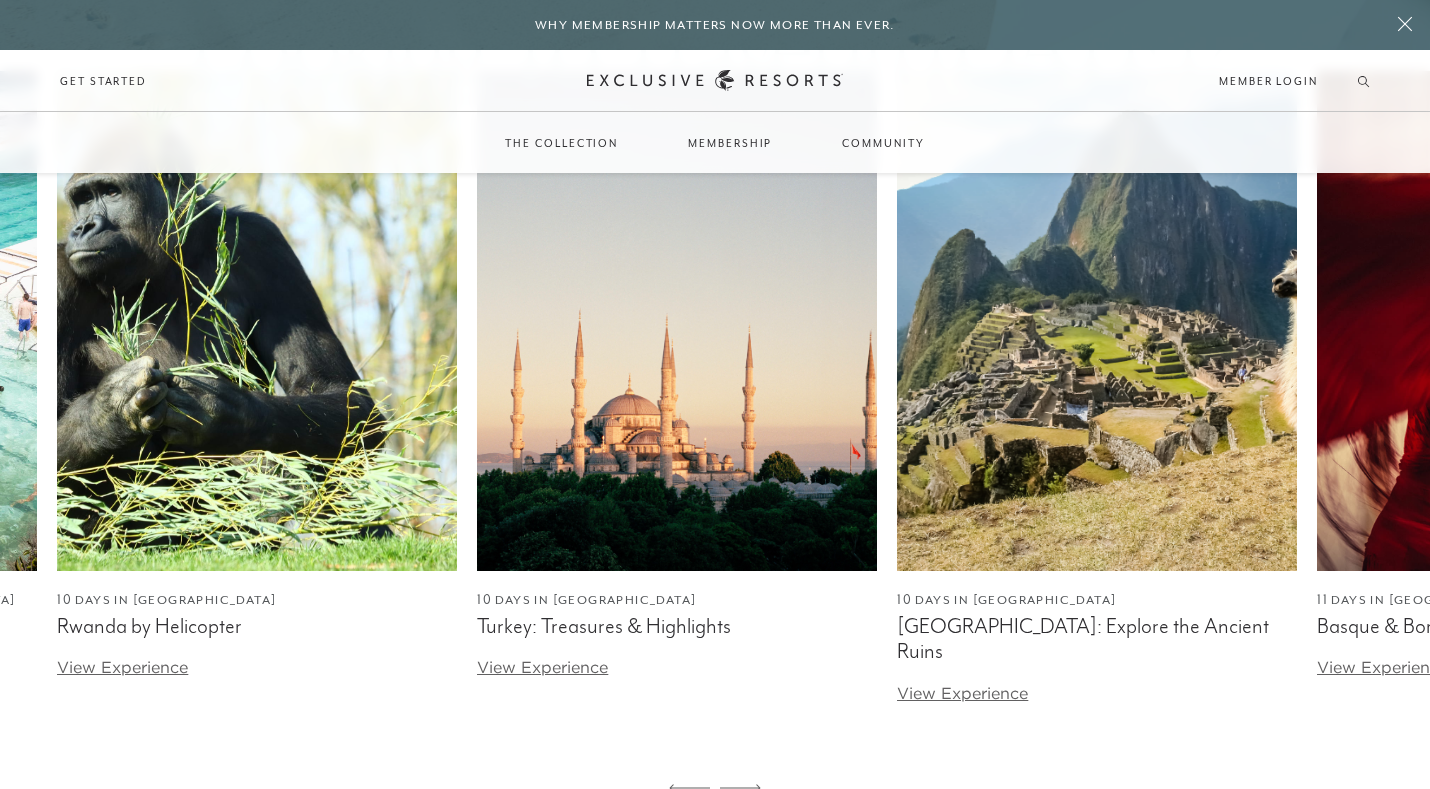 click 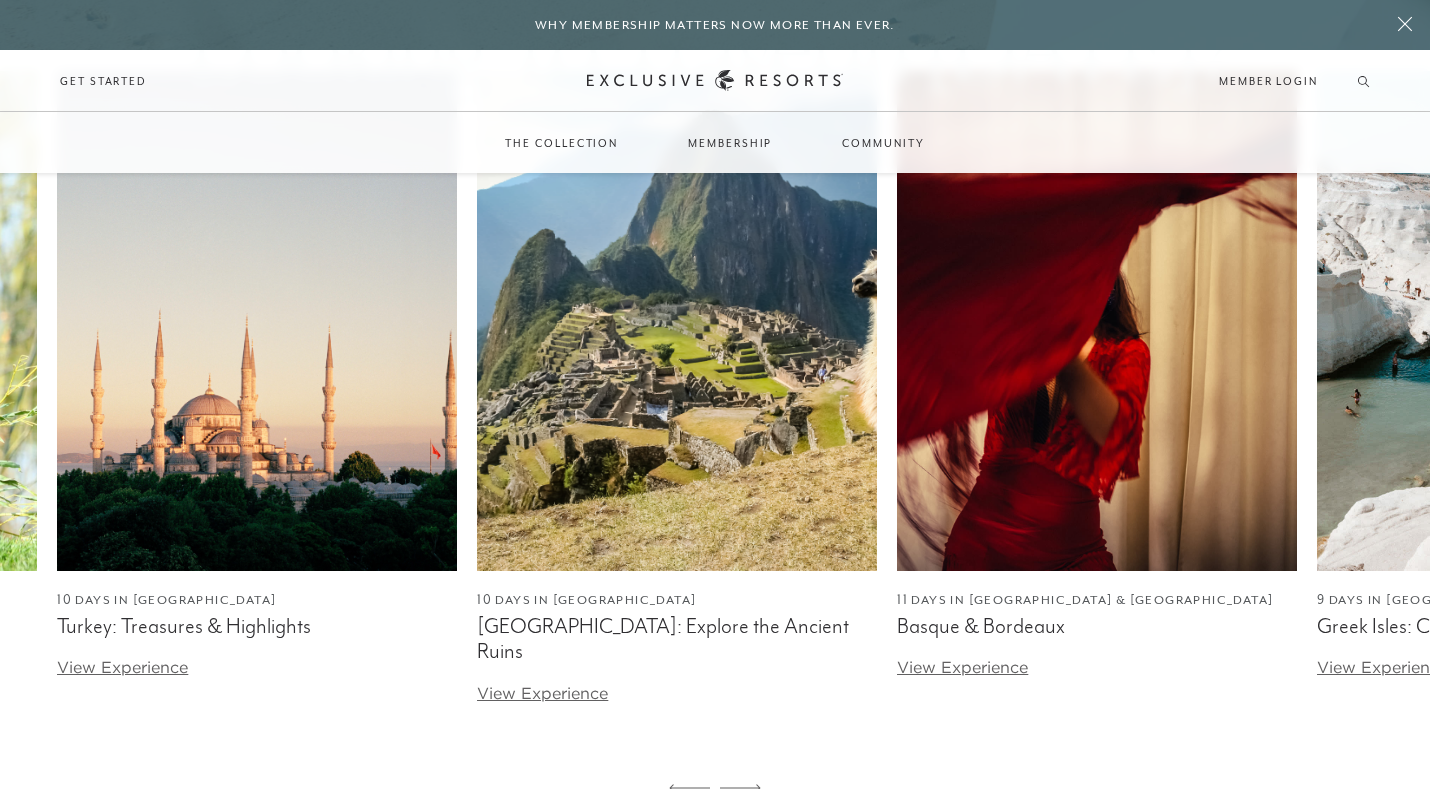 click 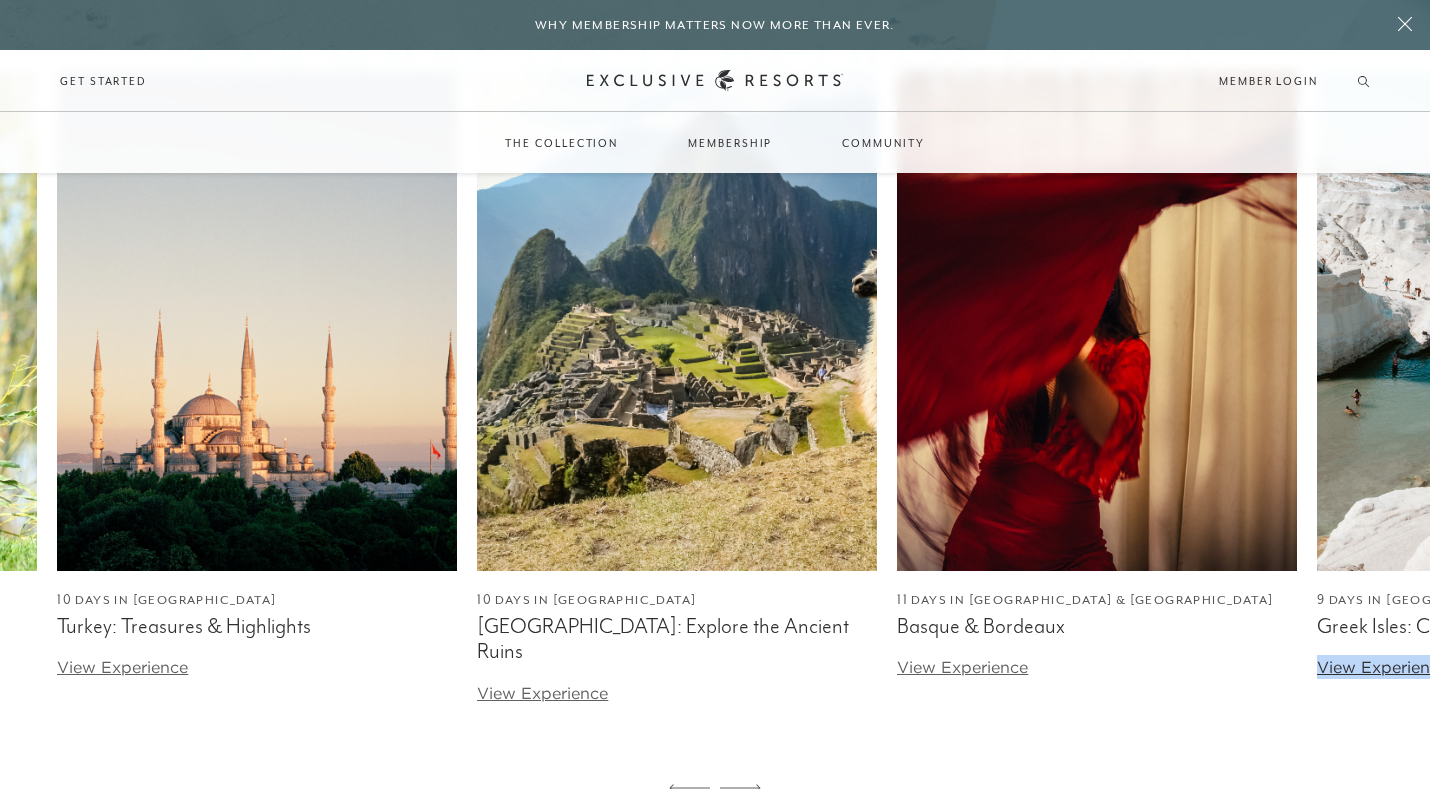 click 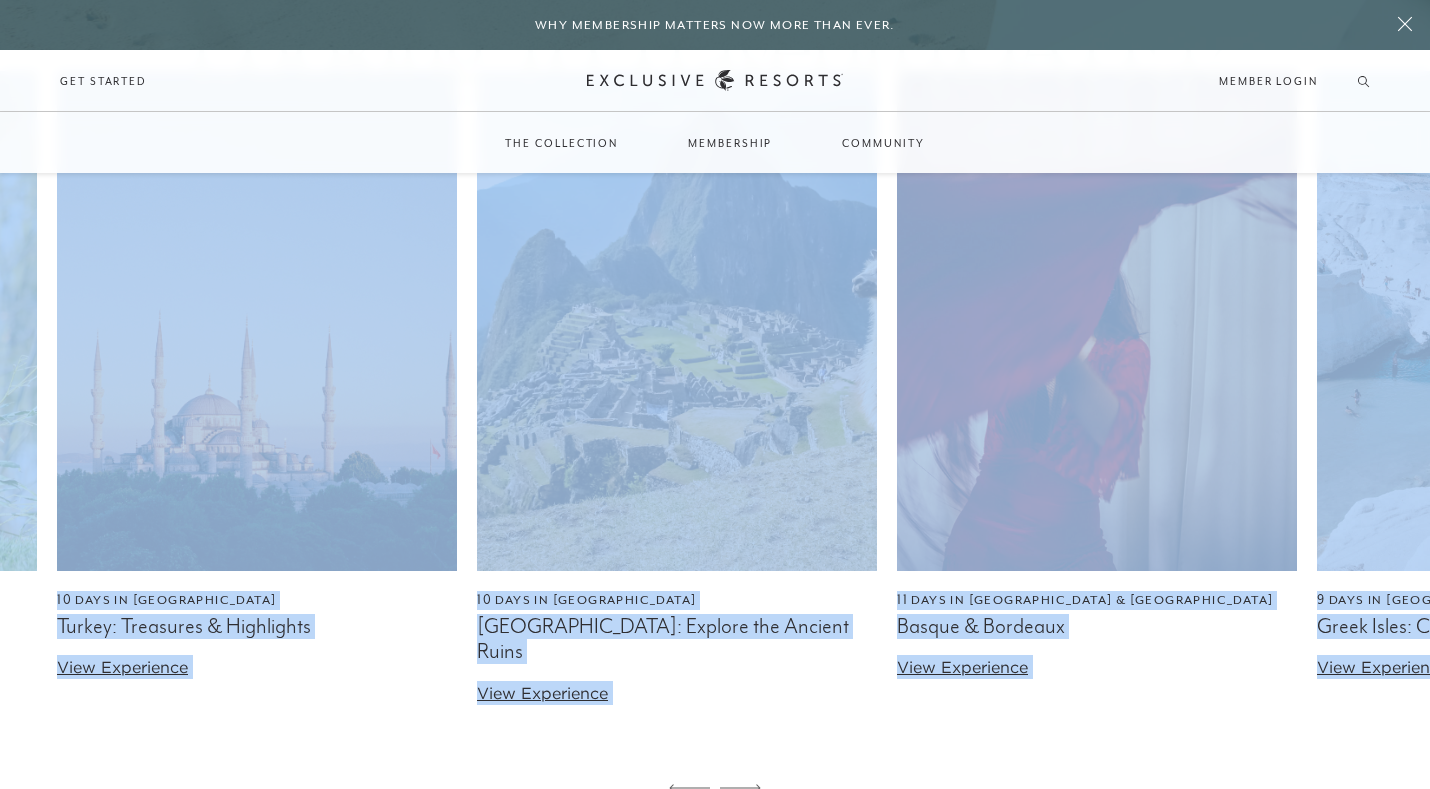 click 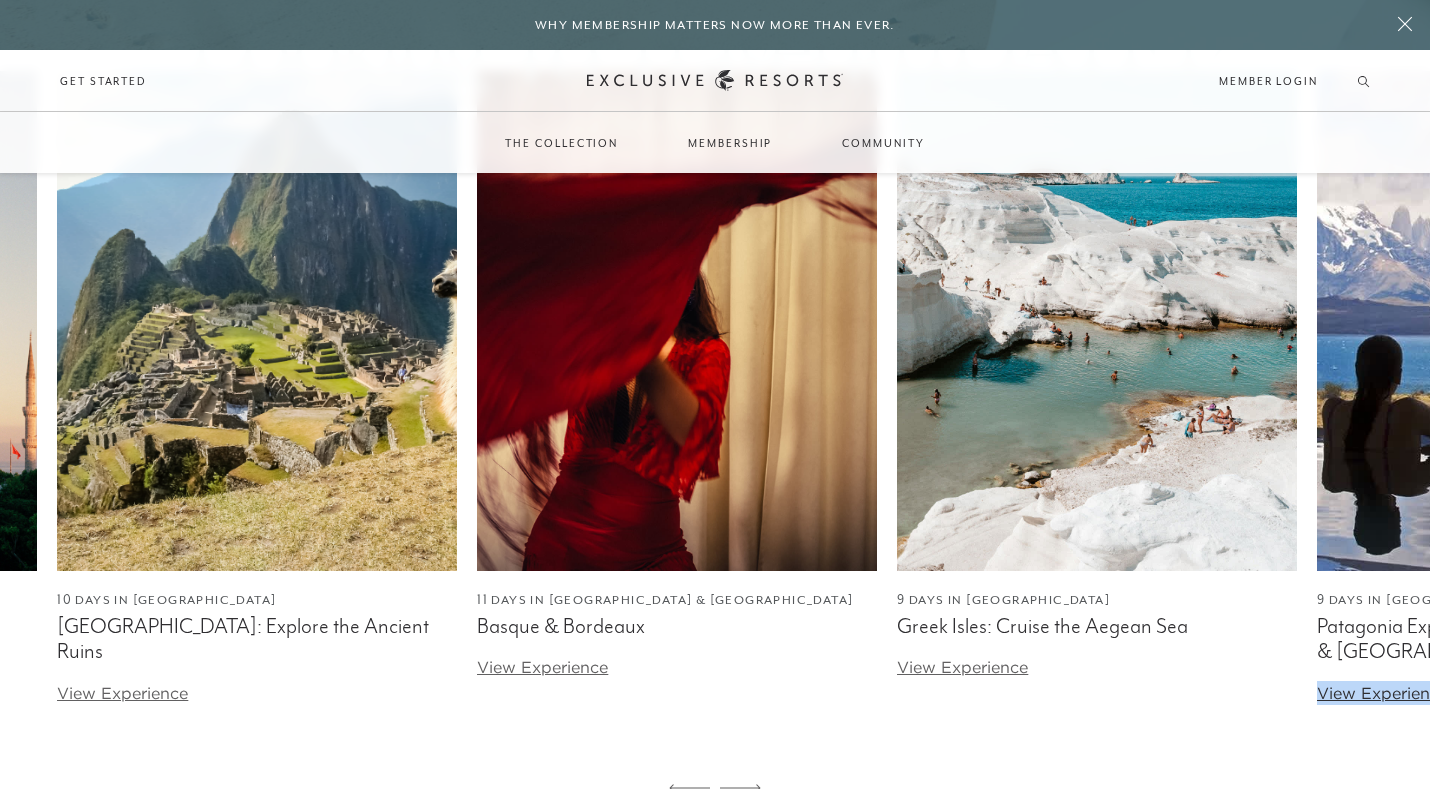 click 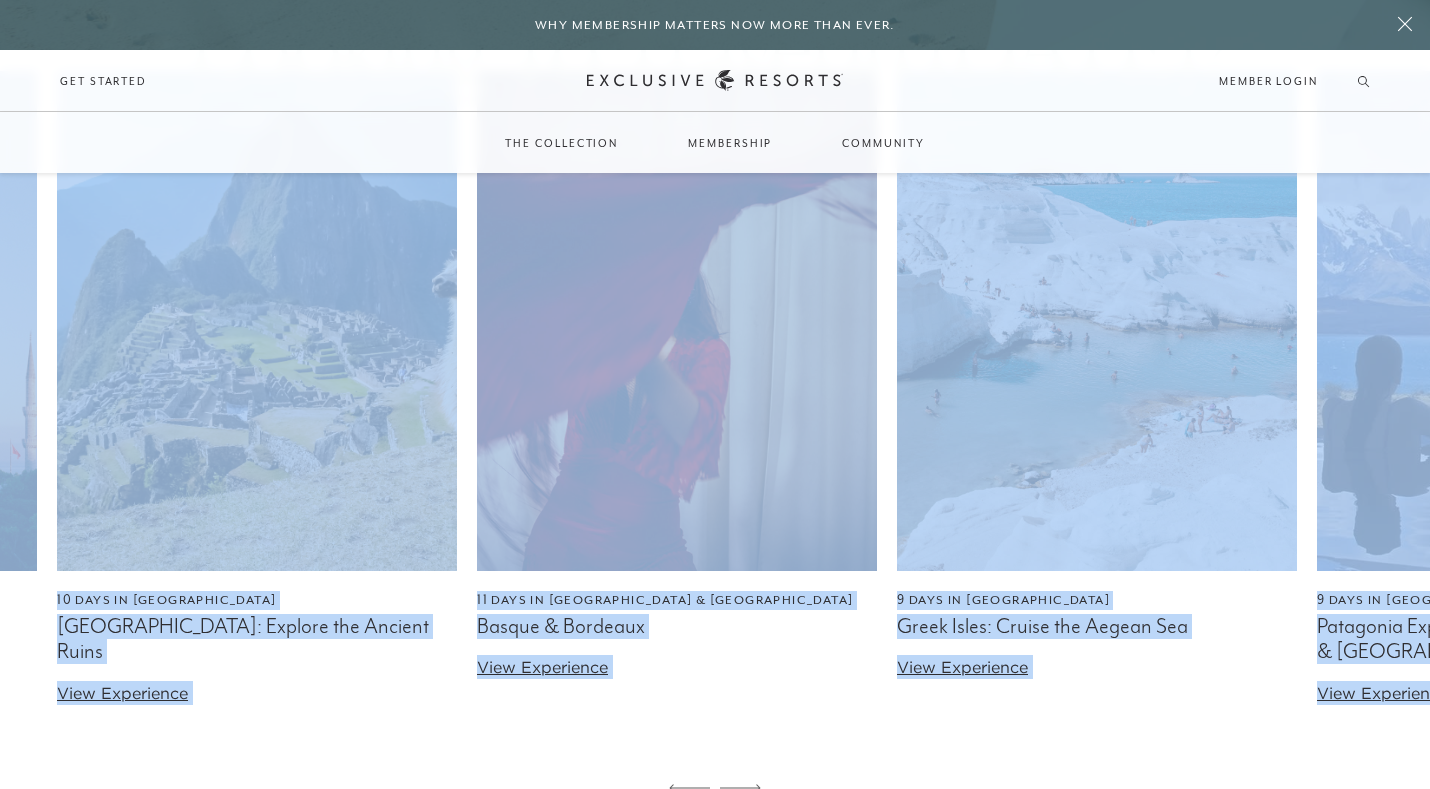 click 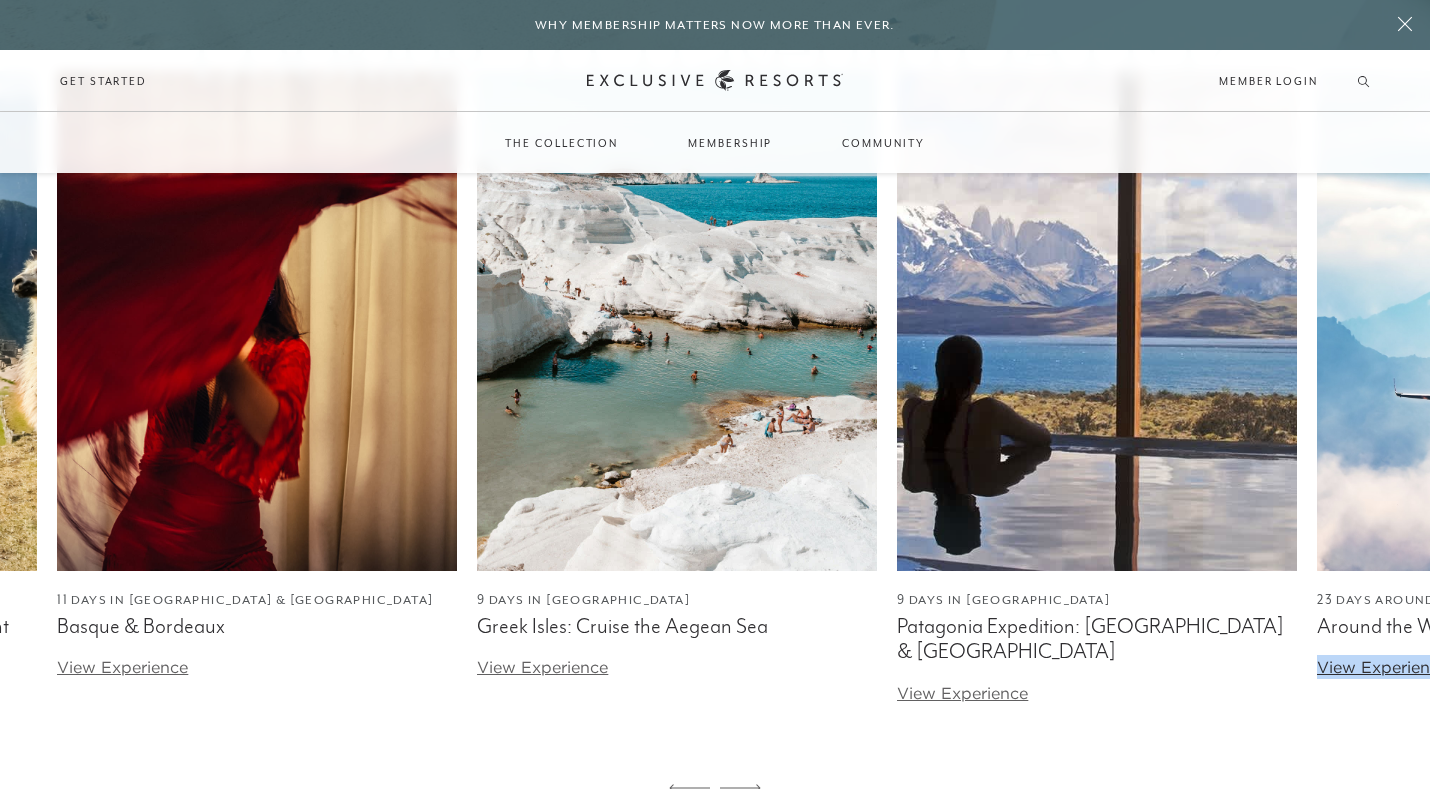 click 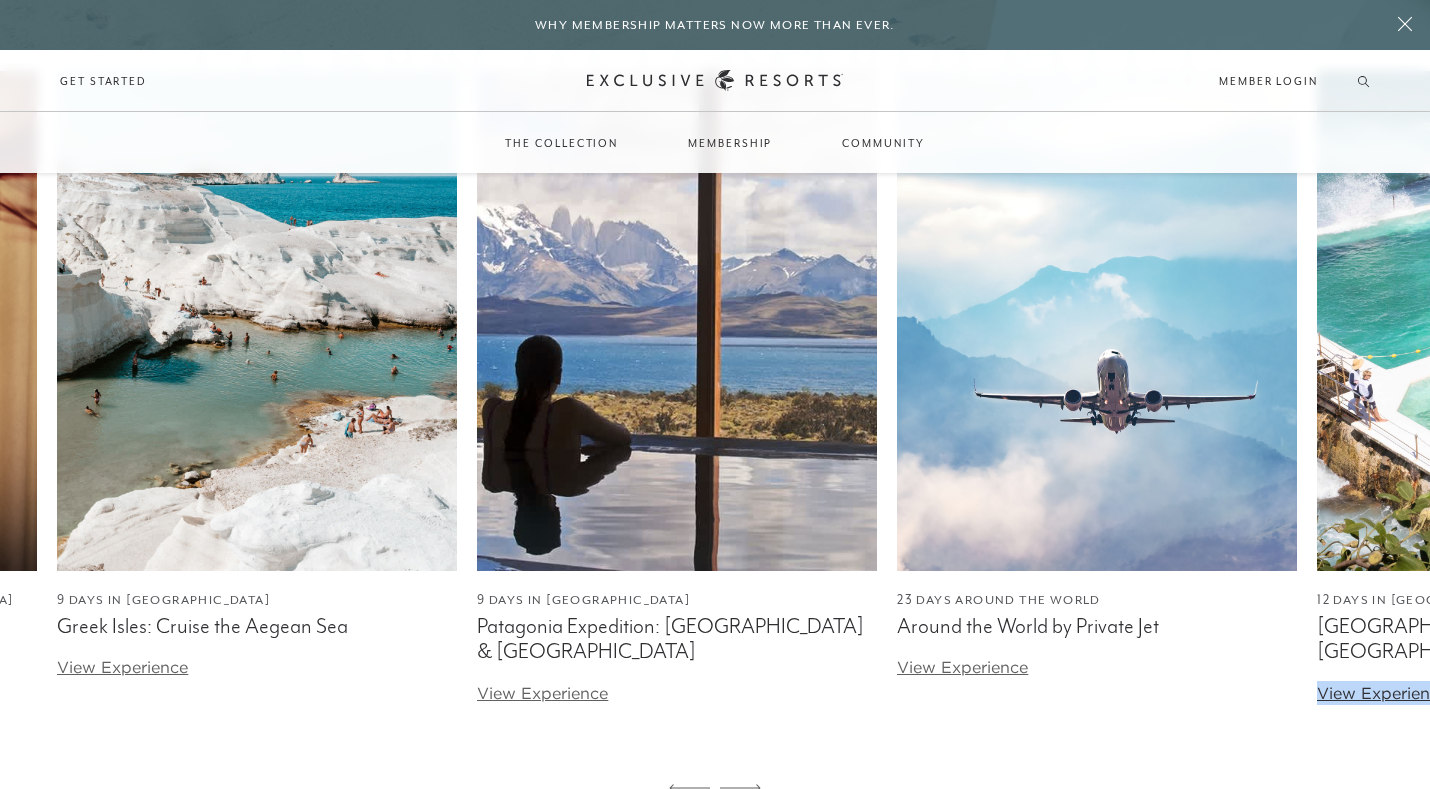 click 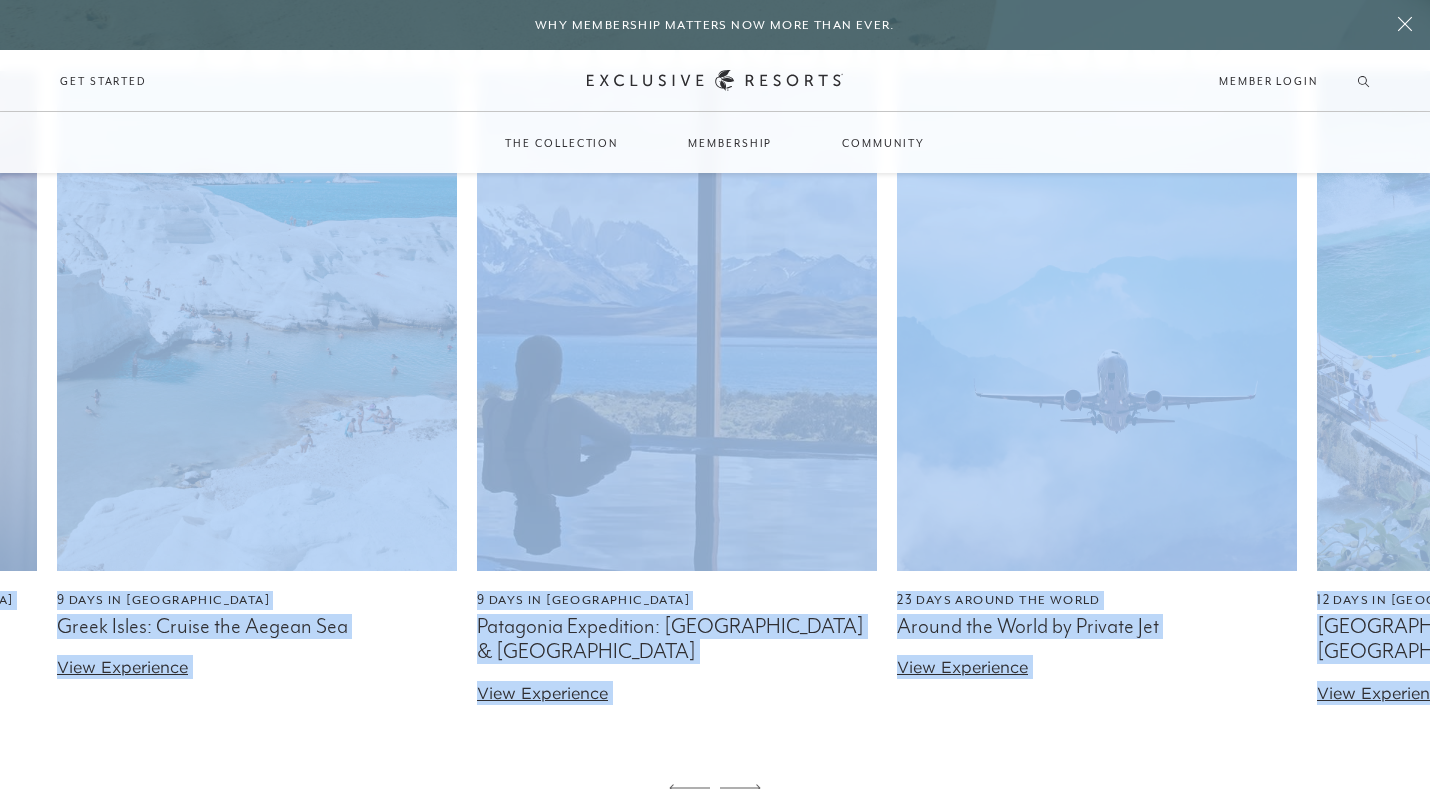 click 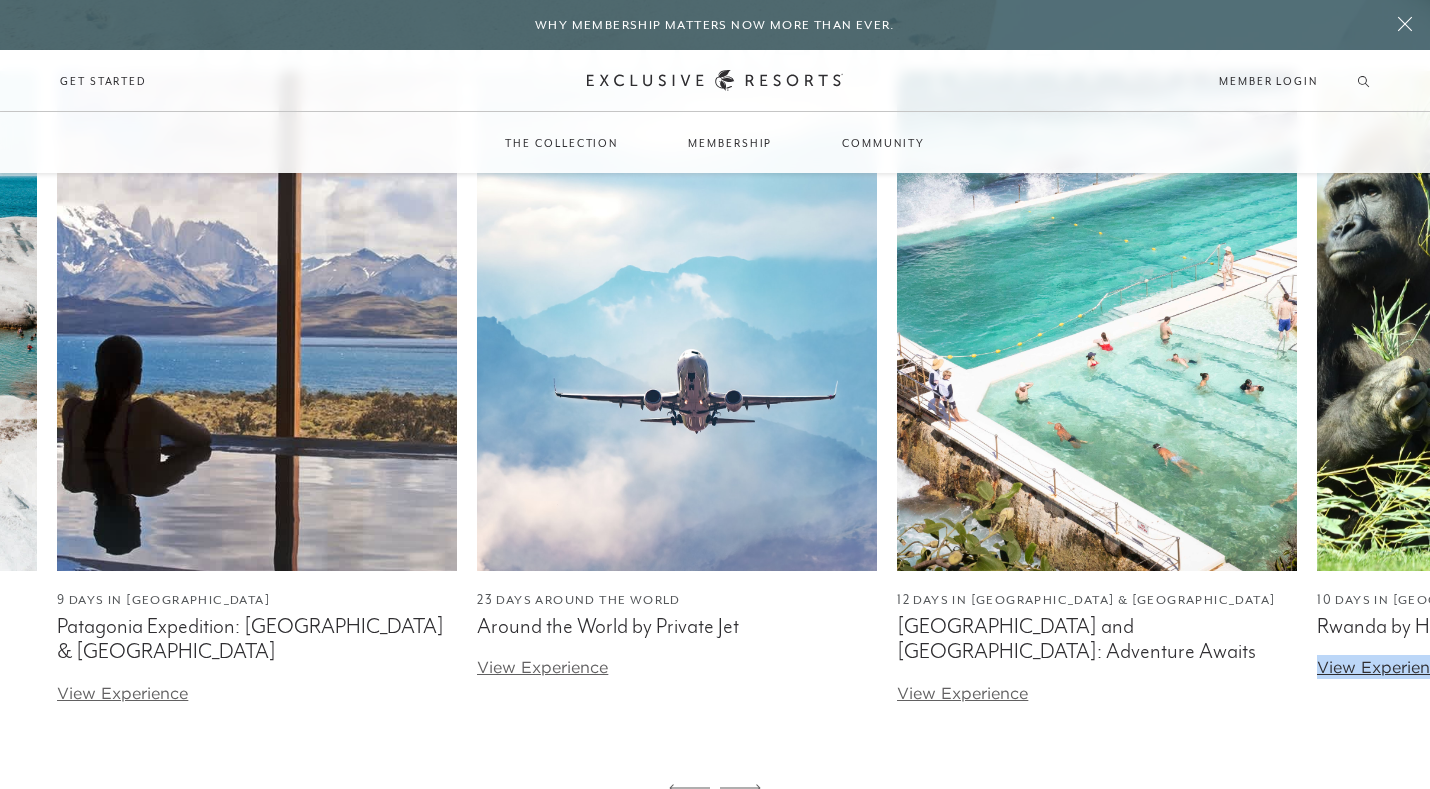 click 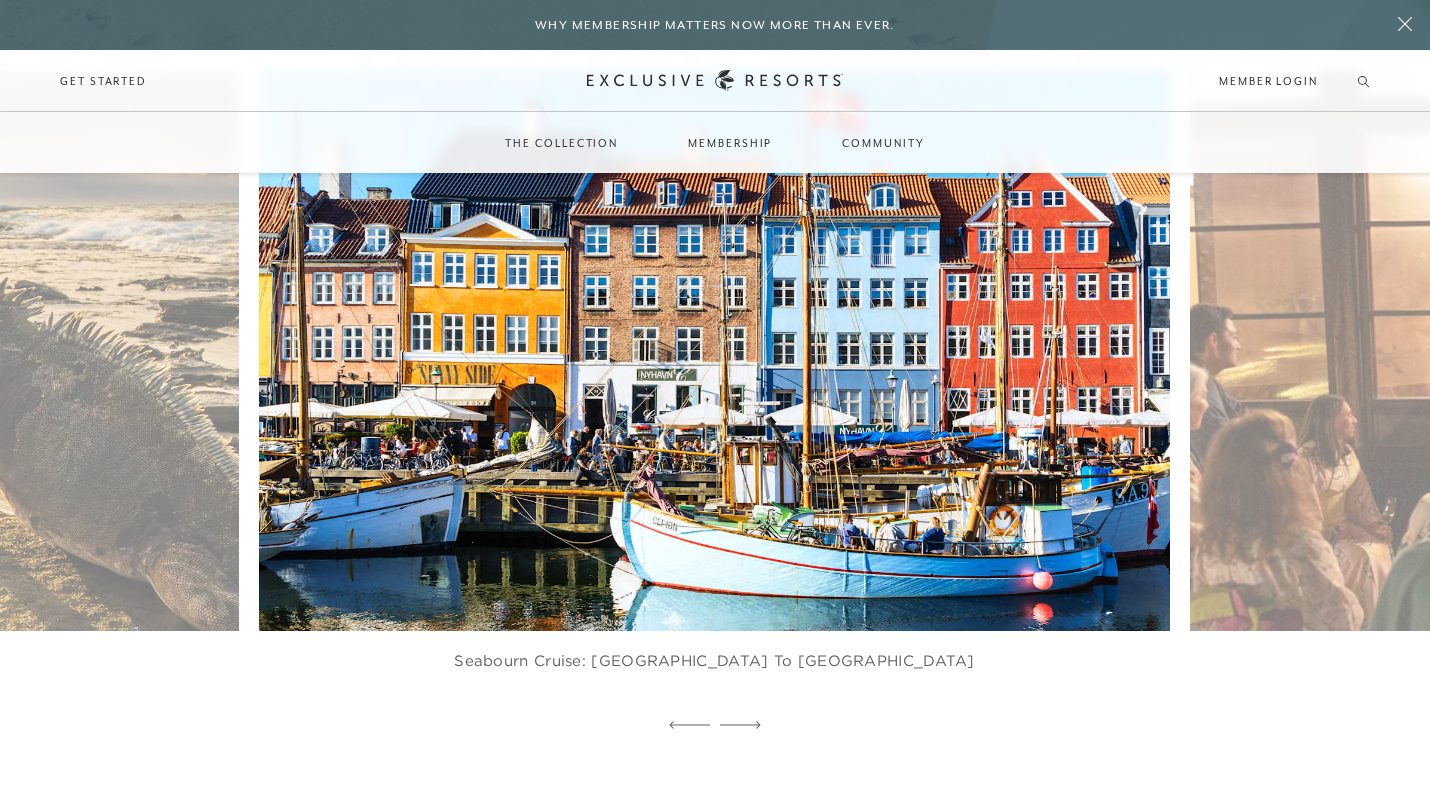 scroll, scrollTop: 1513, scrollLeft: 0, axis: vertical 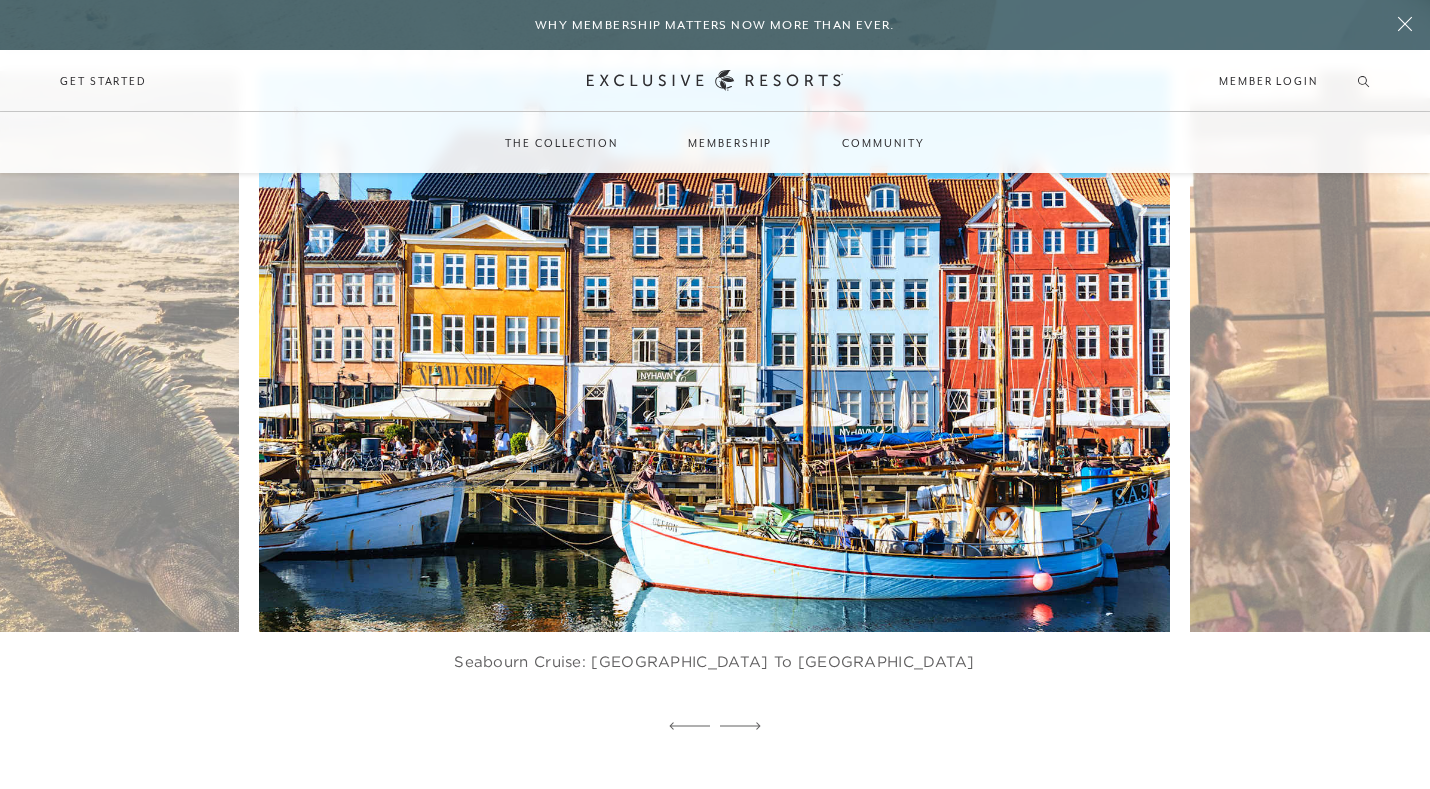 click at bounding box center [746, 351] 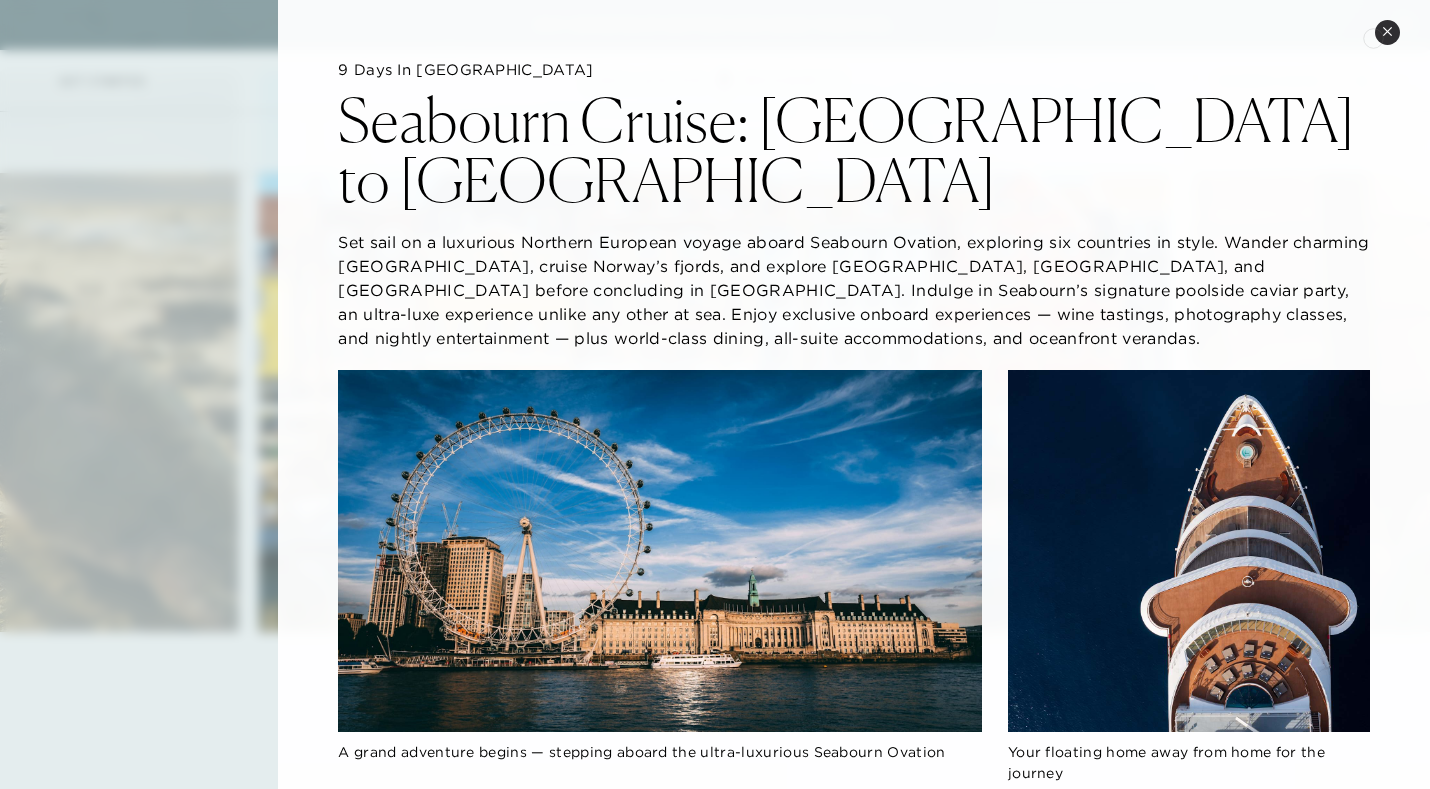 scroll, scrollTop: 0, scrollLeft: 0, axis: both 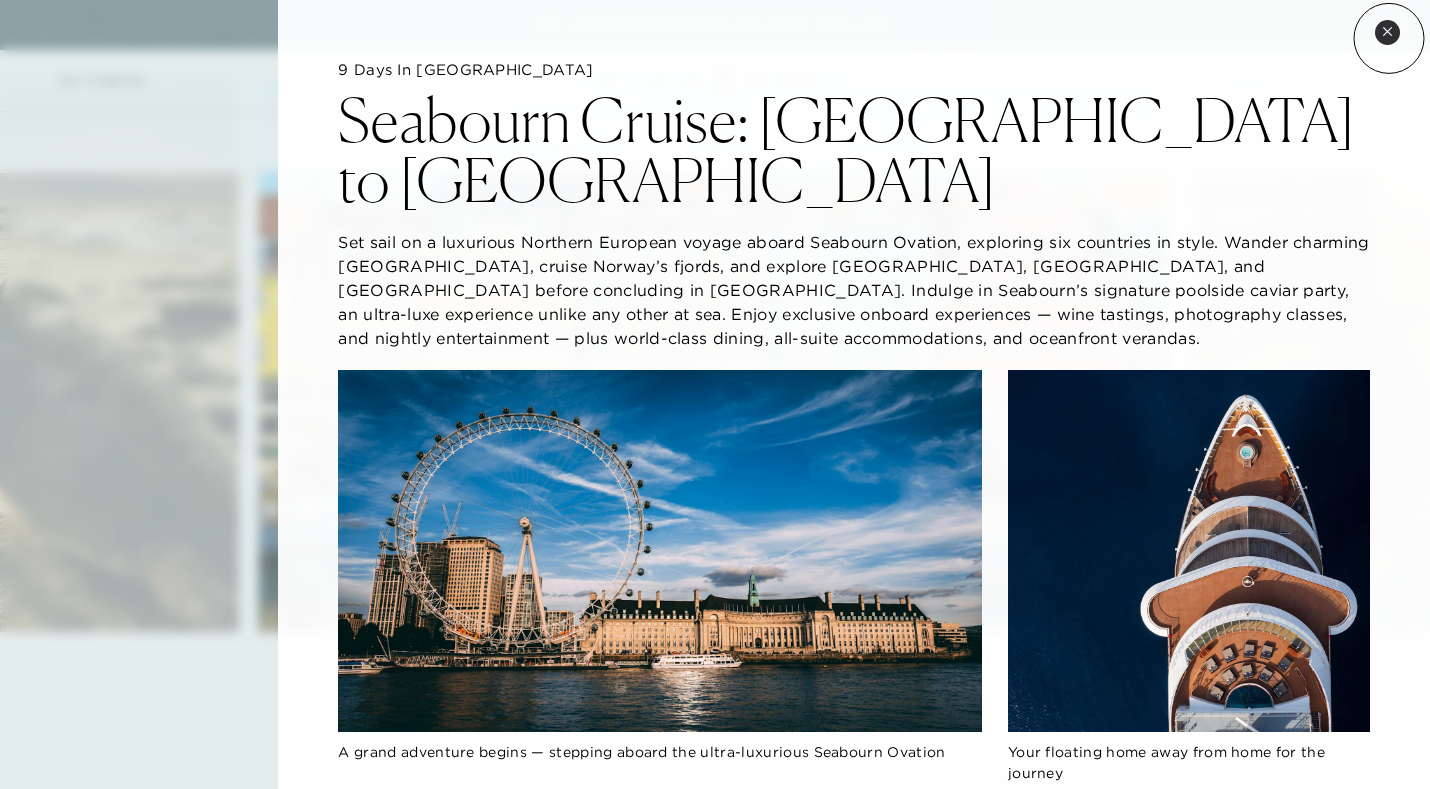 click on "Close quickview" at bounding box center (1387, 32) 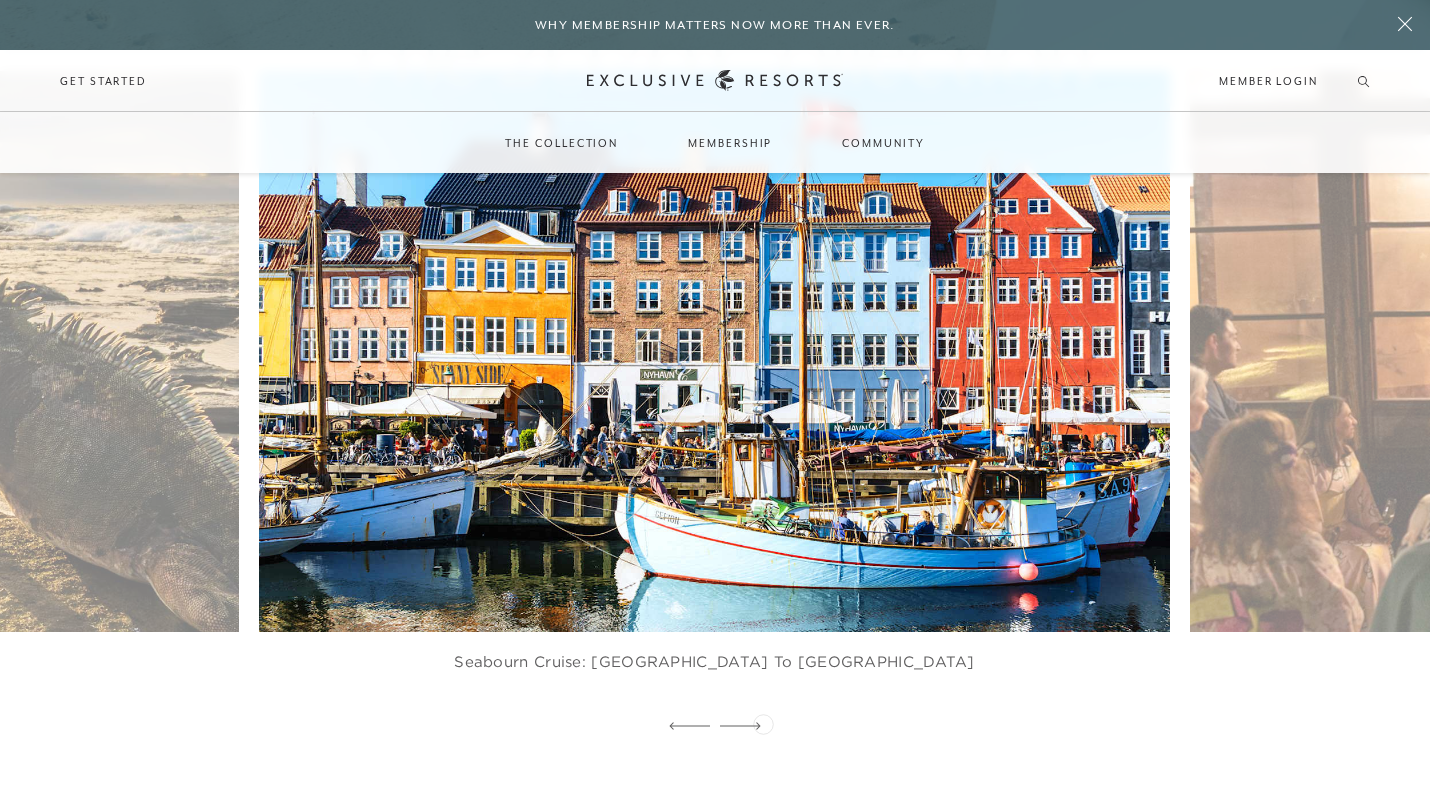 click 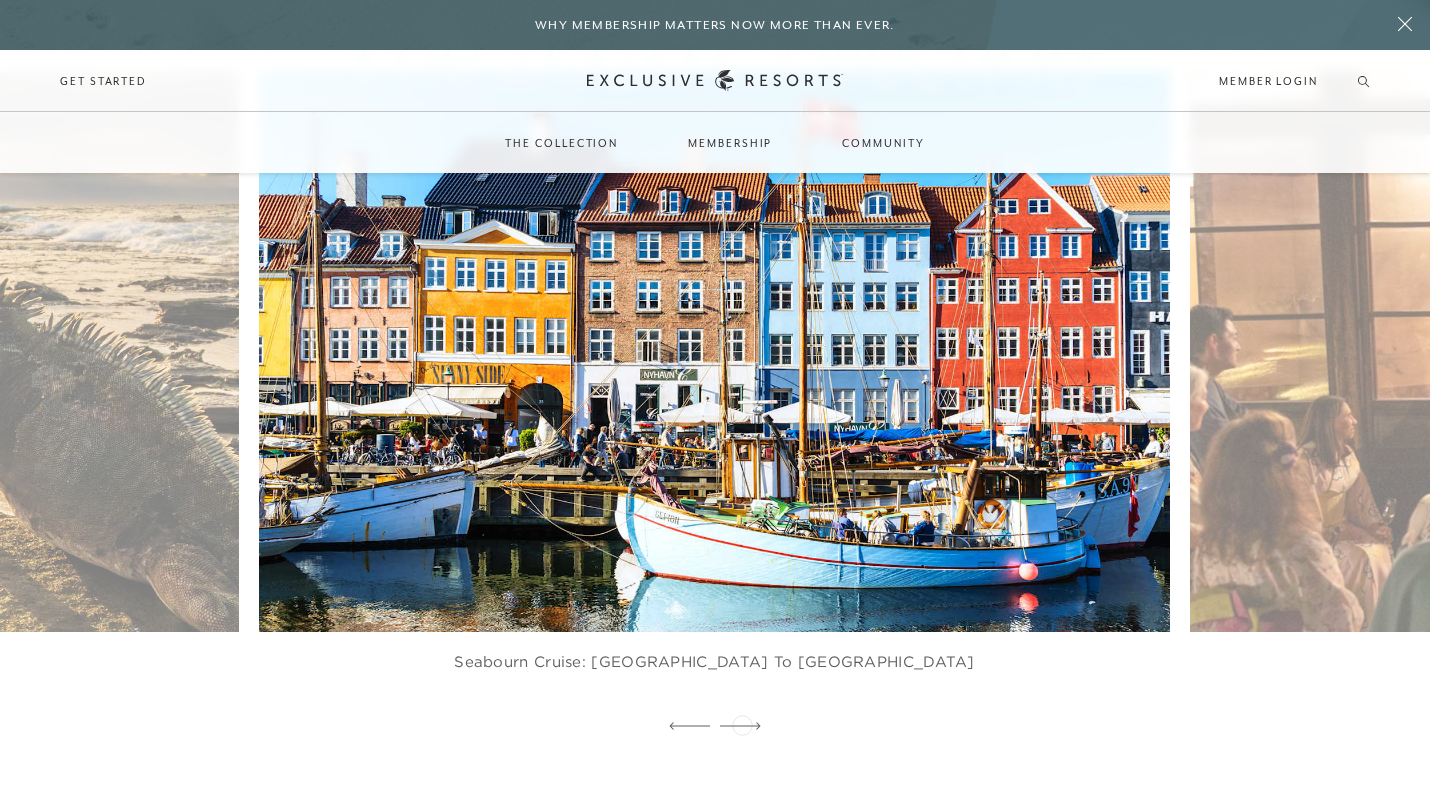 click 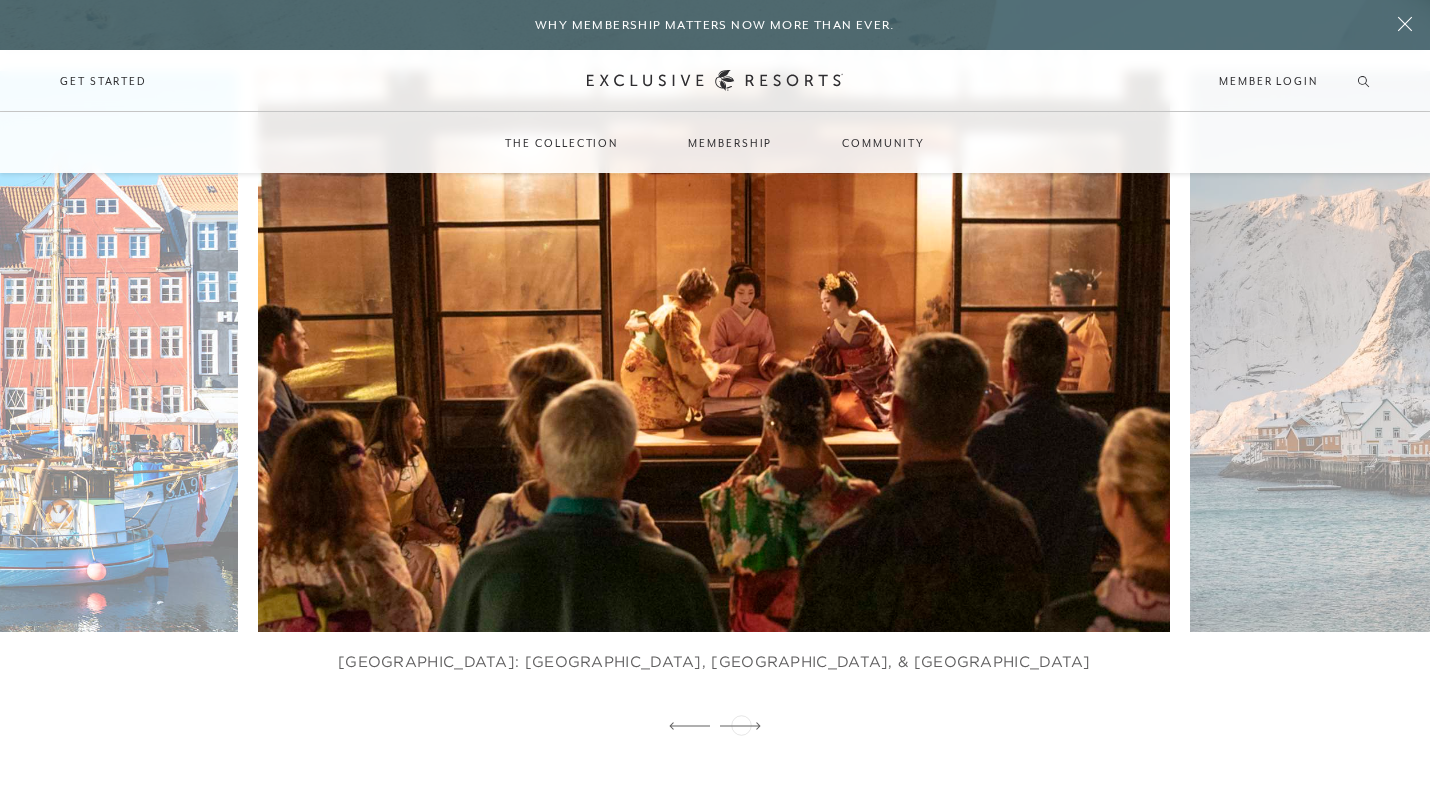 click 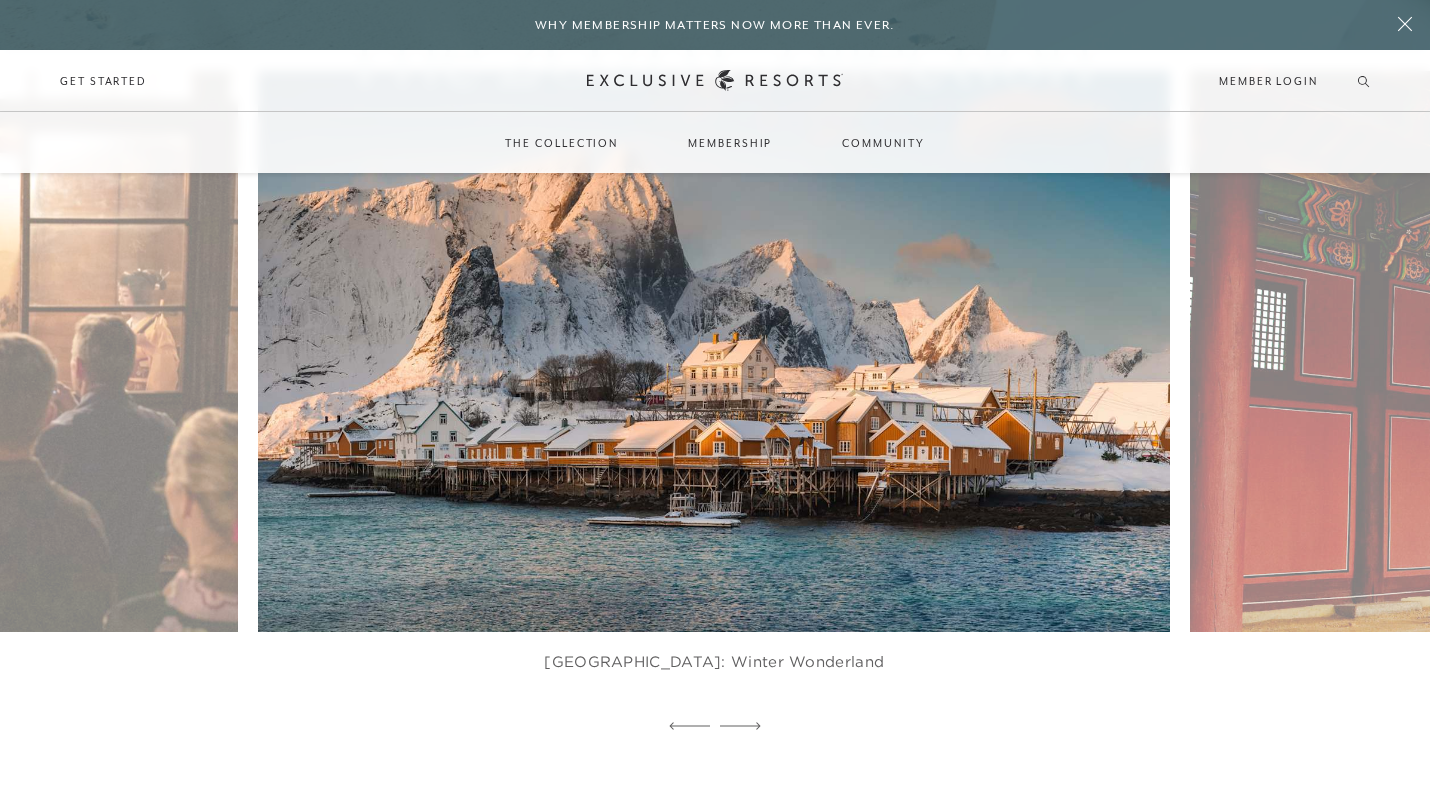 click at bounding box center [745, 351] 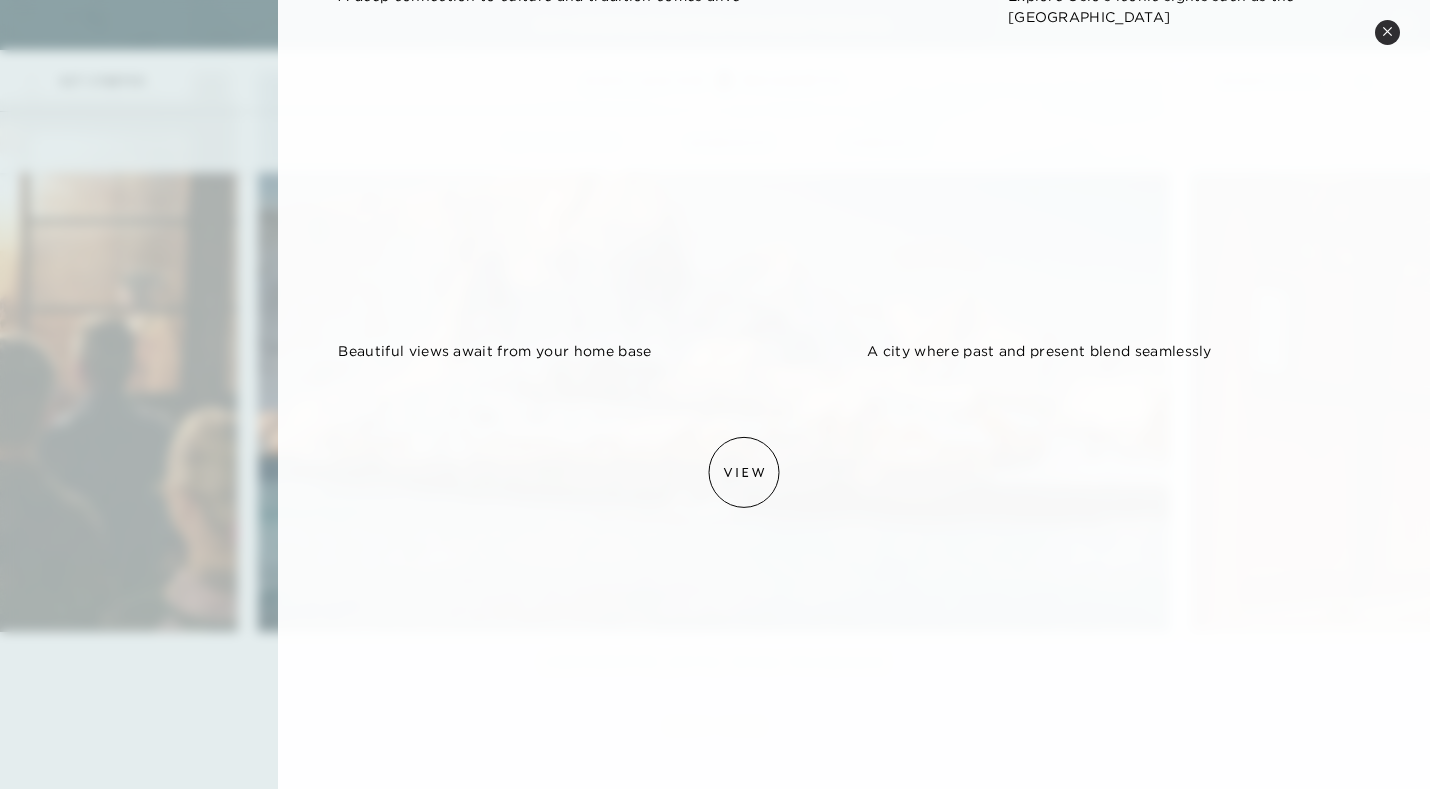 scroll, scrollTop: 212, scrollLeft: 0, axis: vertical 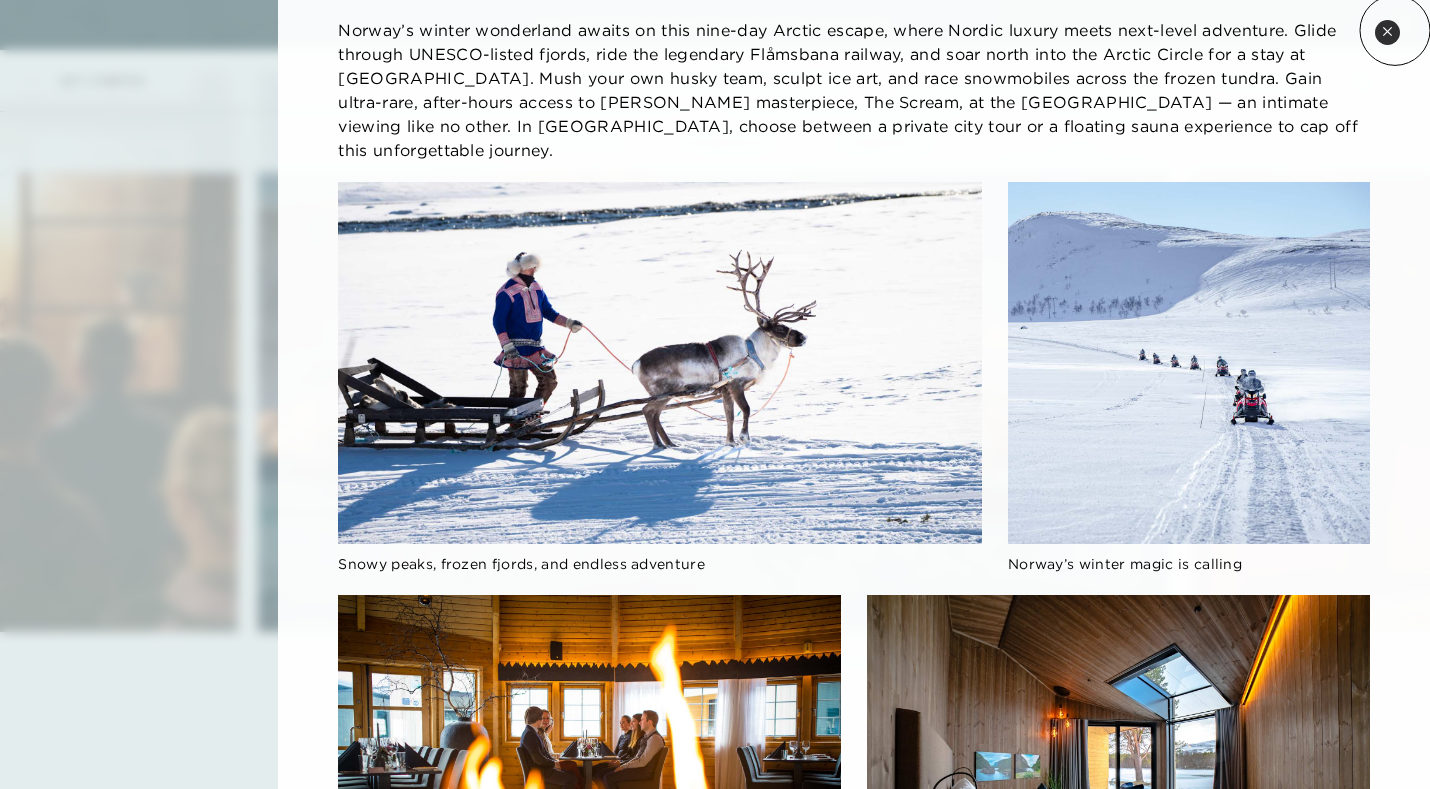 click on "Close quickview" at bounding box center (1387, 32) 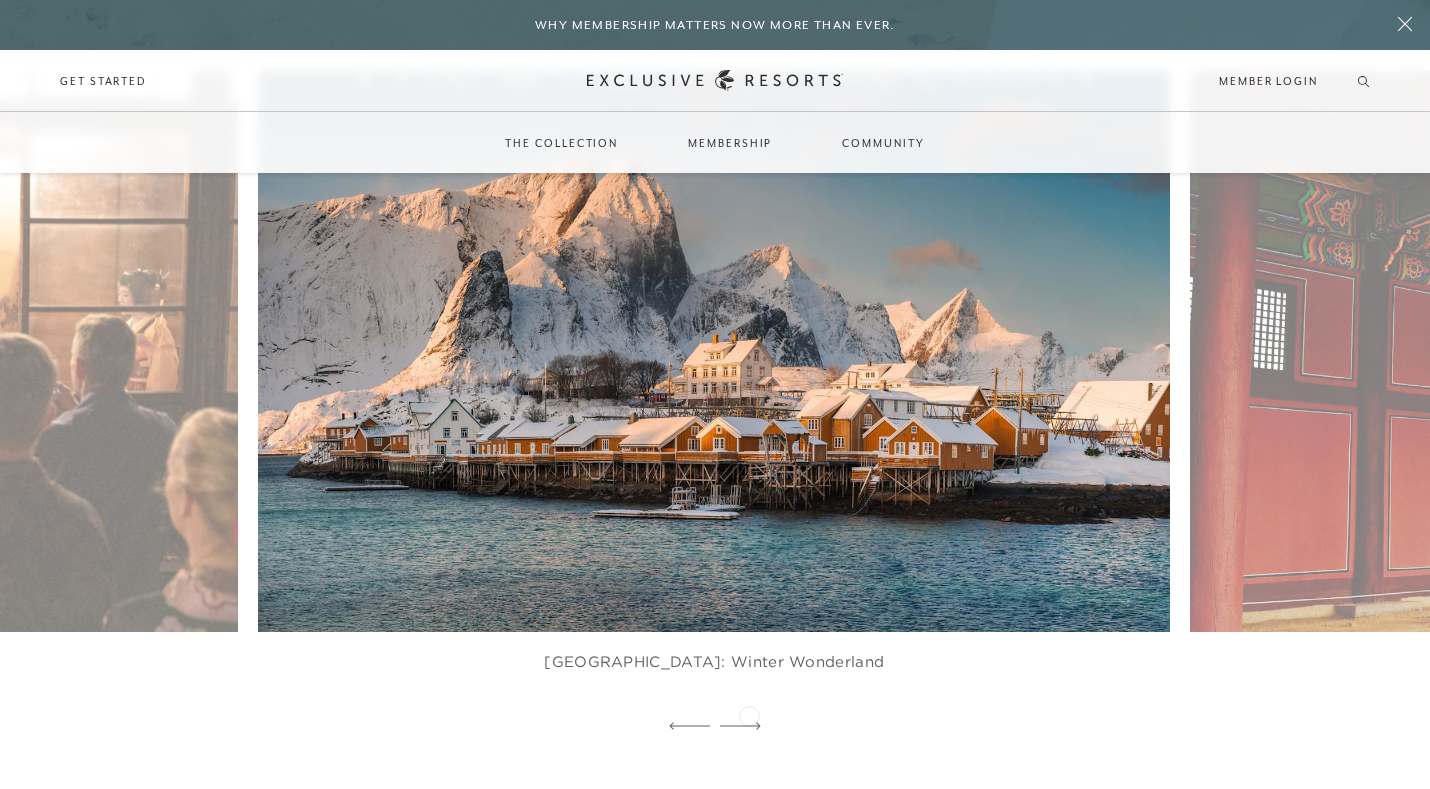 click 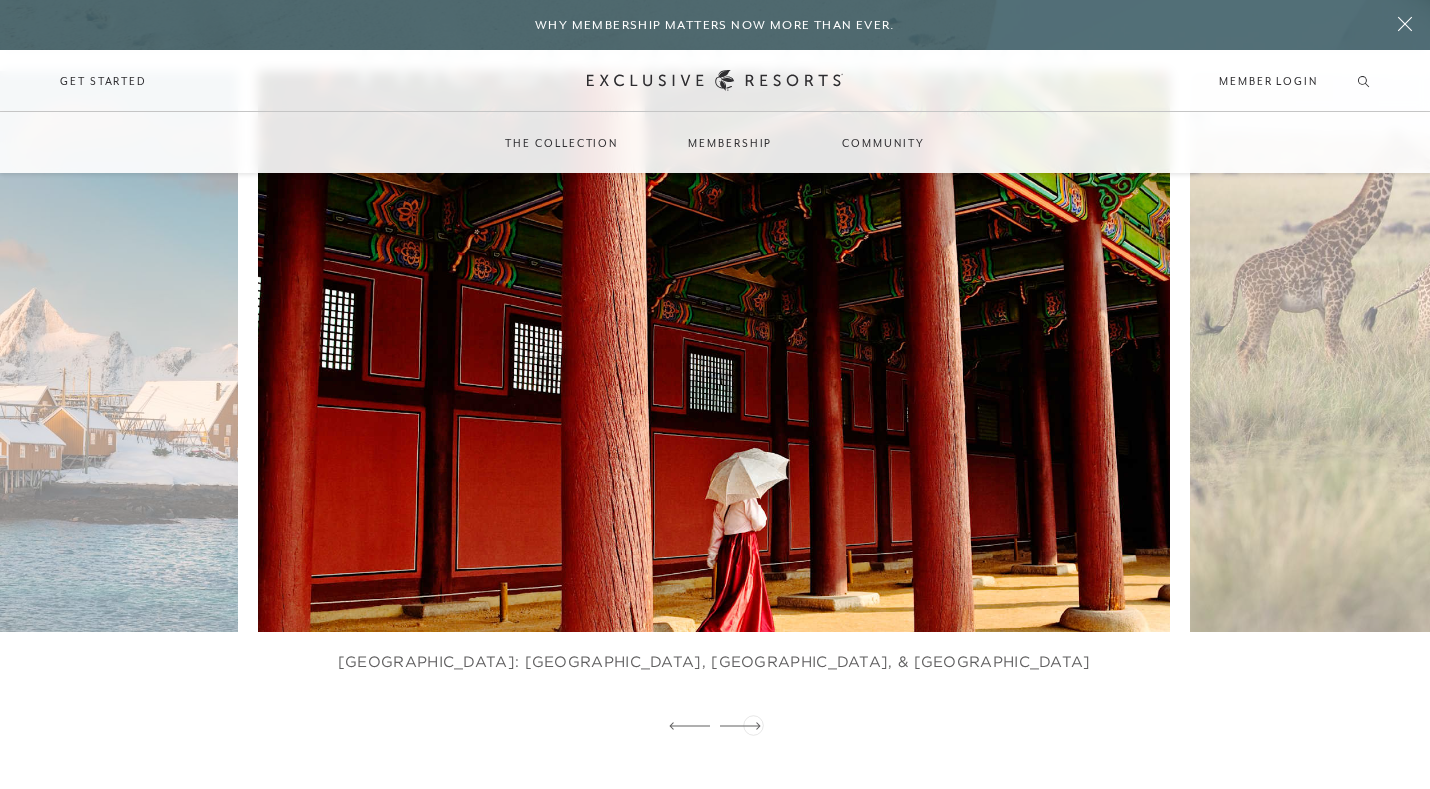 click 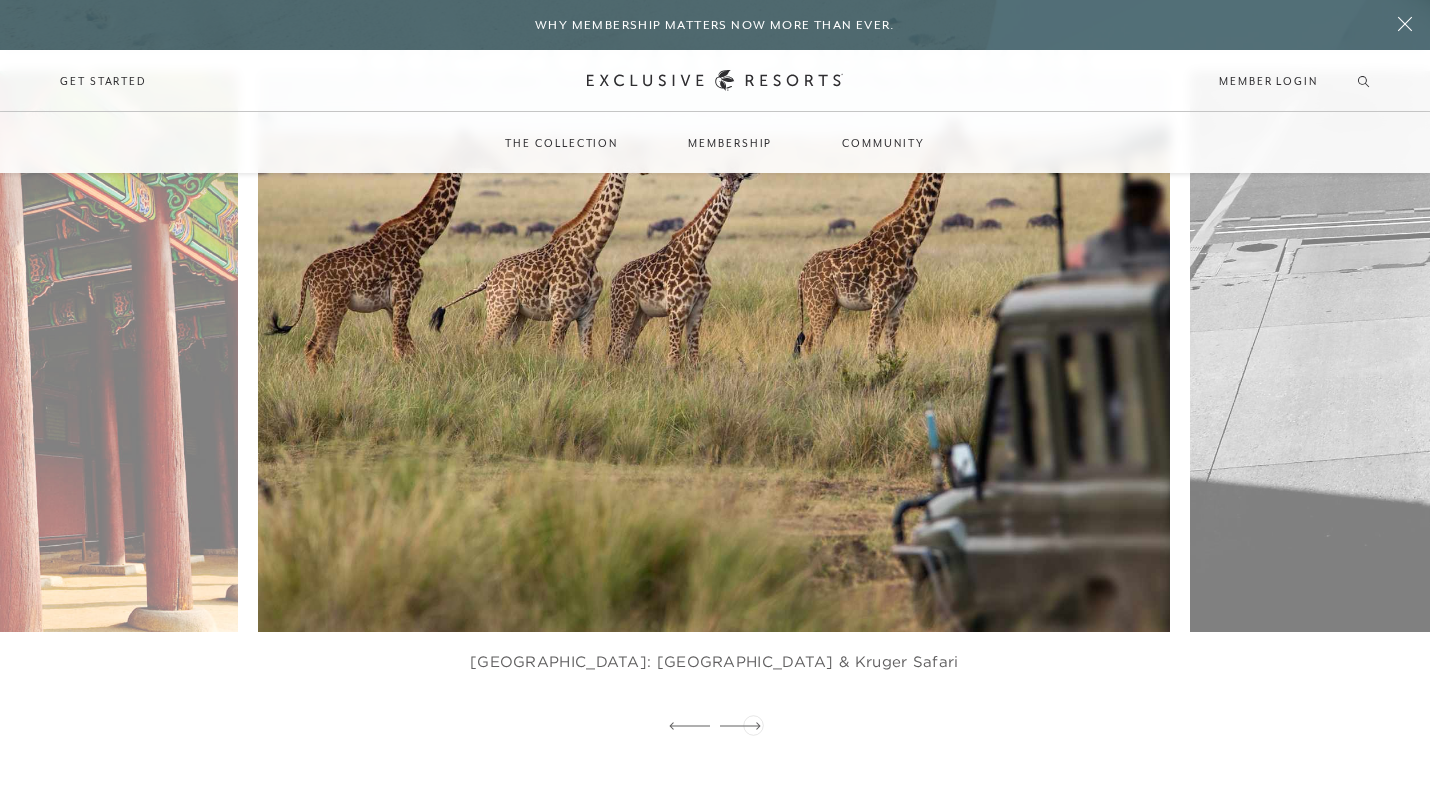 click 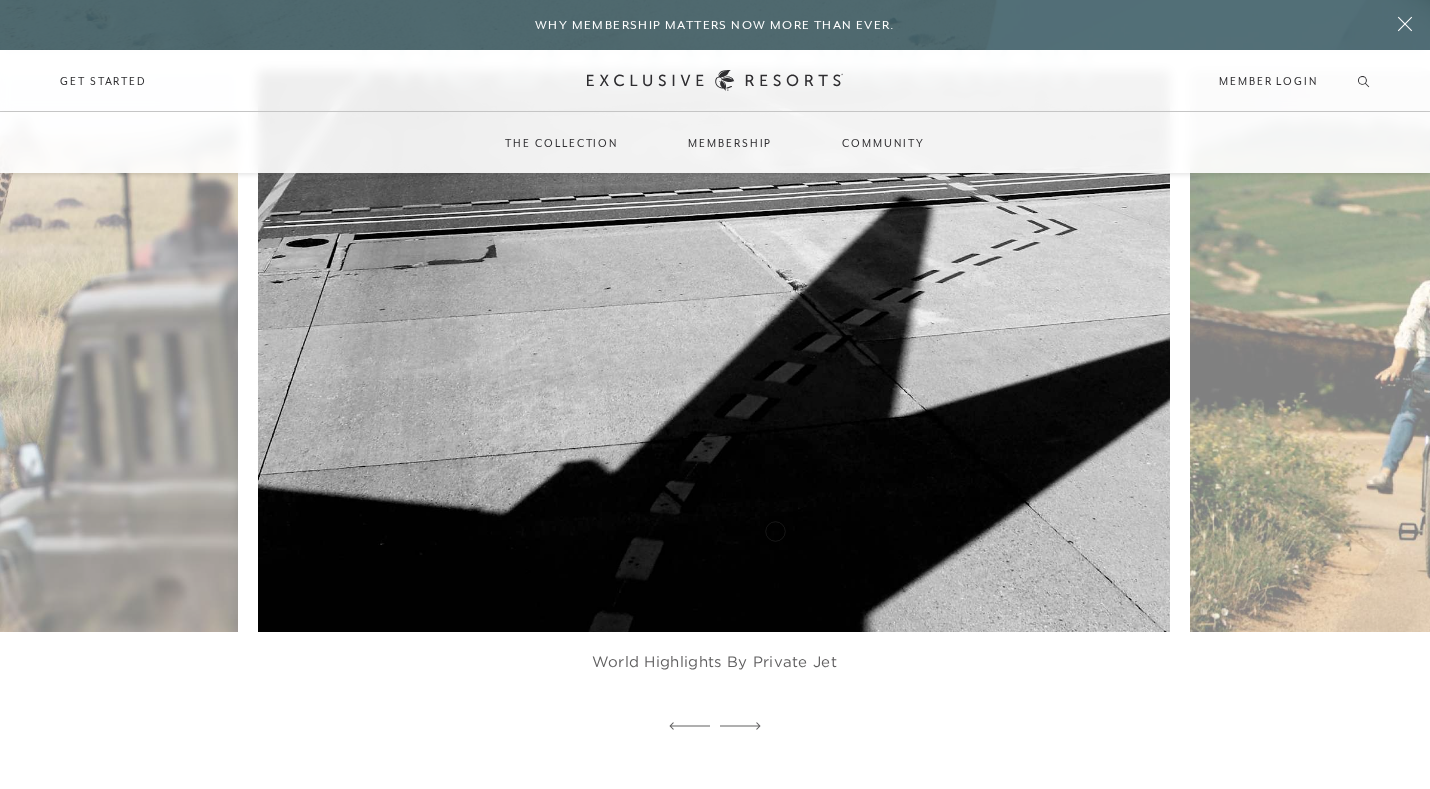 click at bounding box center [745, 351] 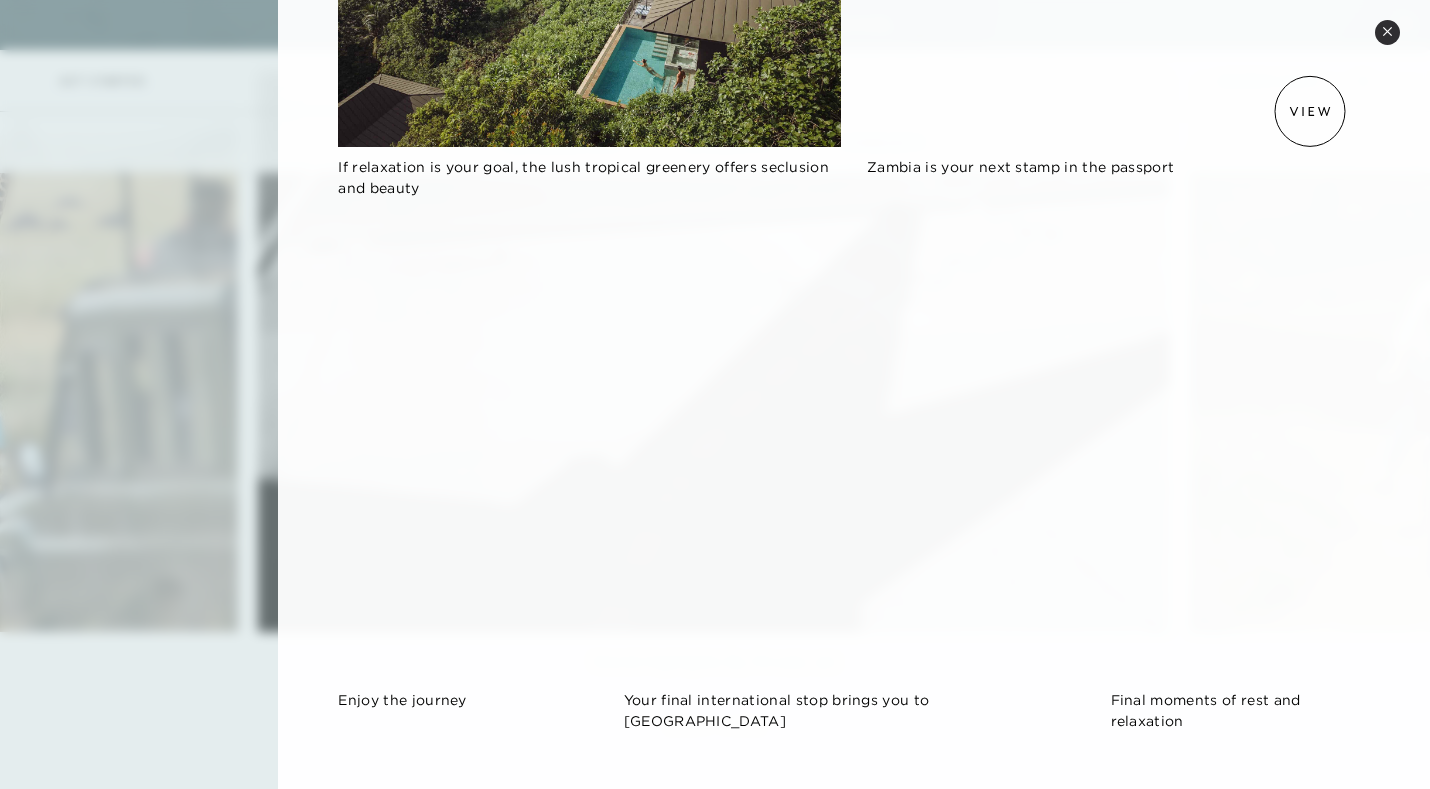 scroll, scrollTop: 2251, scrollLeft: 0, axis: vertical 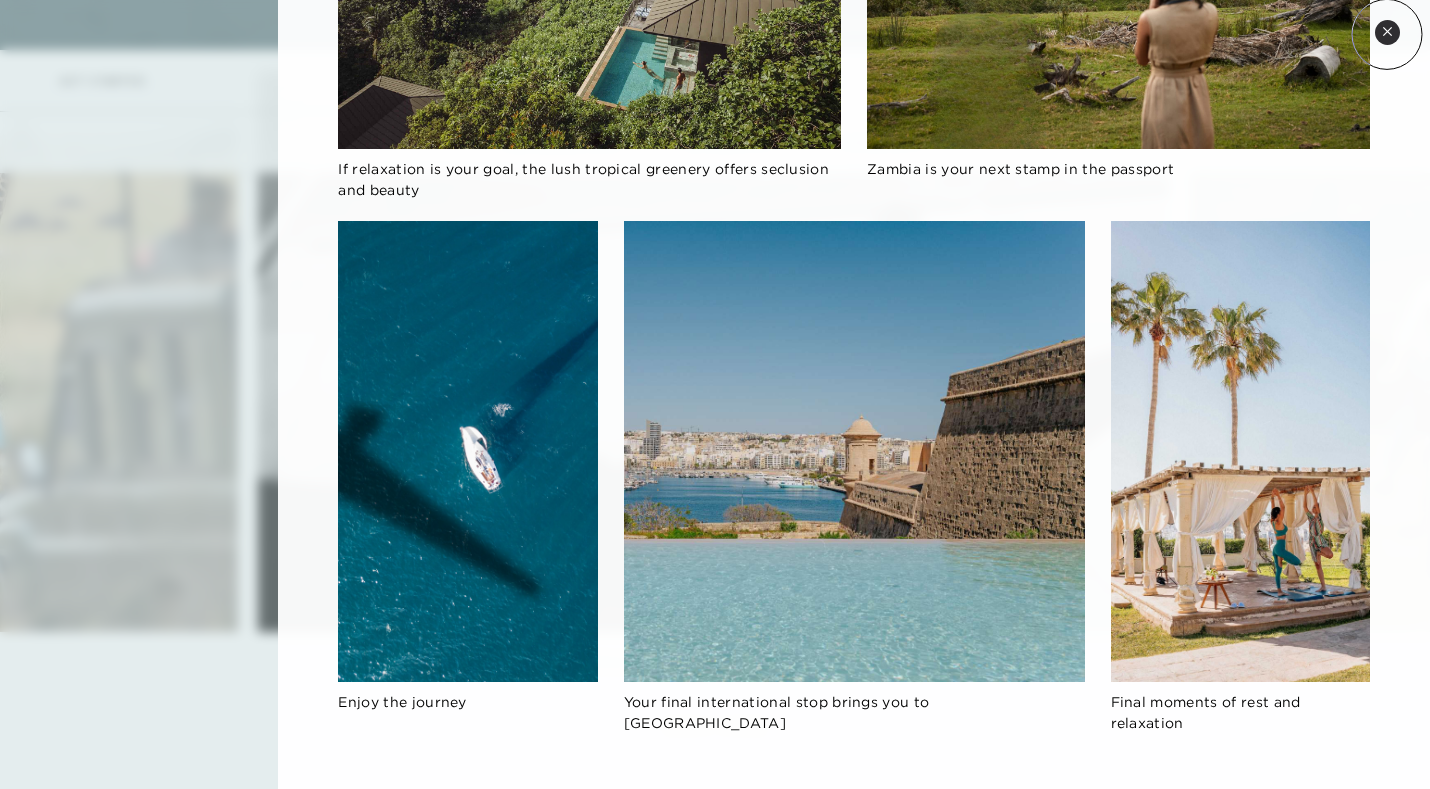 click on "Close quickview" at bounding box center (1387, 32) 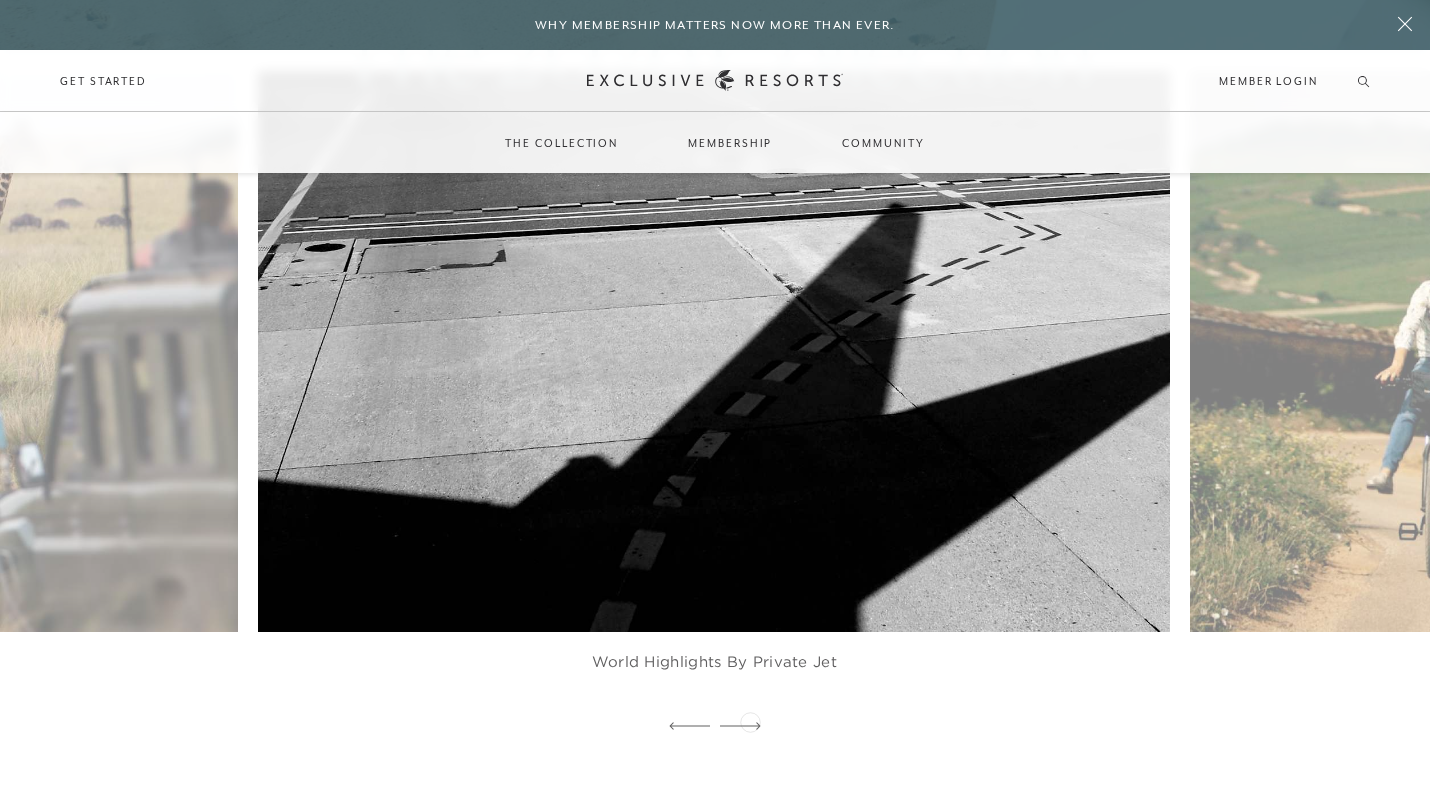 click 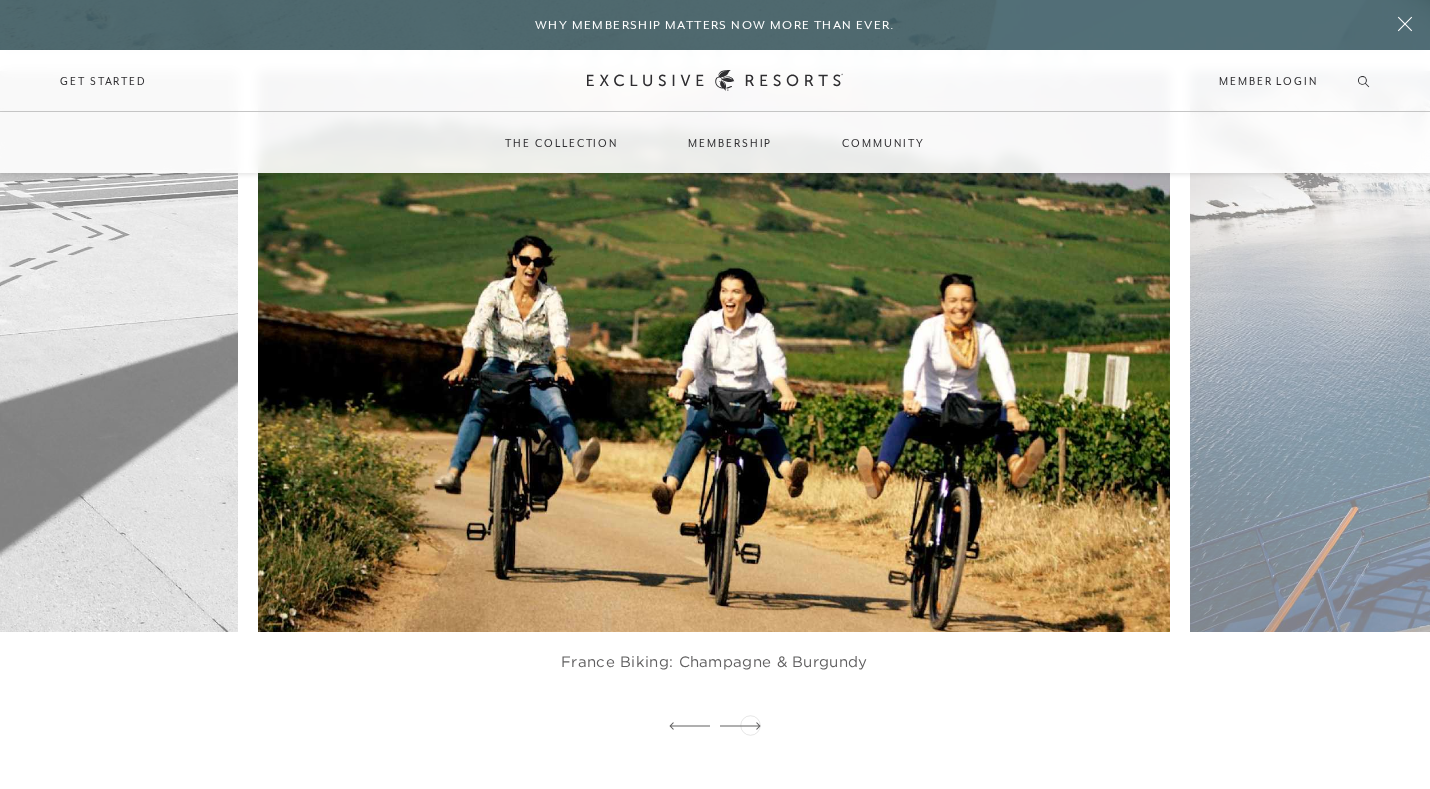 click 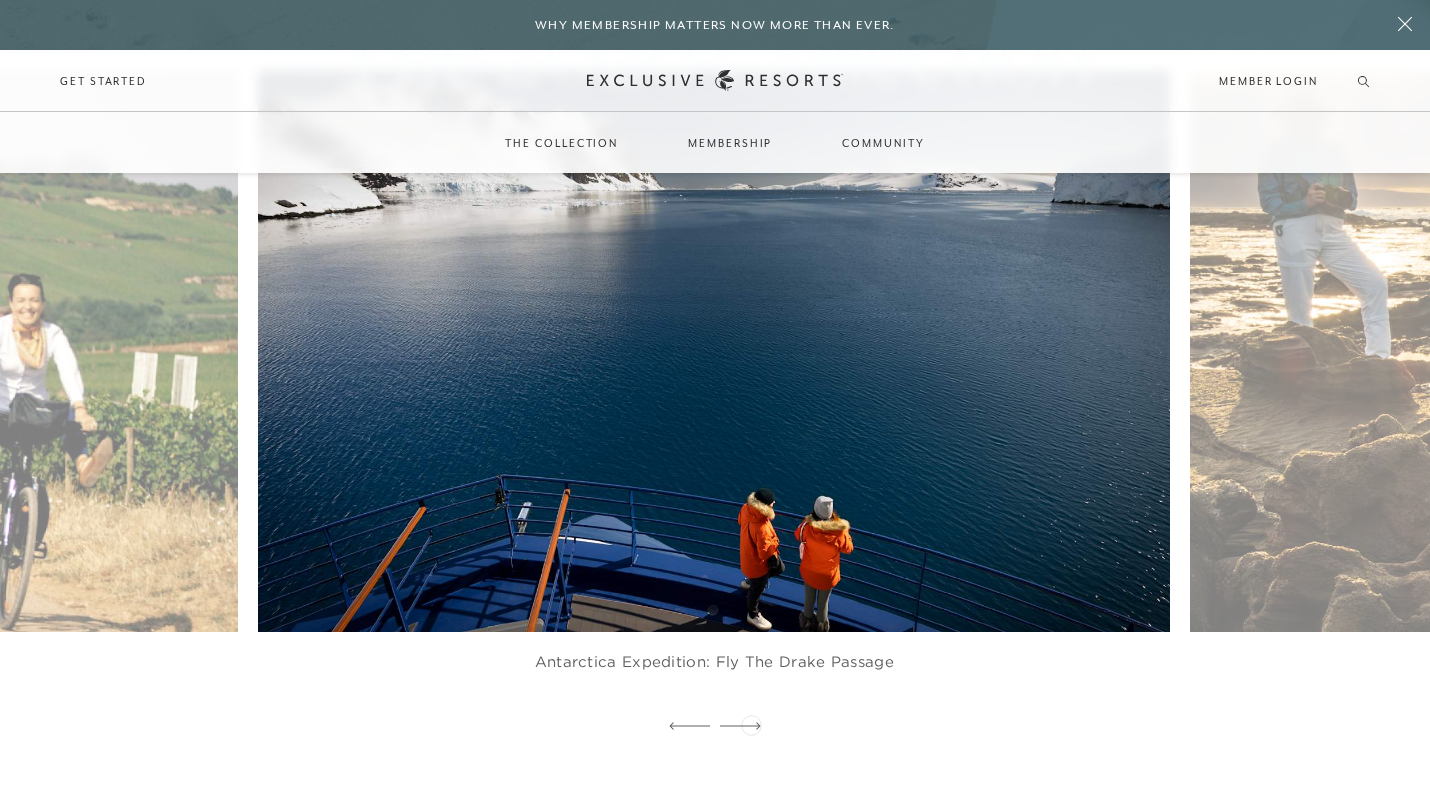 click 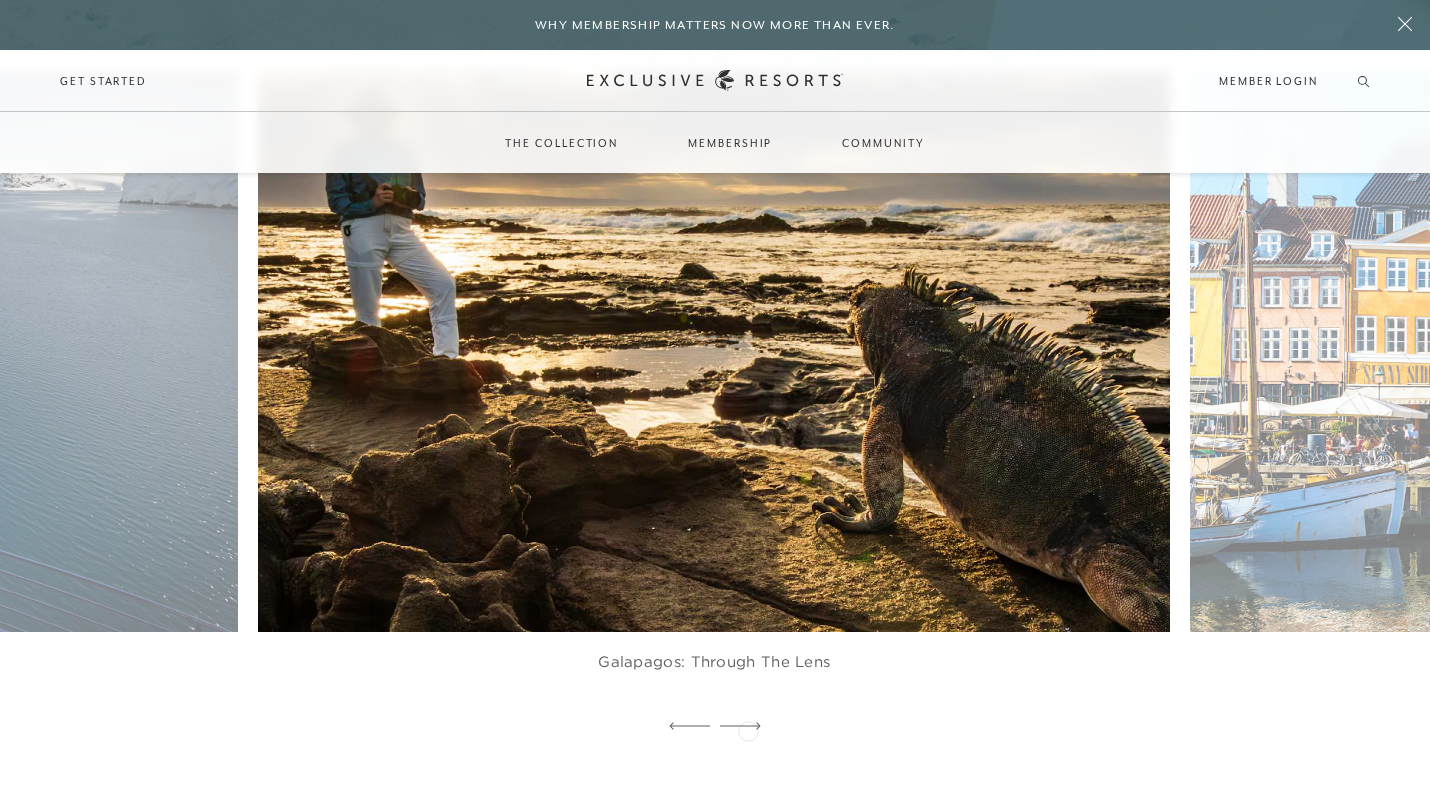 click 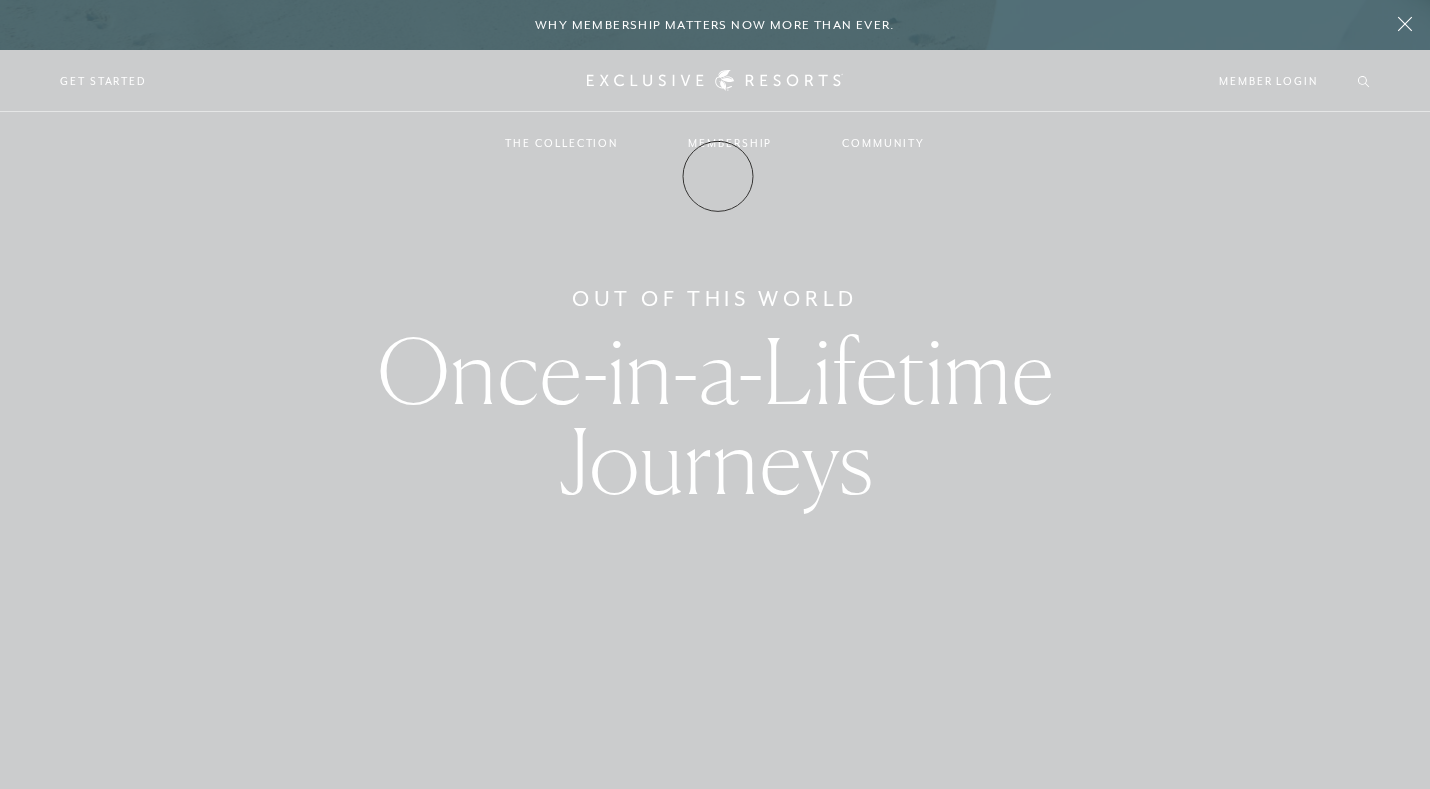 scroll, scrollTop: 0, scrollLeft: 0, axis: both 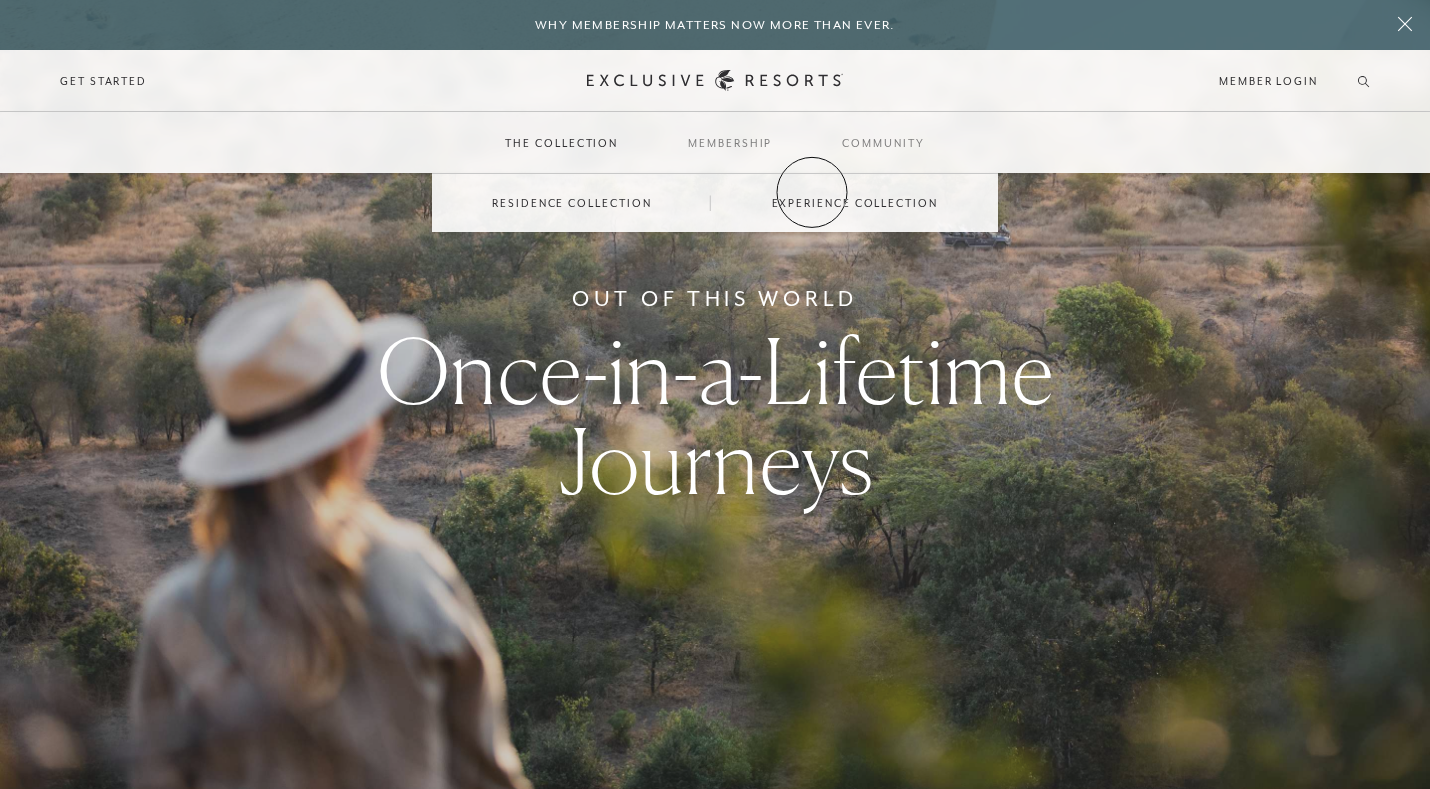 click on "Experience Collection" at bounding box center (855, 203) 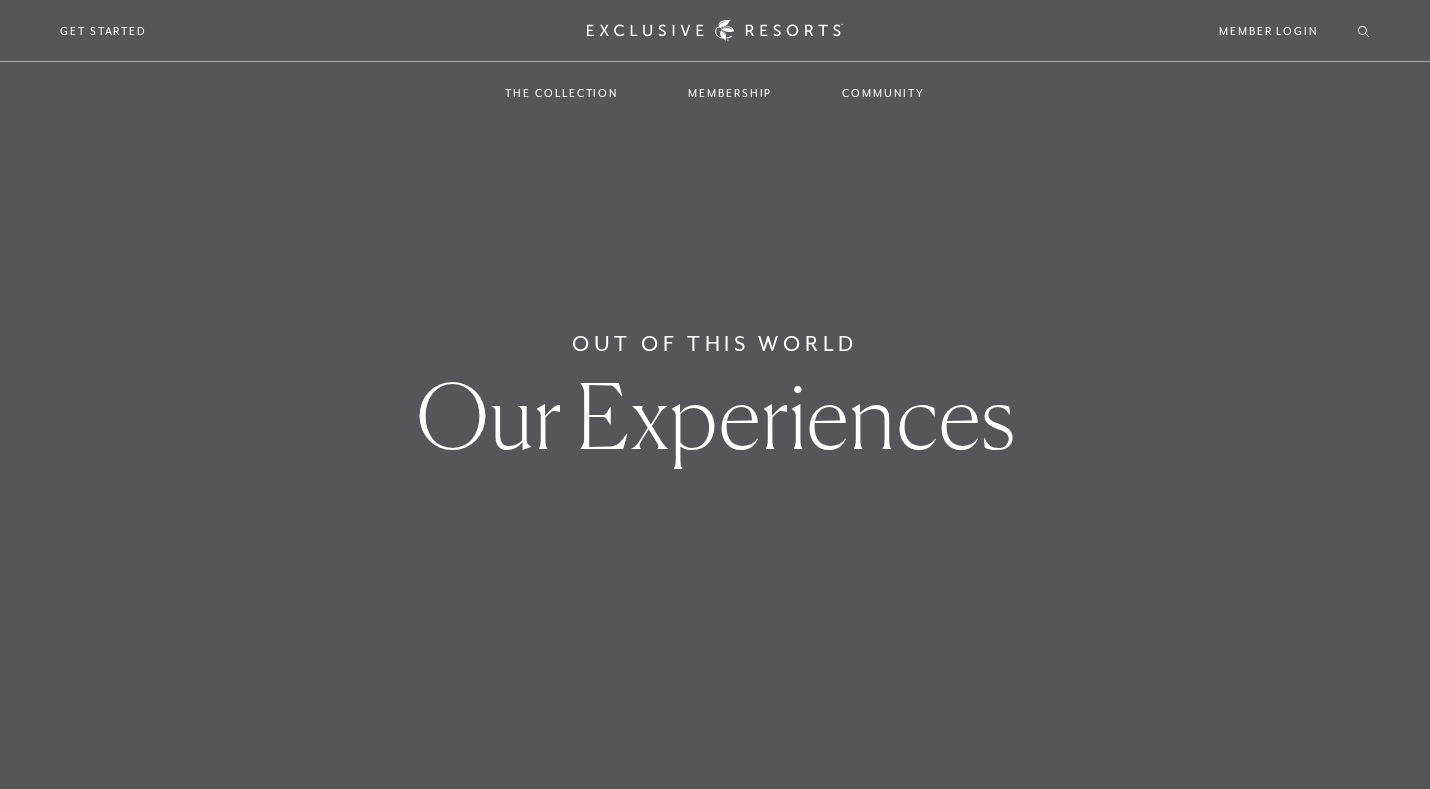 scroll, scrollTop: 0, scrollLeft: 0, axis: both 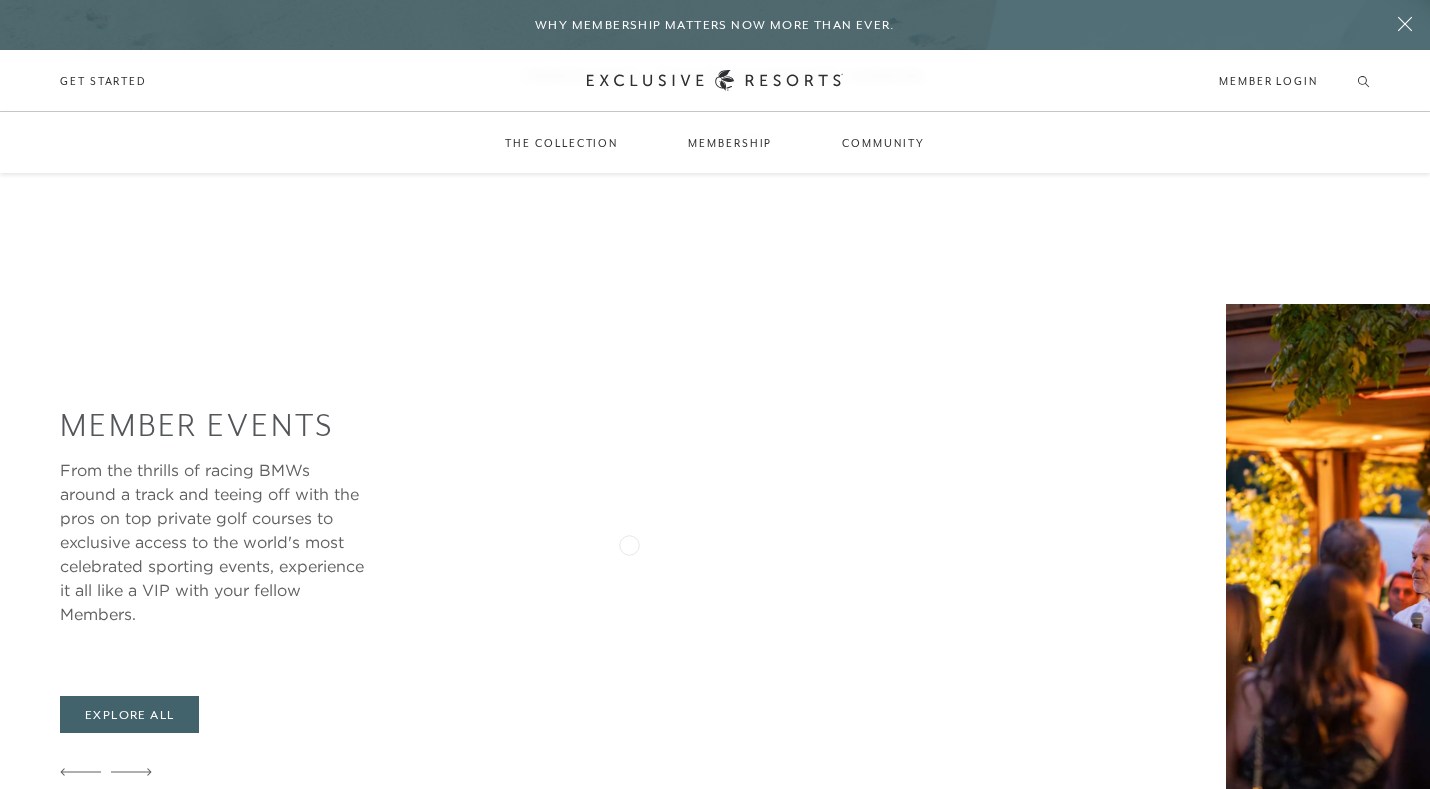 click at bounding box center (586, 554) 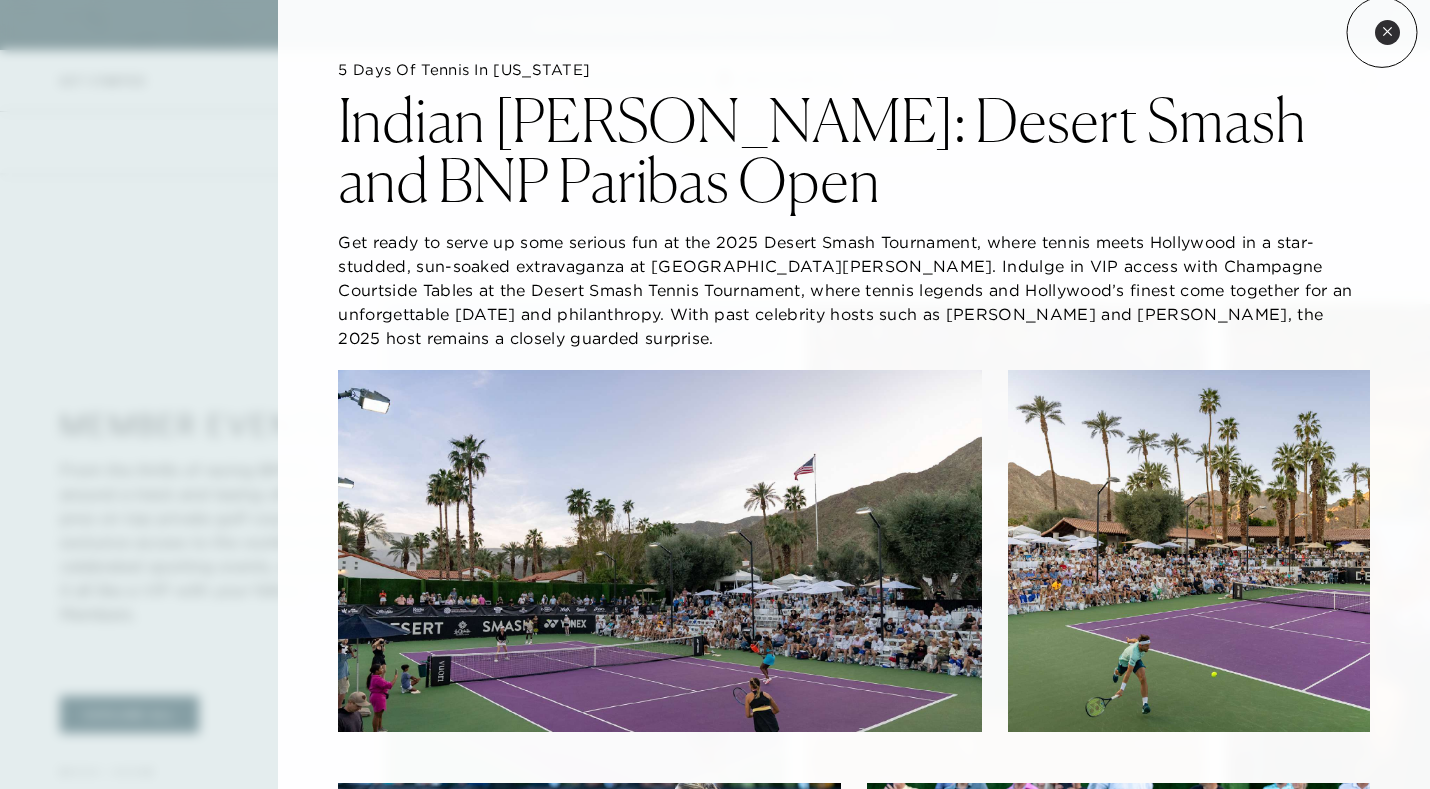 click 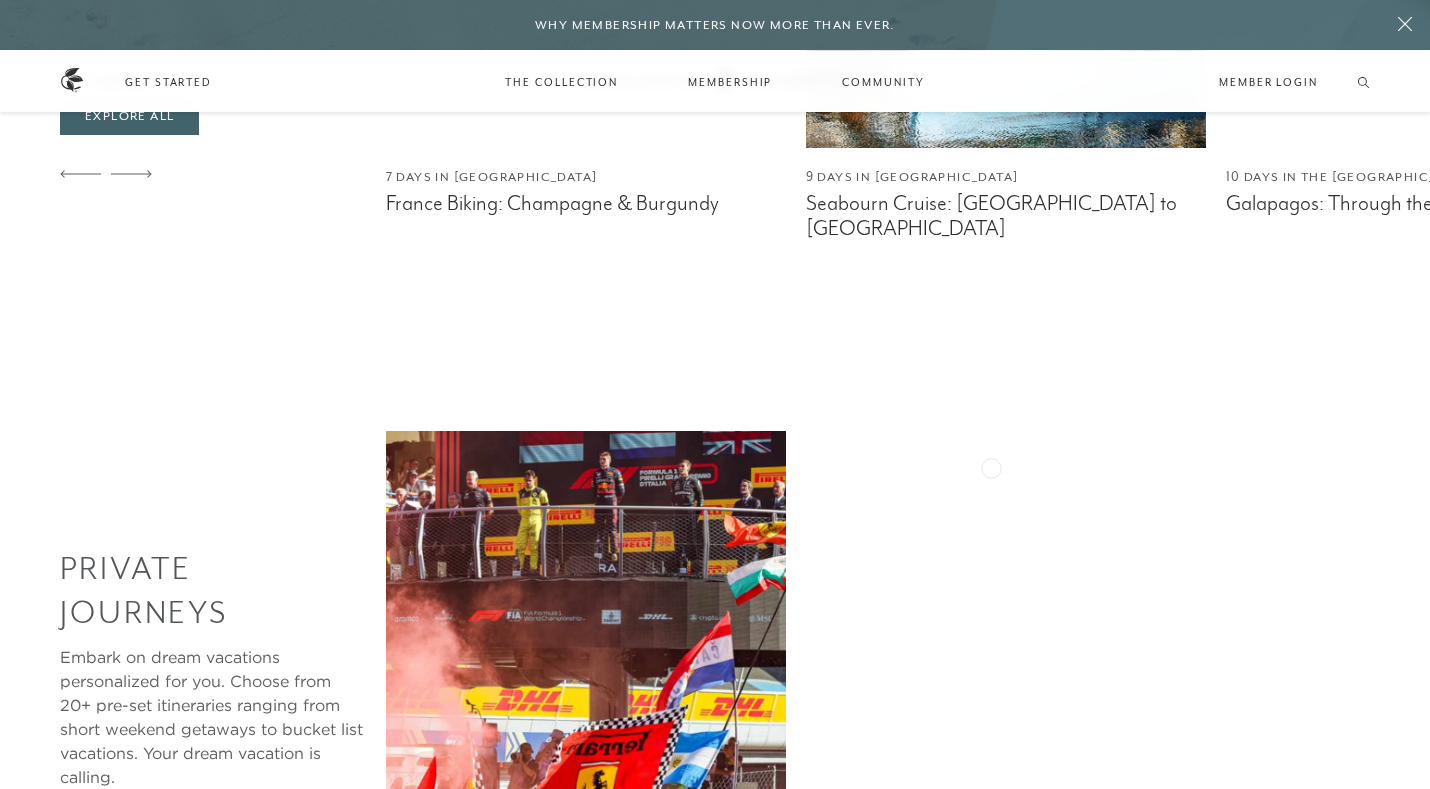 scroll, scrollTop: 1742, scrollLeft: 0, axis: vertical 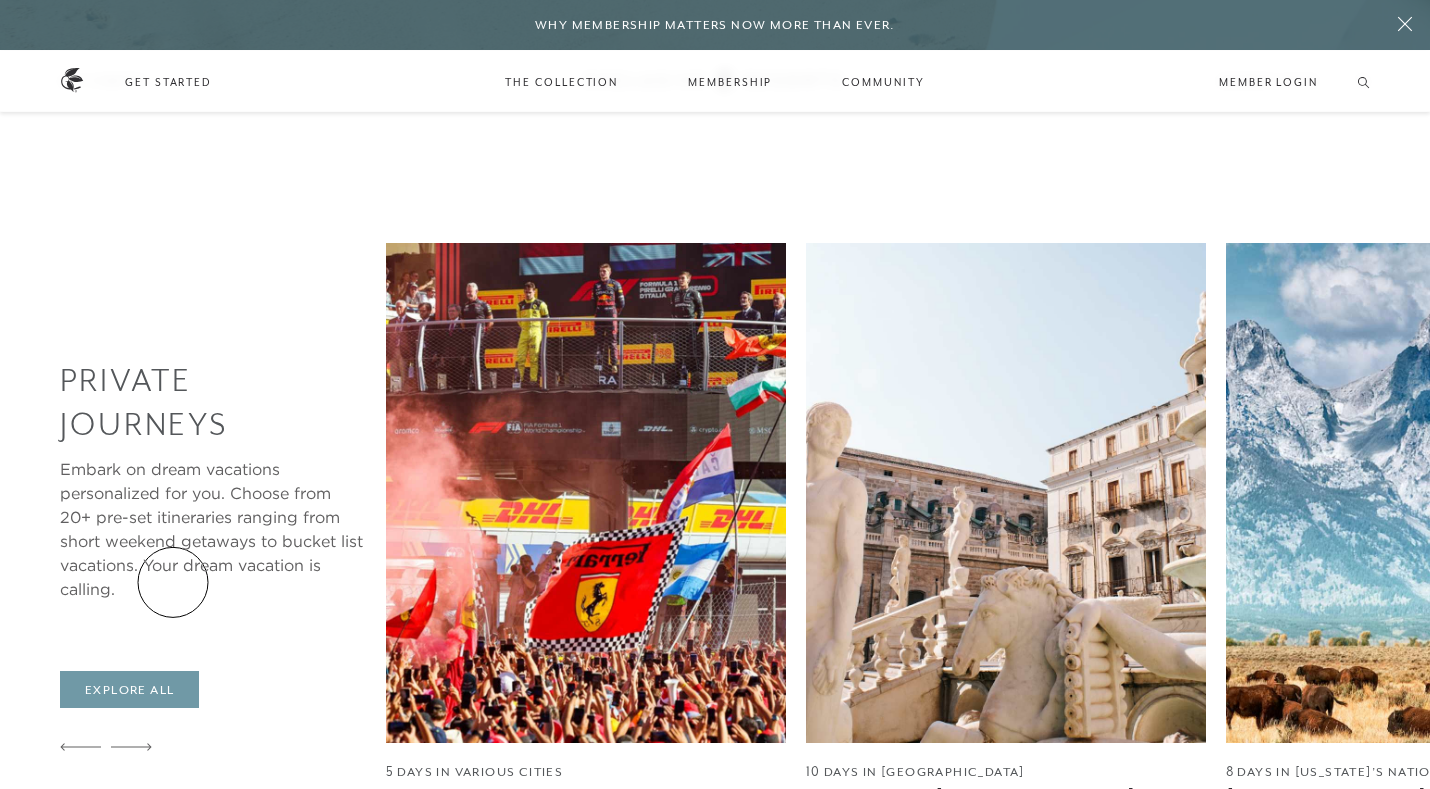 click on "Explore All" at bounding box center (129, 690) 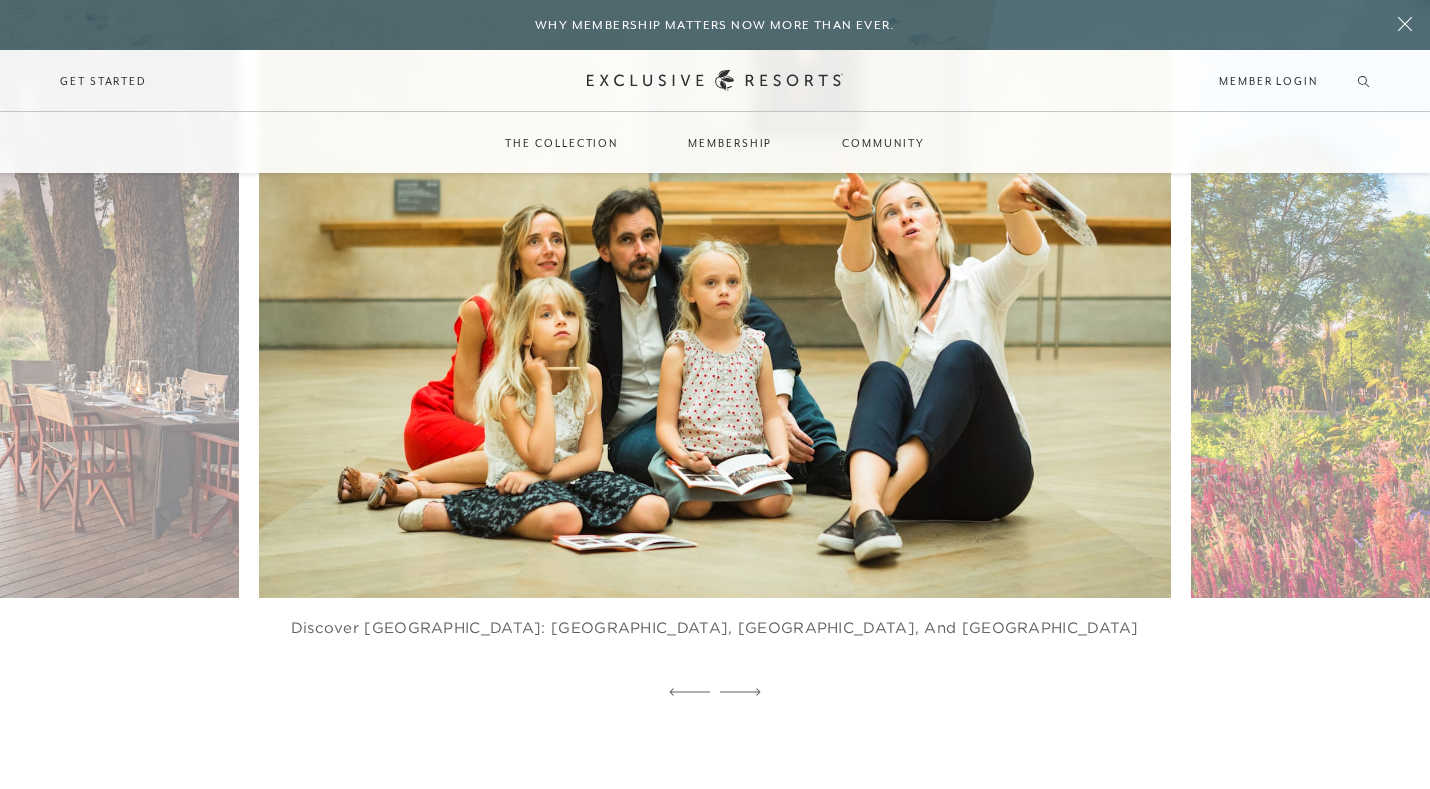 scroll, scrollTop: 1523, scrollLeft: 0, axis: vertical 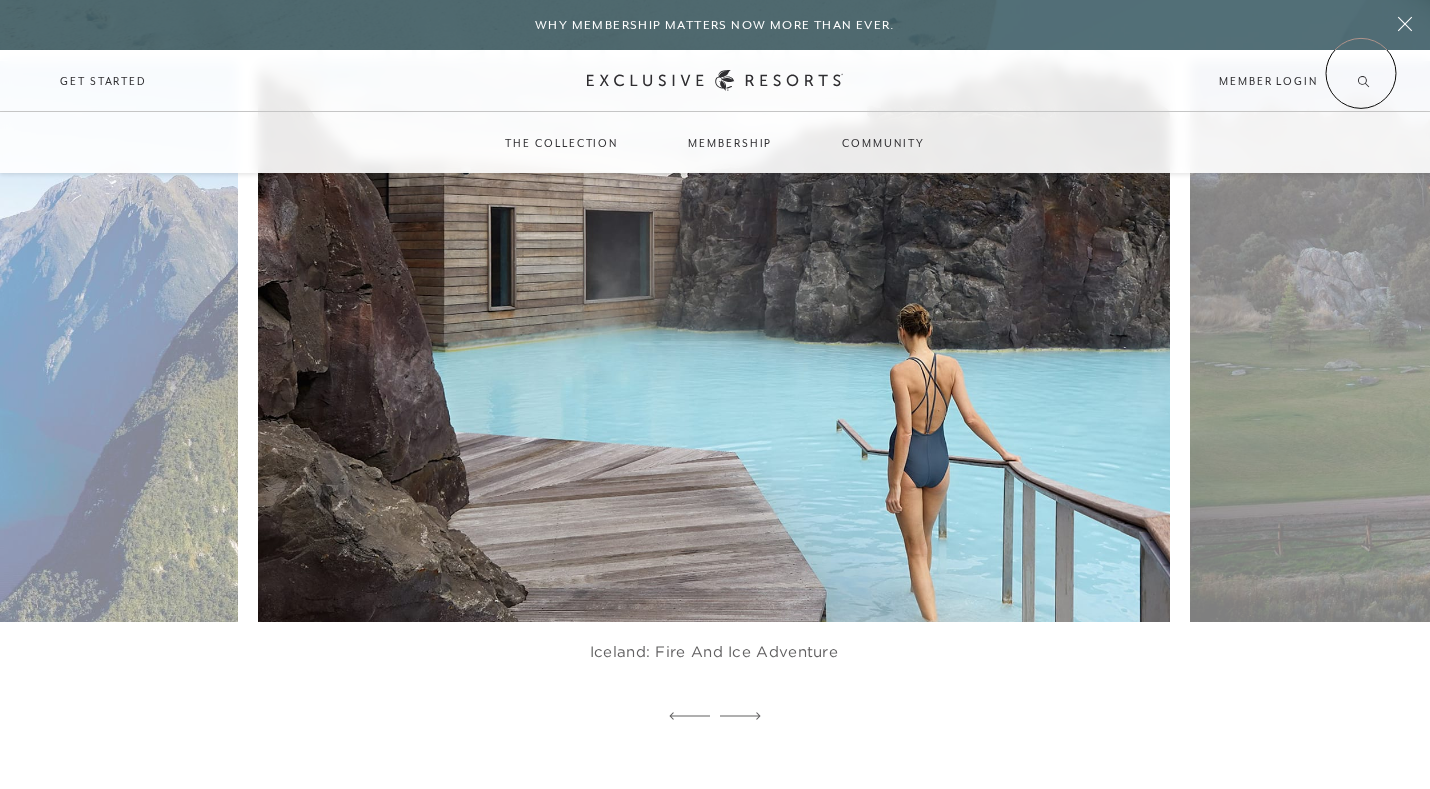 click 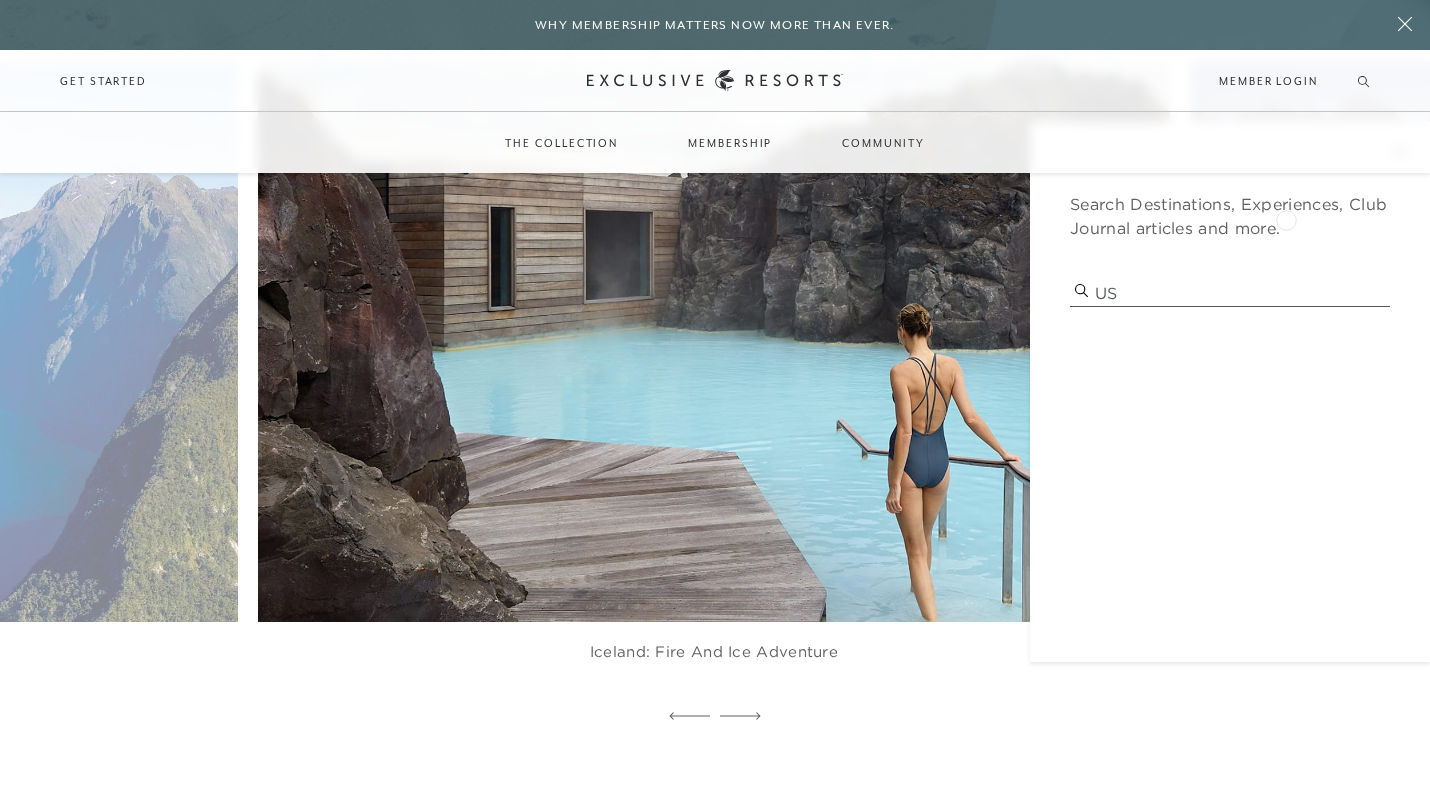 type on "U" 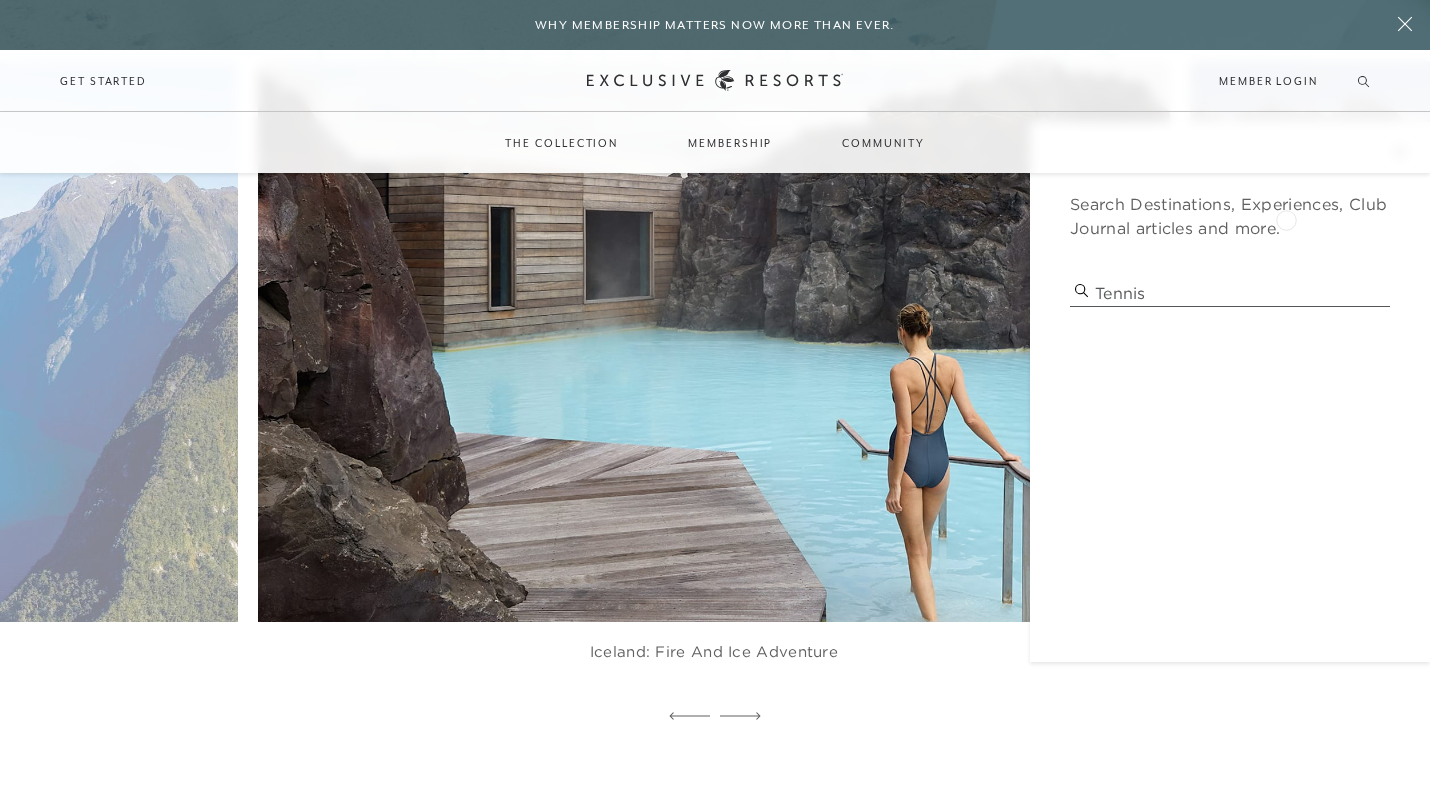 type on "Tennis" 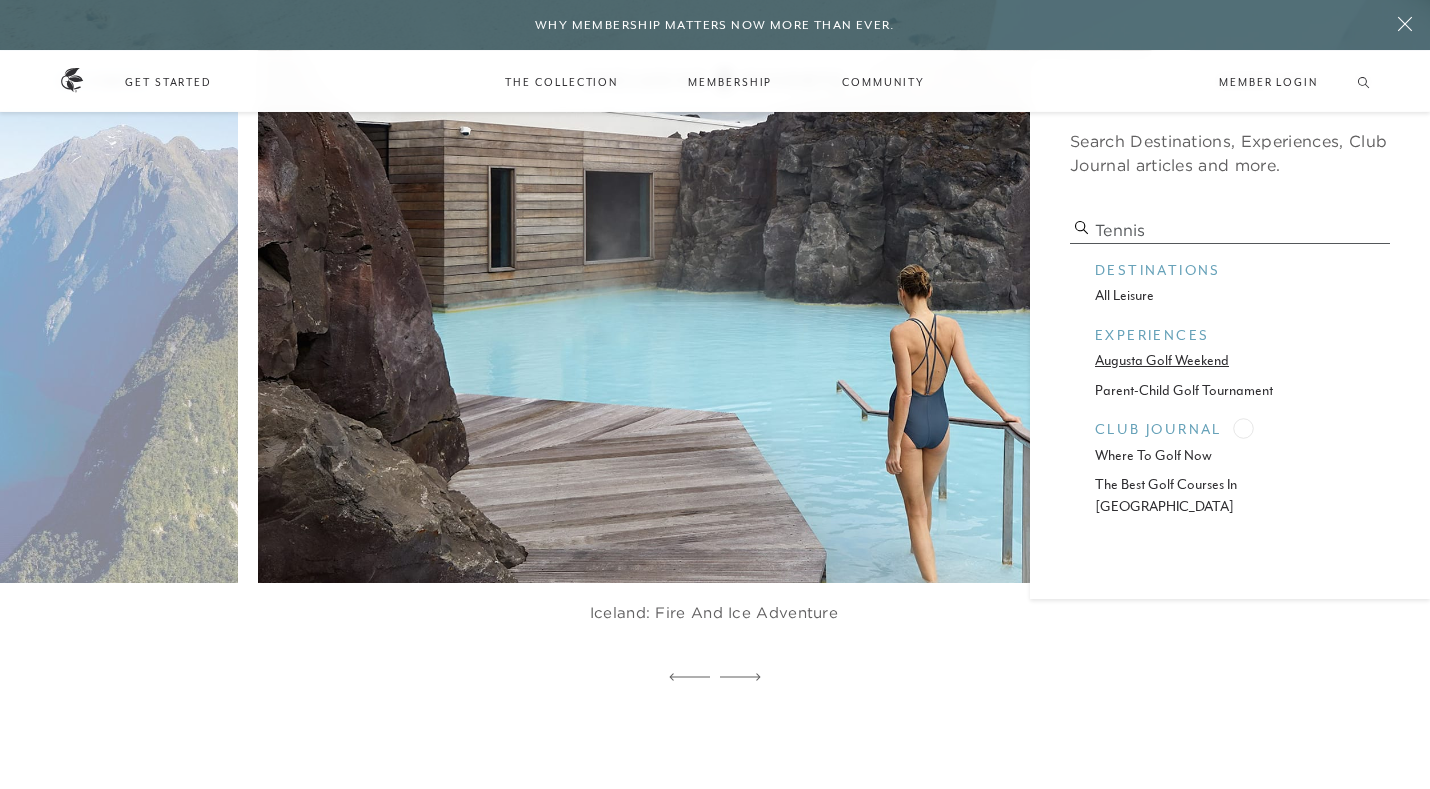 scroll, scrollTop: 1572, scrollLeft: 0, axis: vertical 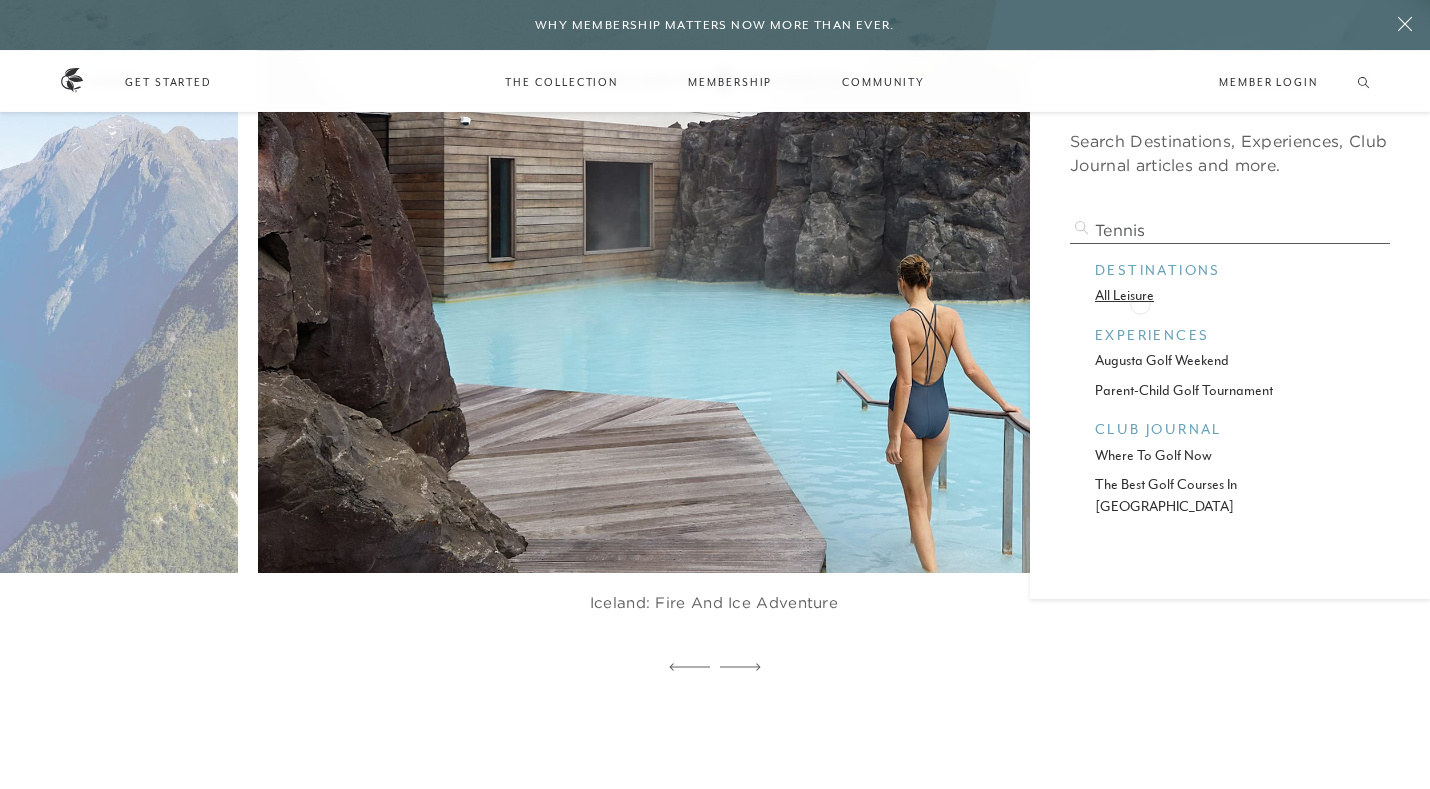 click on "All leisure" at bounding box center [1230, 295] 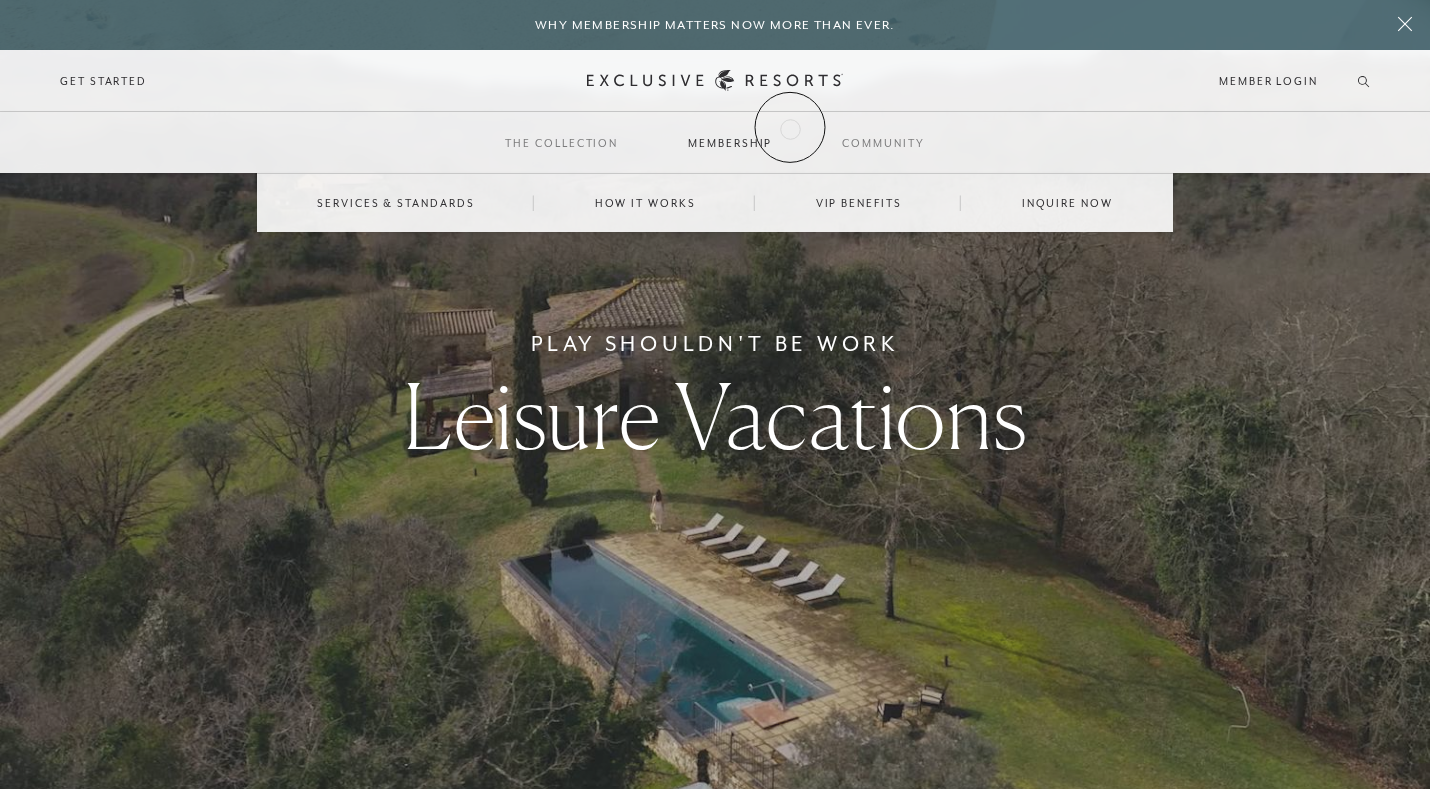 scroll, scrollTop: 0, scrollLeft: 0, axis: both 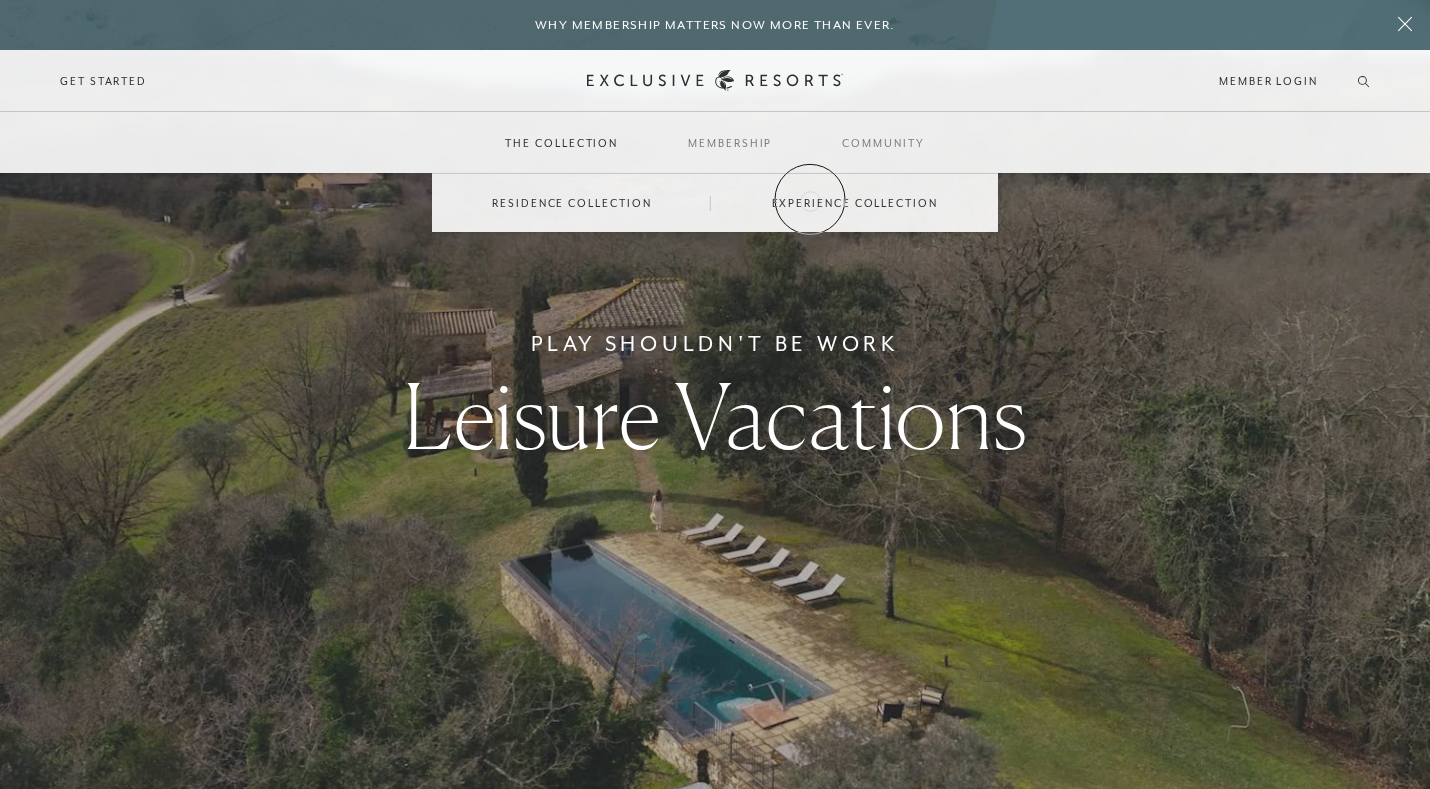 click on "Experience Collection" at bounding box center (855, 203) 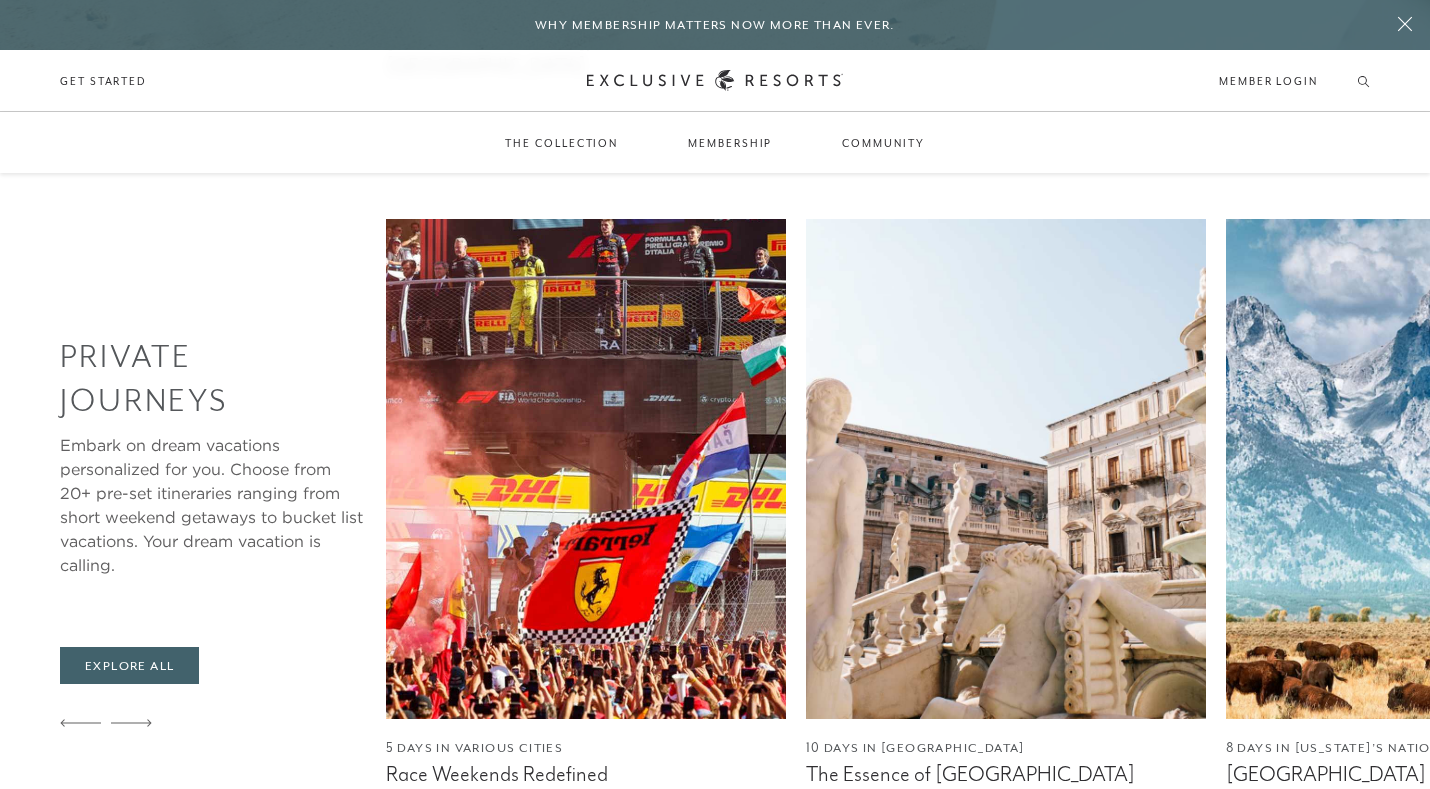 scroll, scrollTop: 1767, scrollLeft: 0, axis: vertical 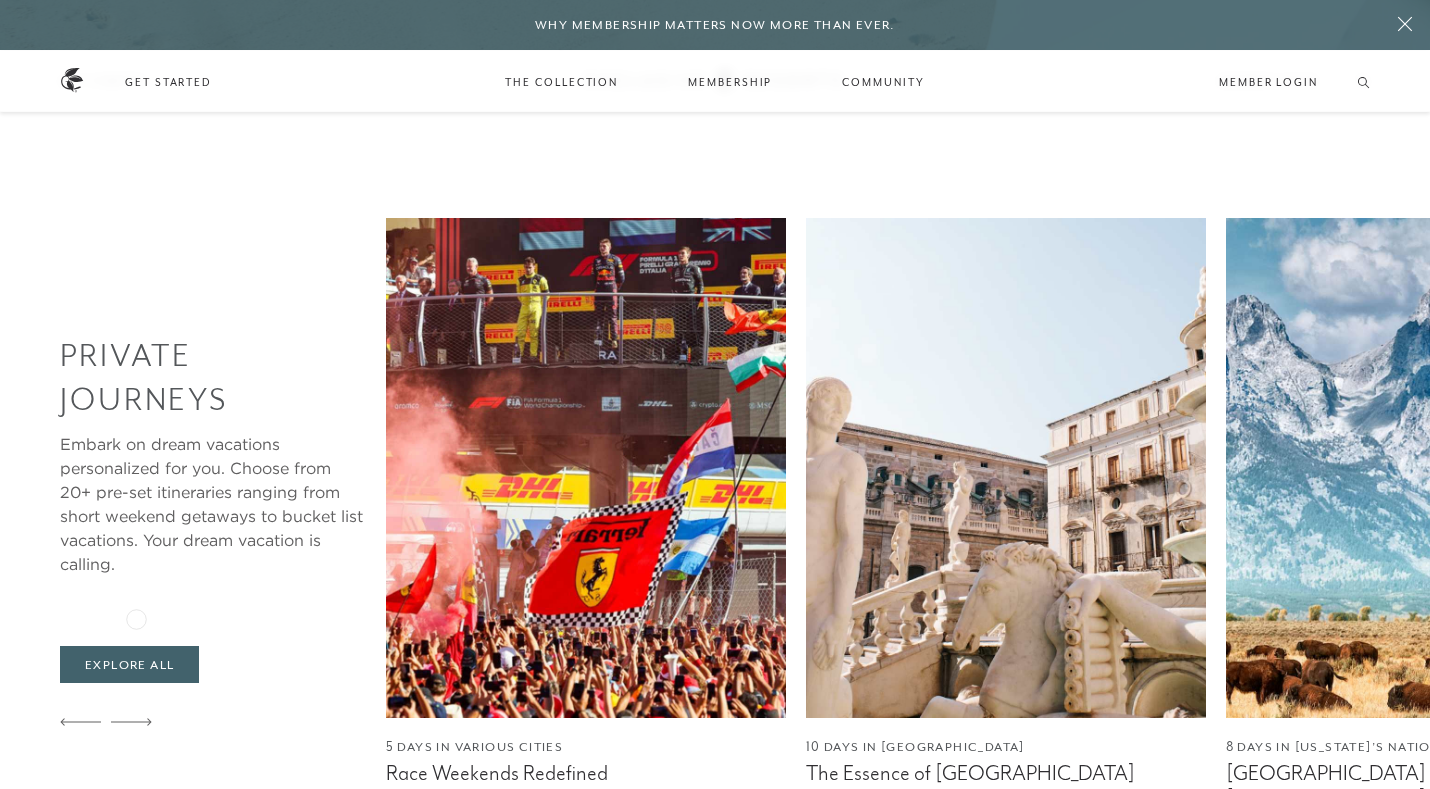 click 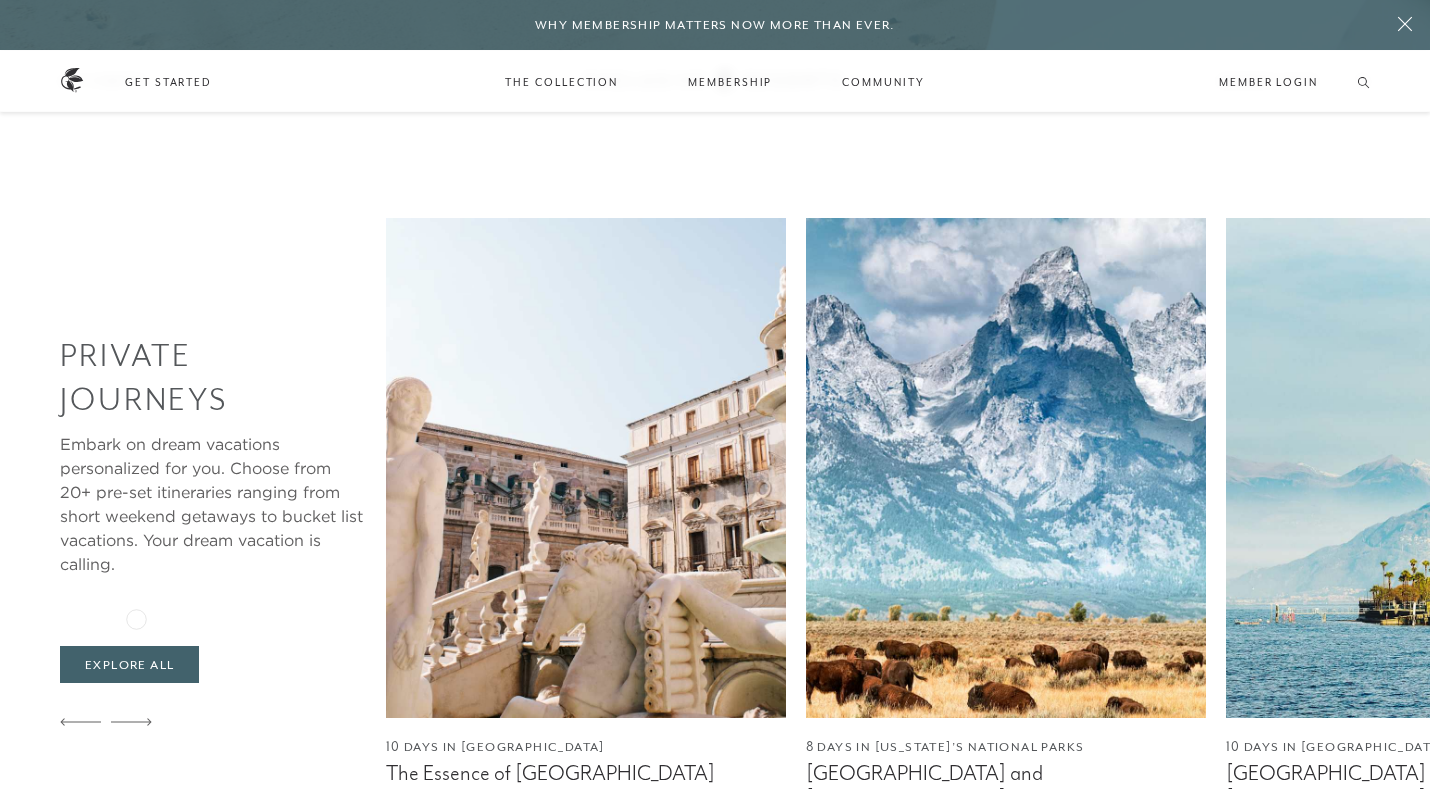 click 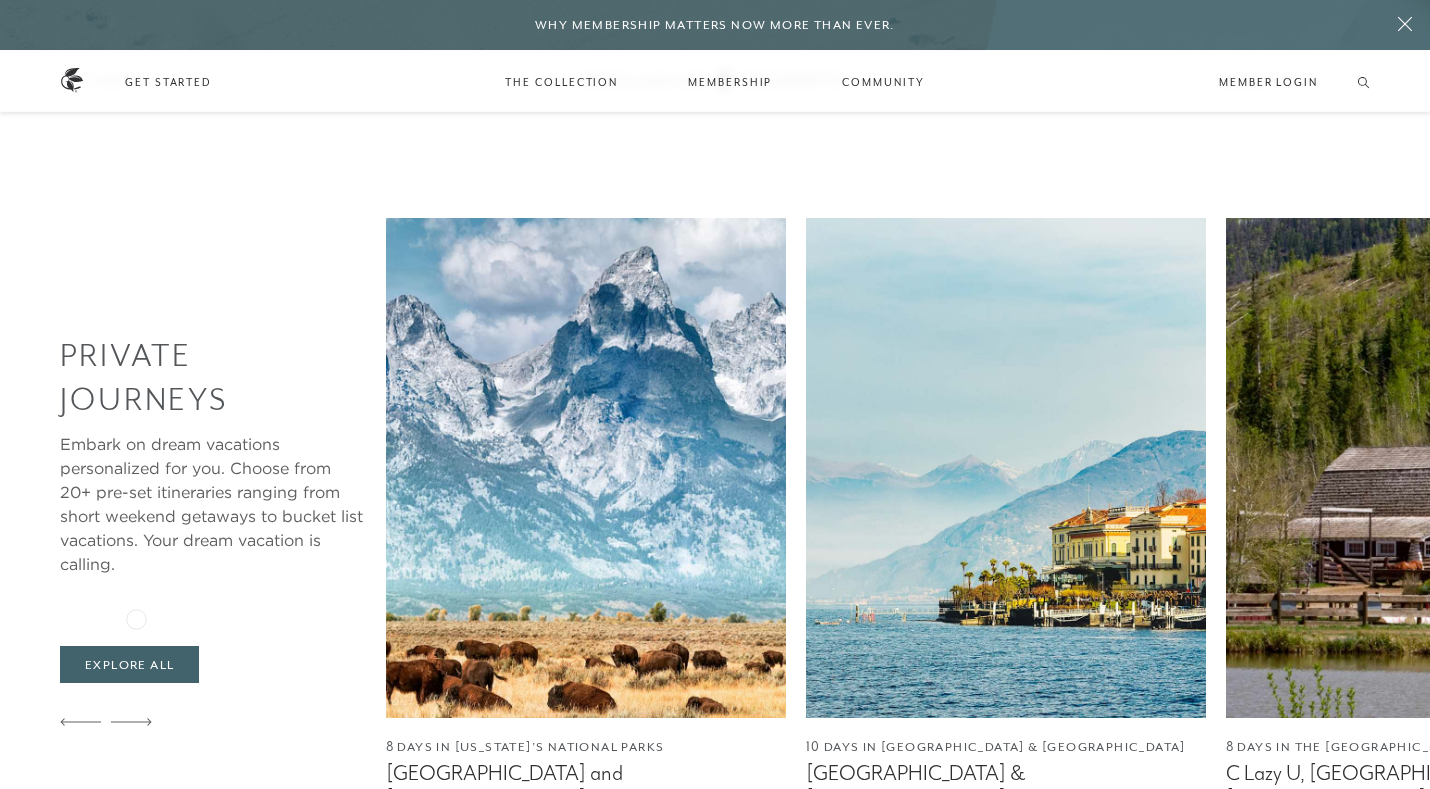 click 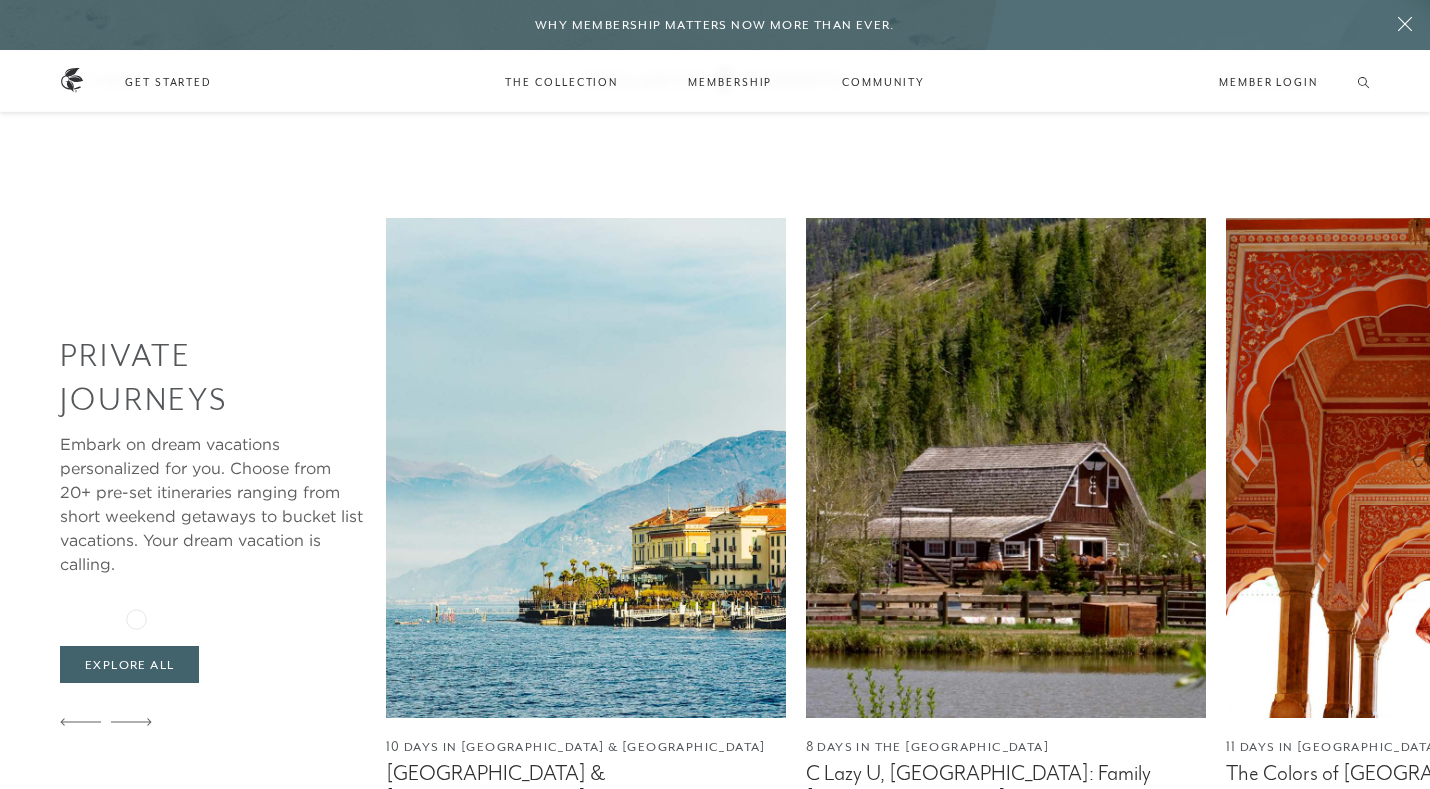 click 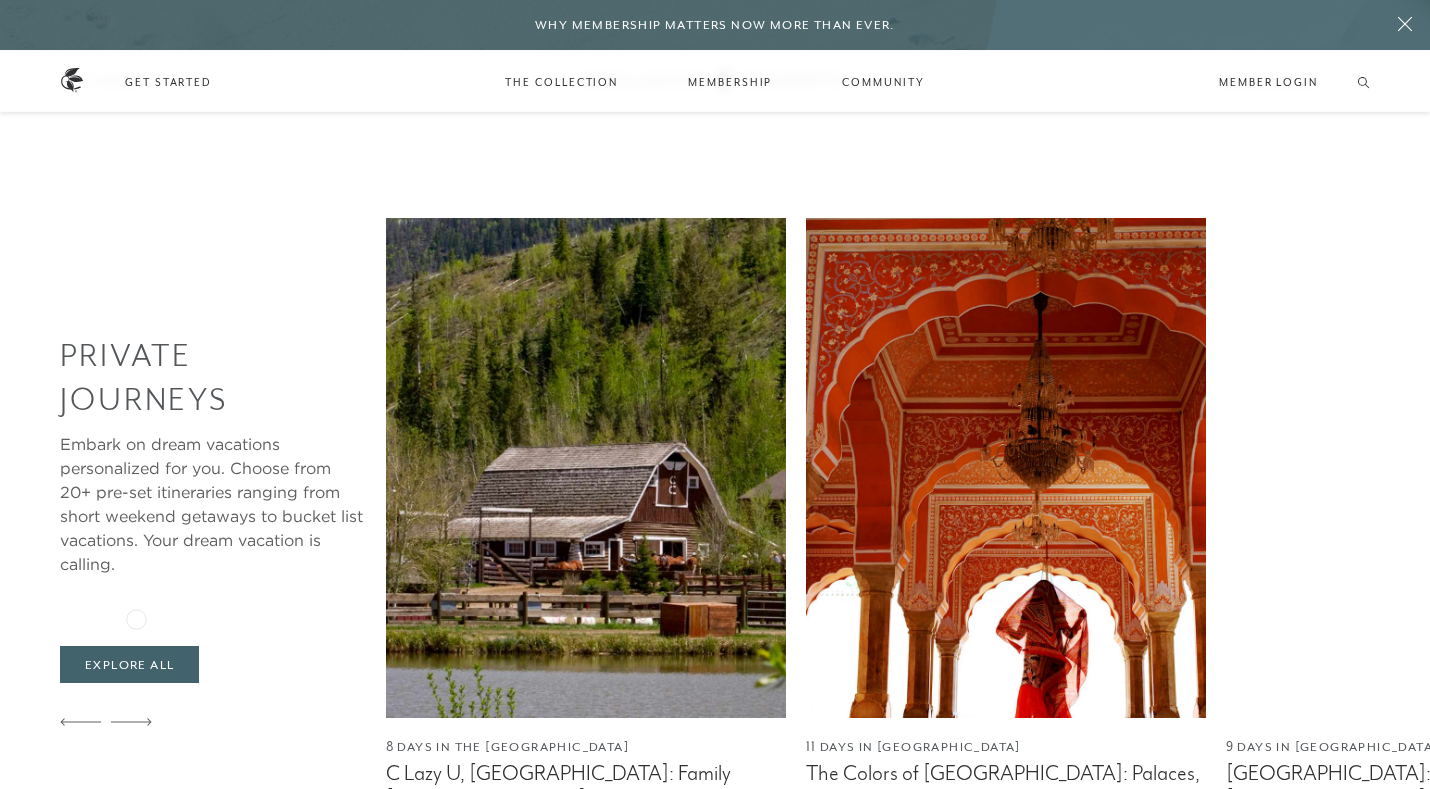 click 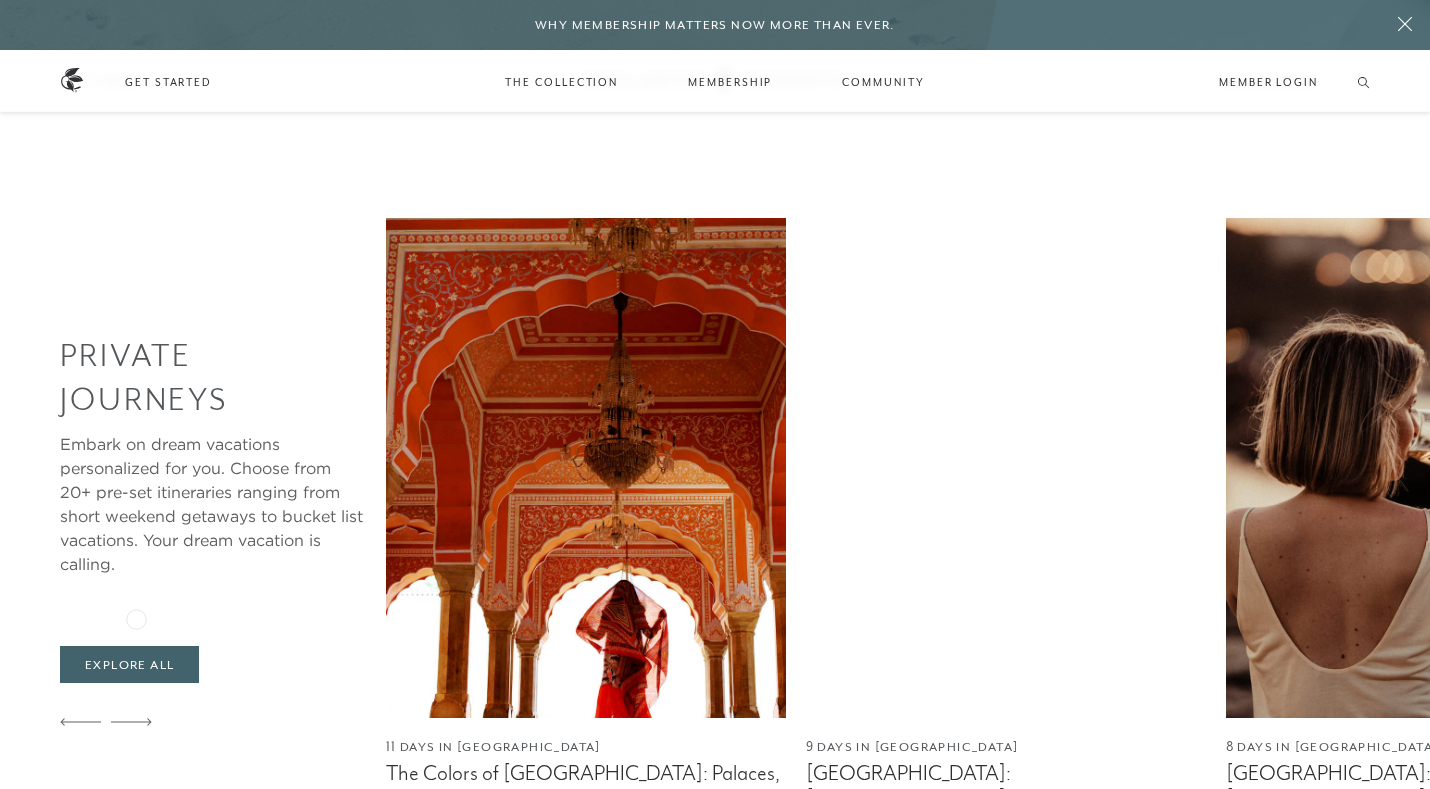 click 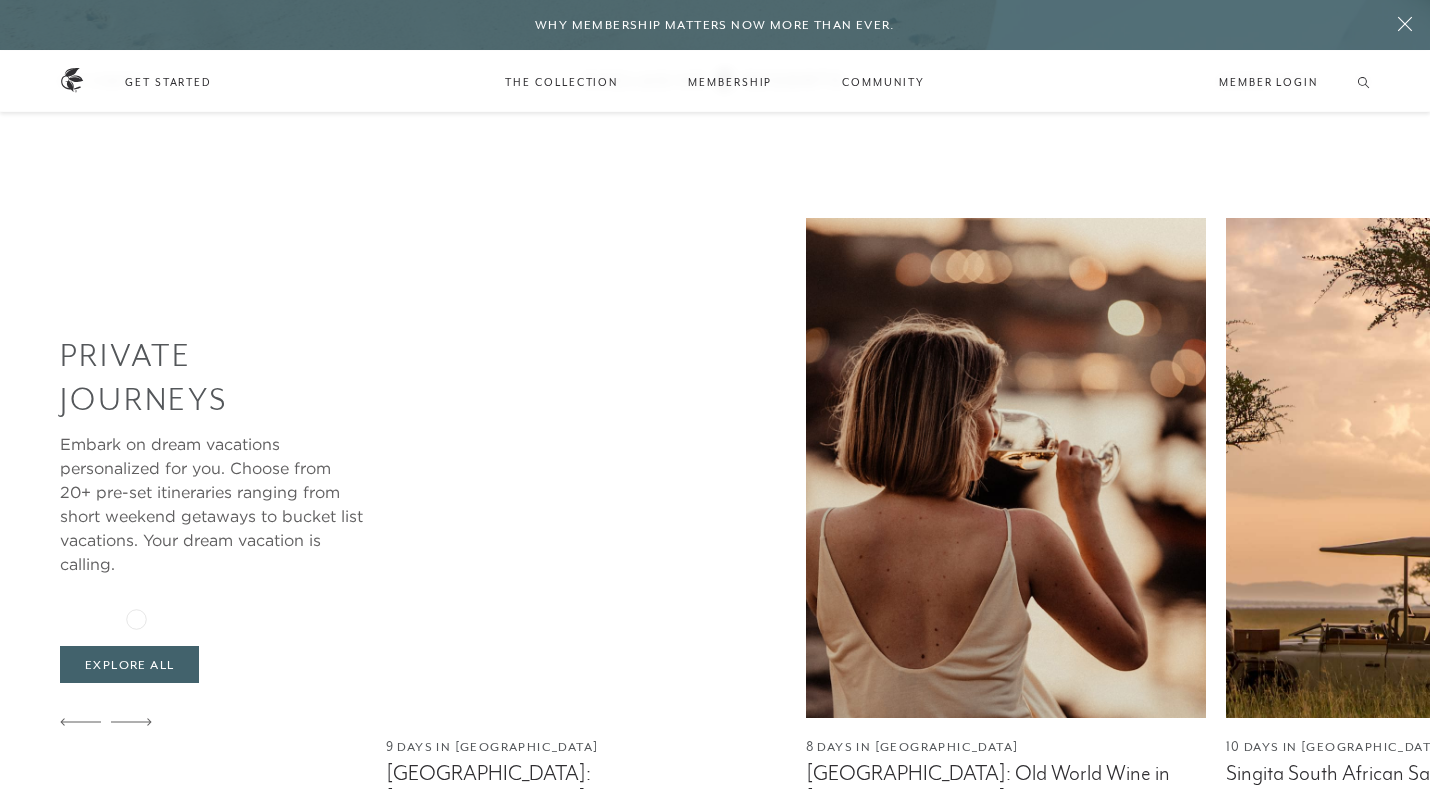 click 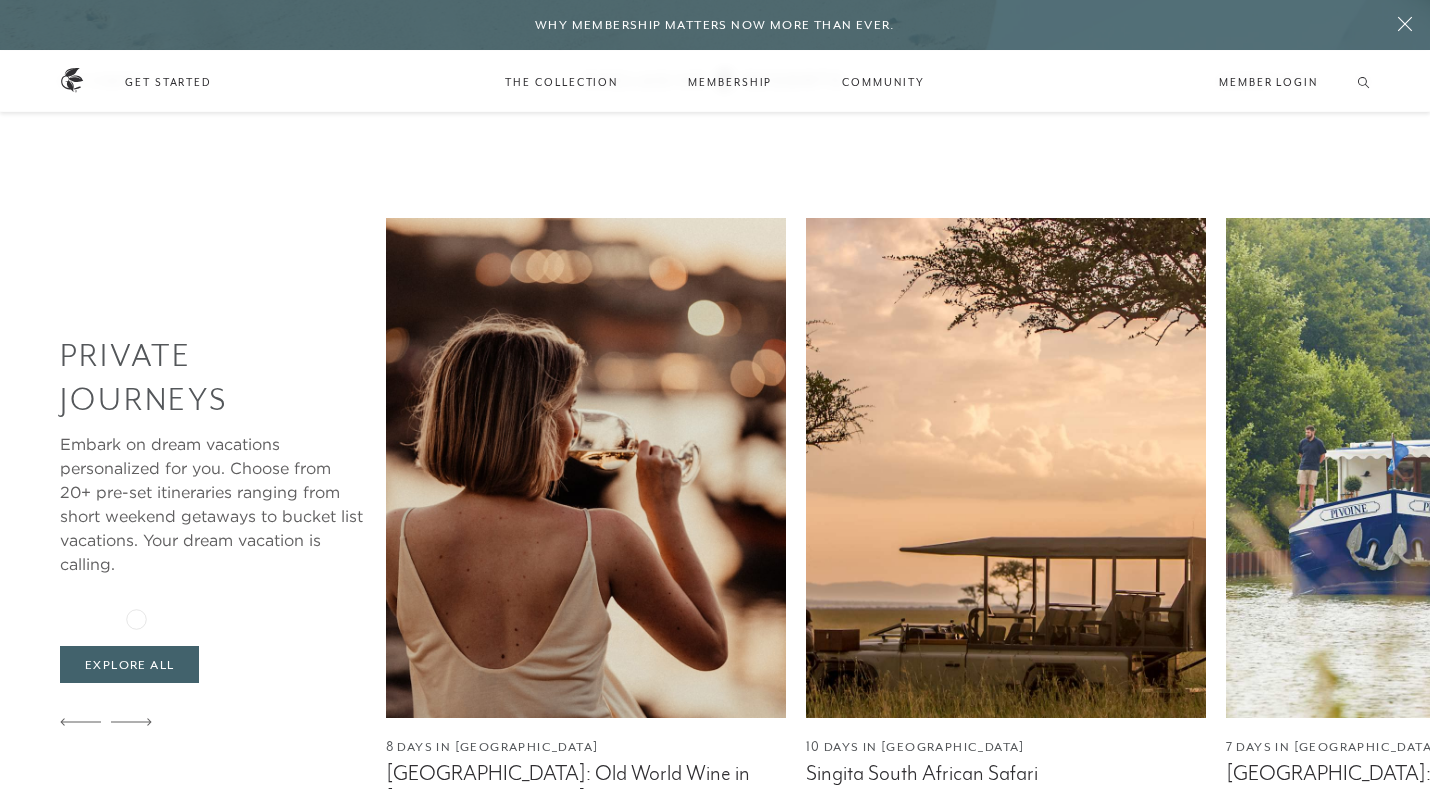 click 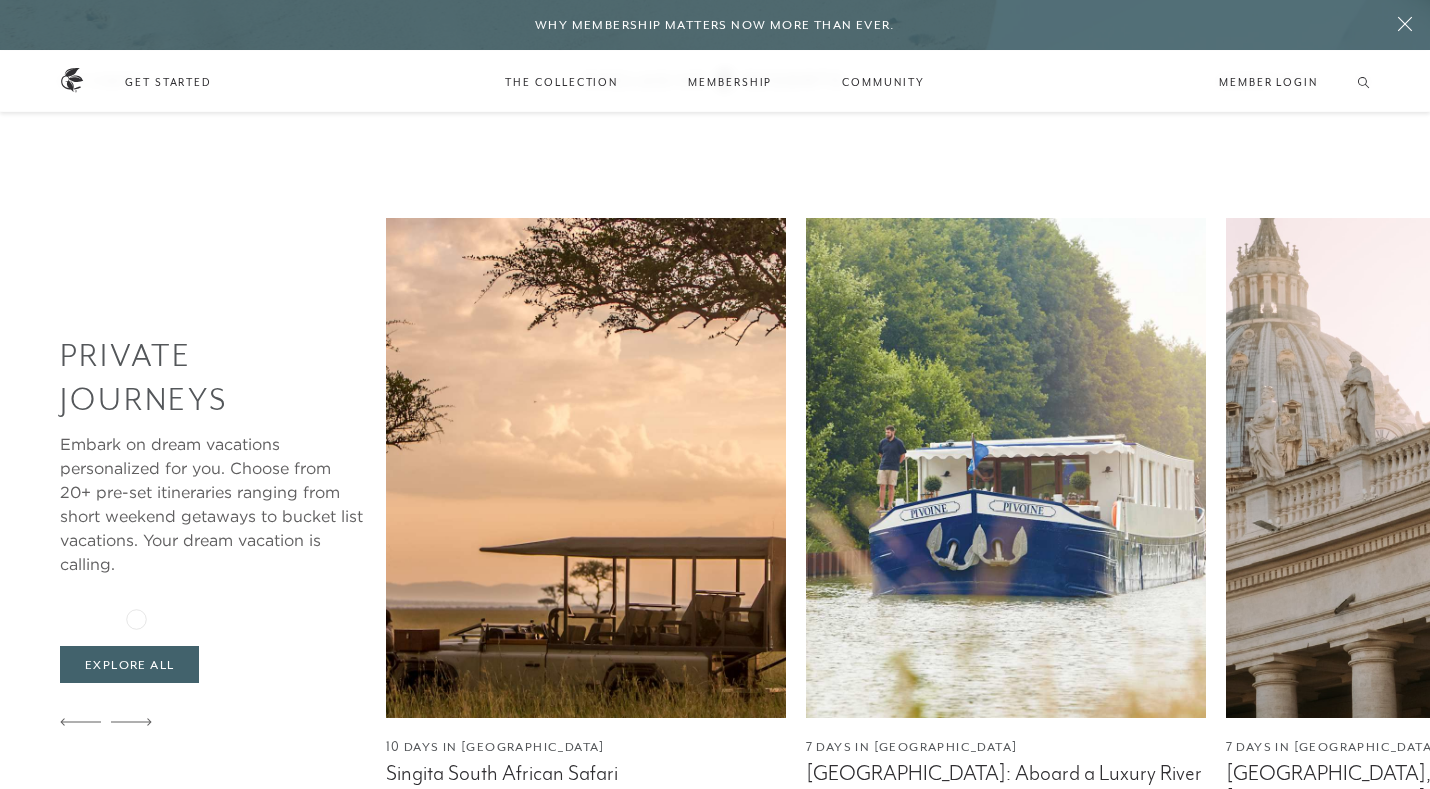 click 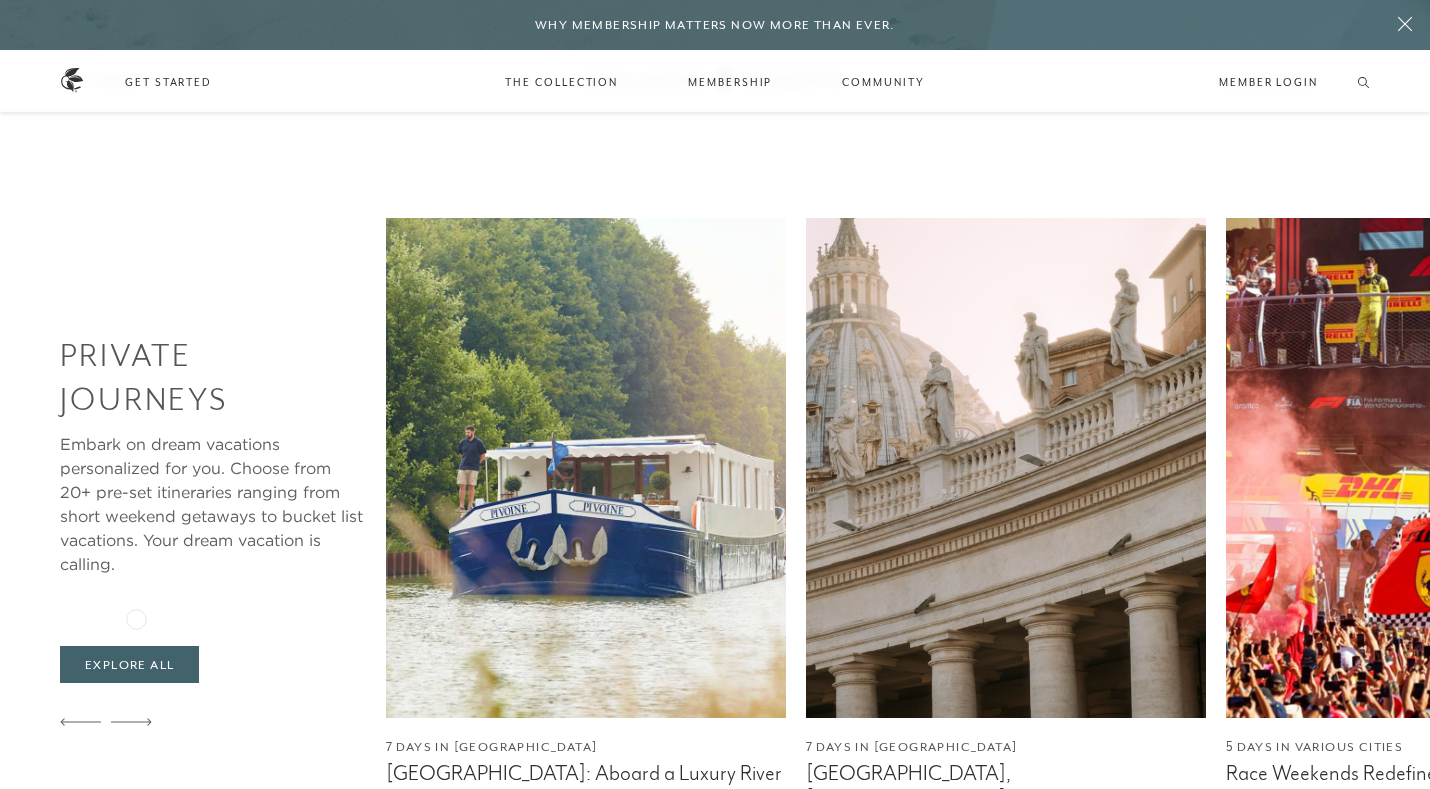 click 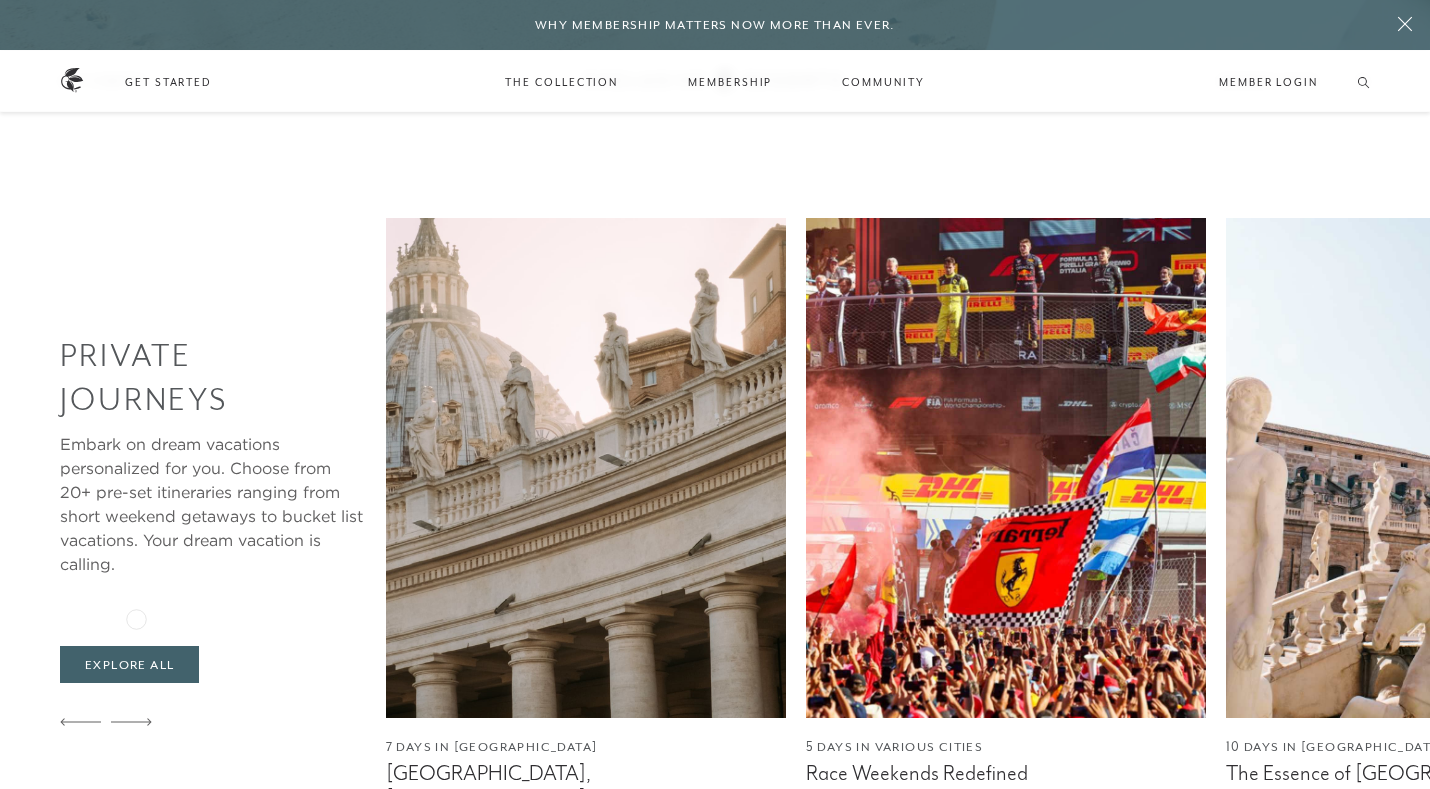 click 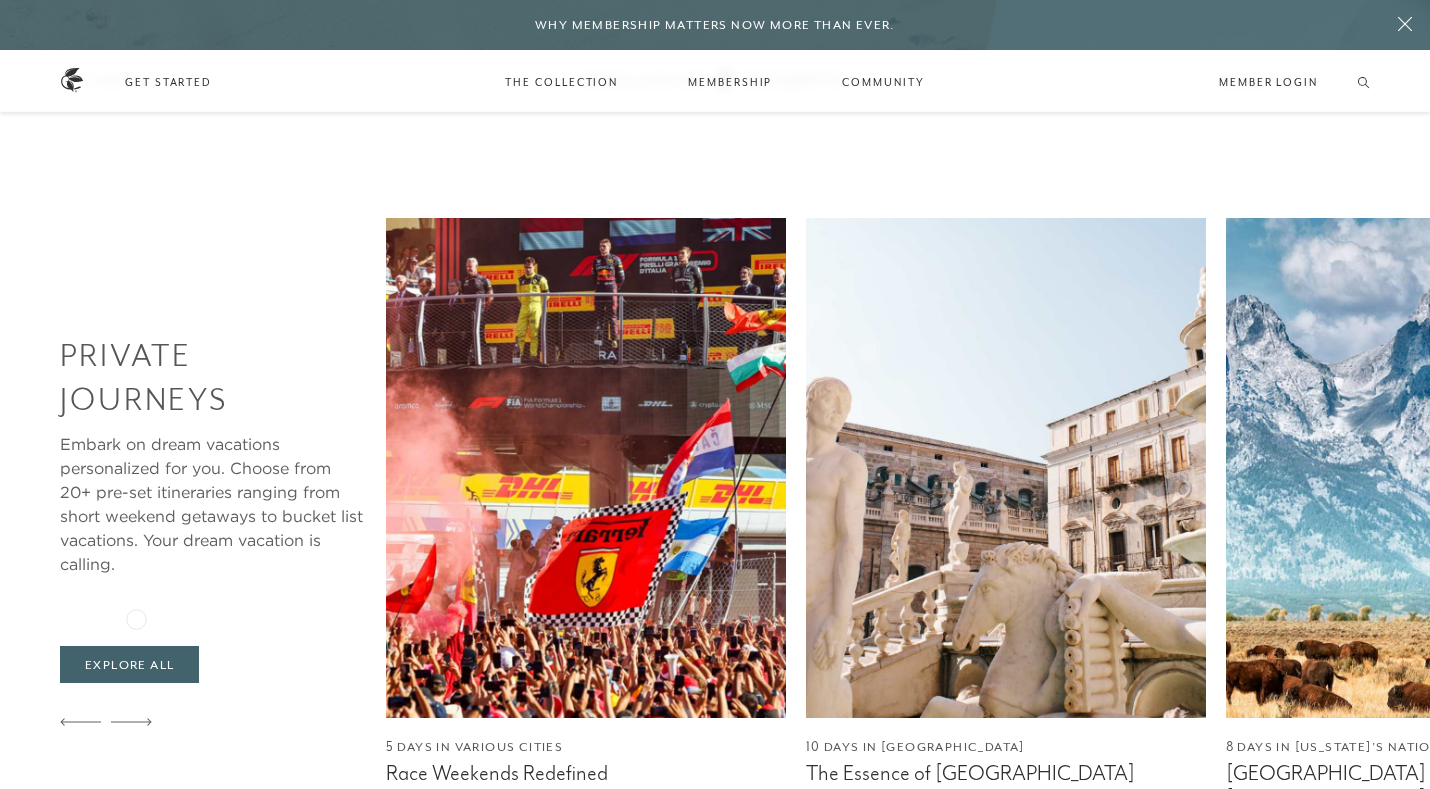 click 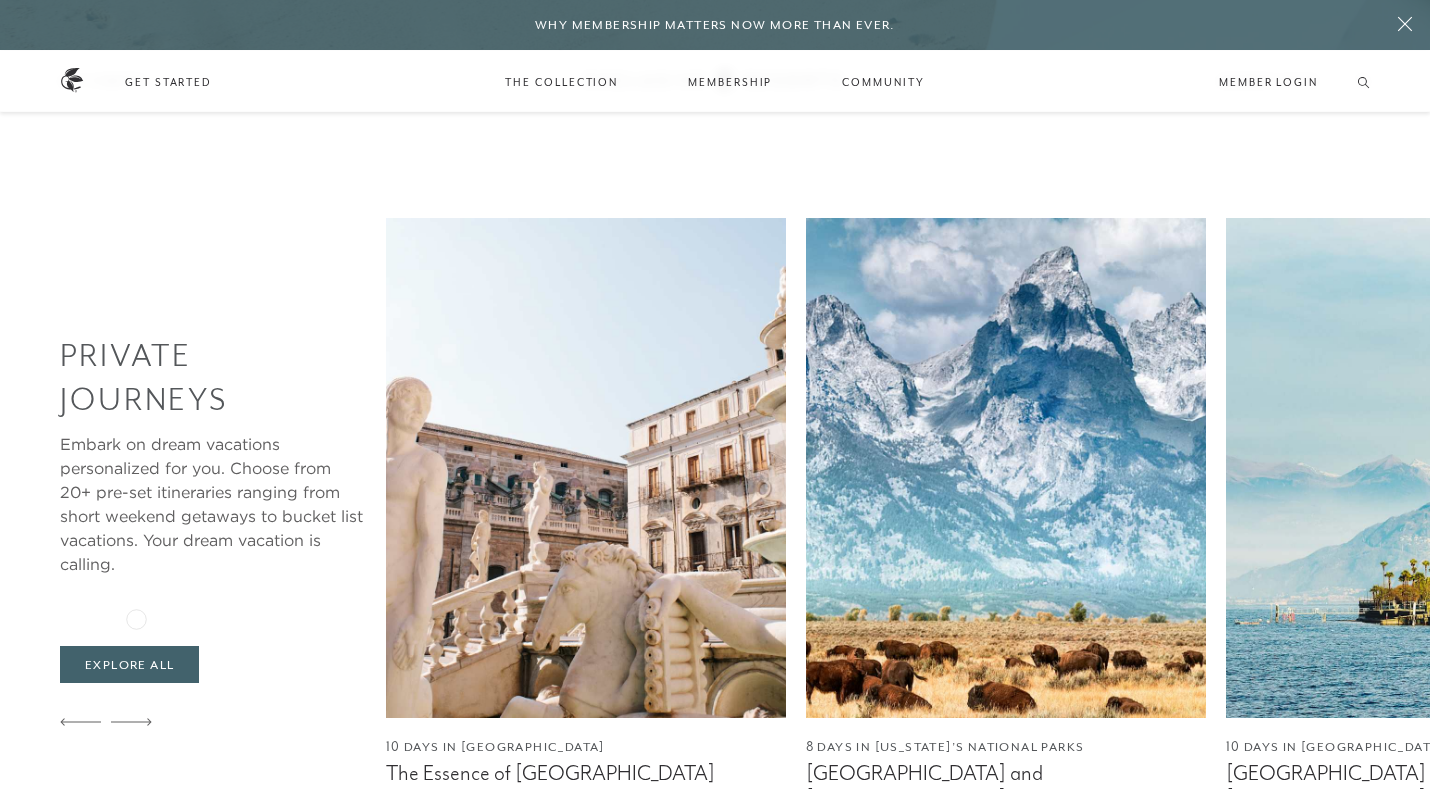 click 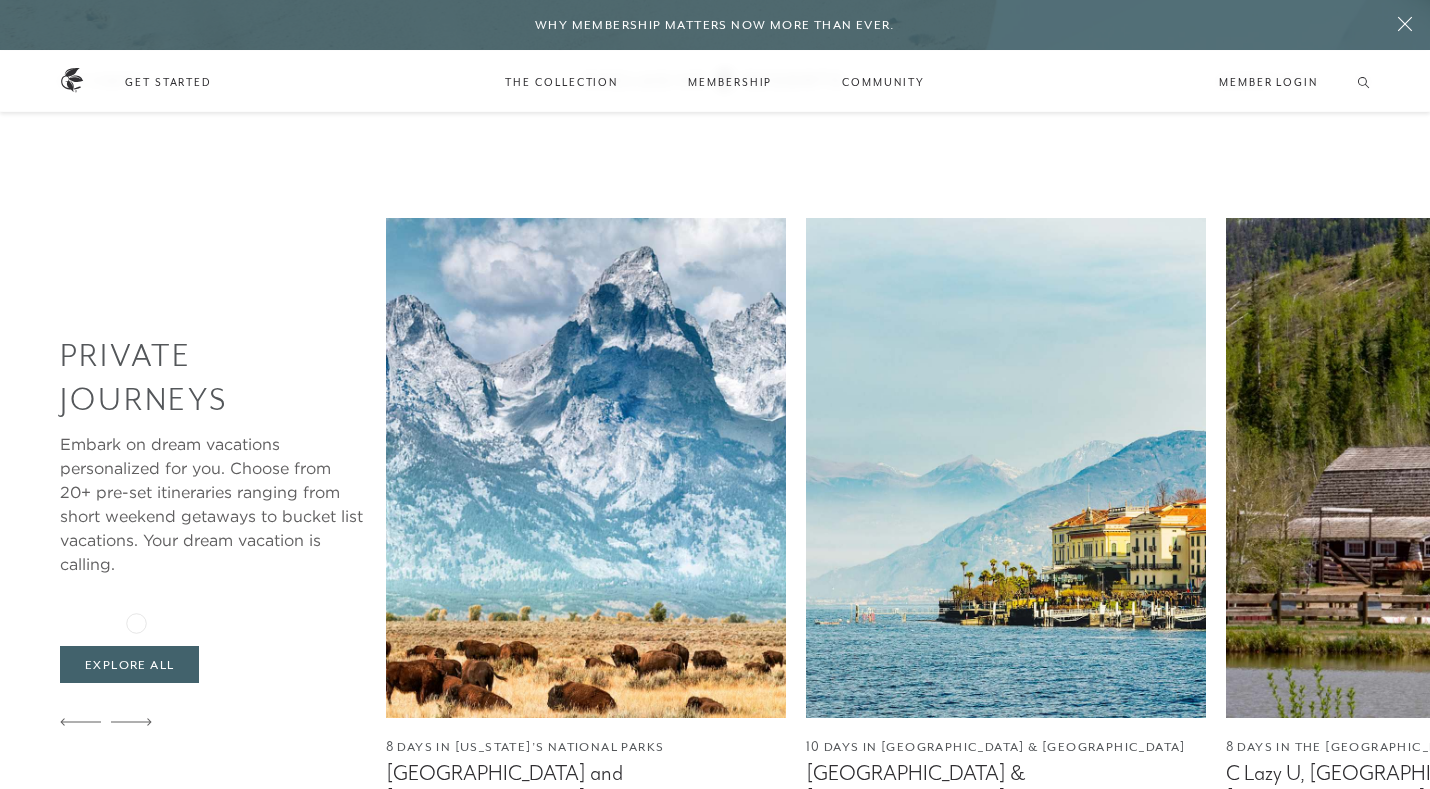 click 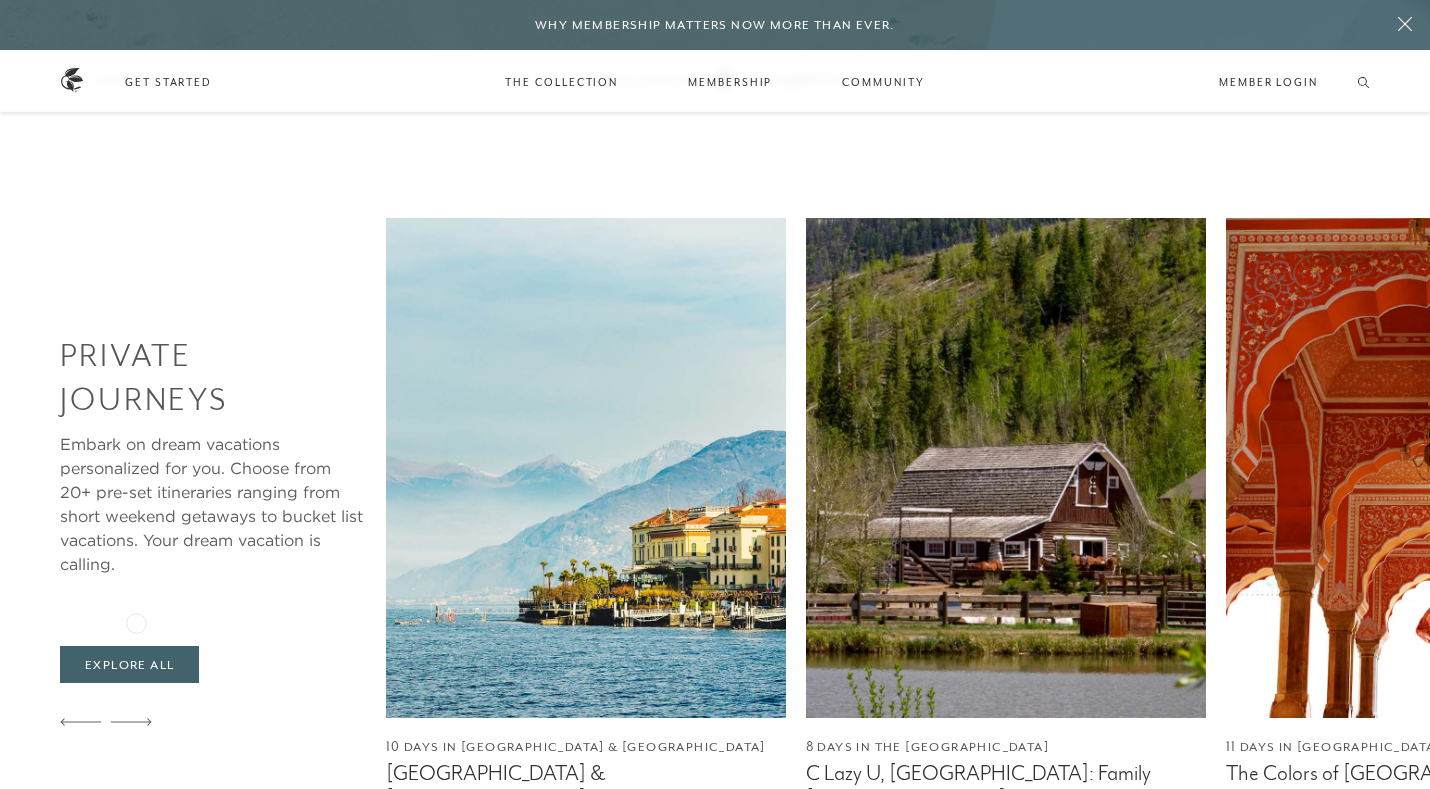 click 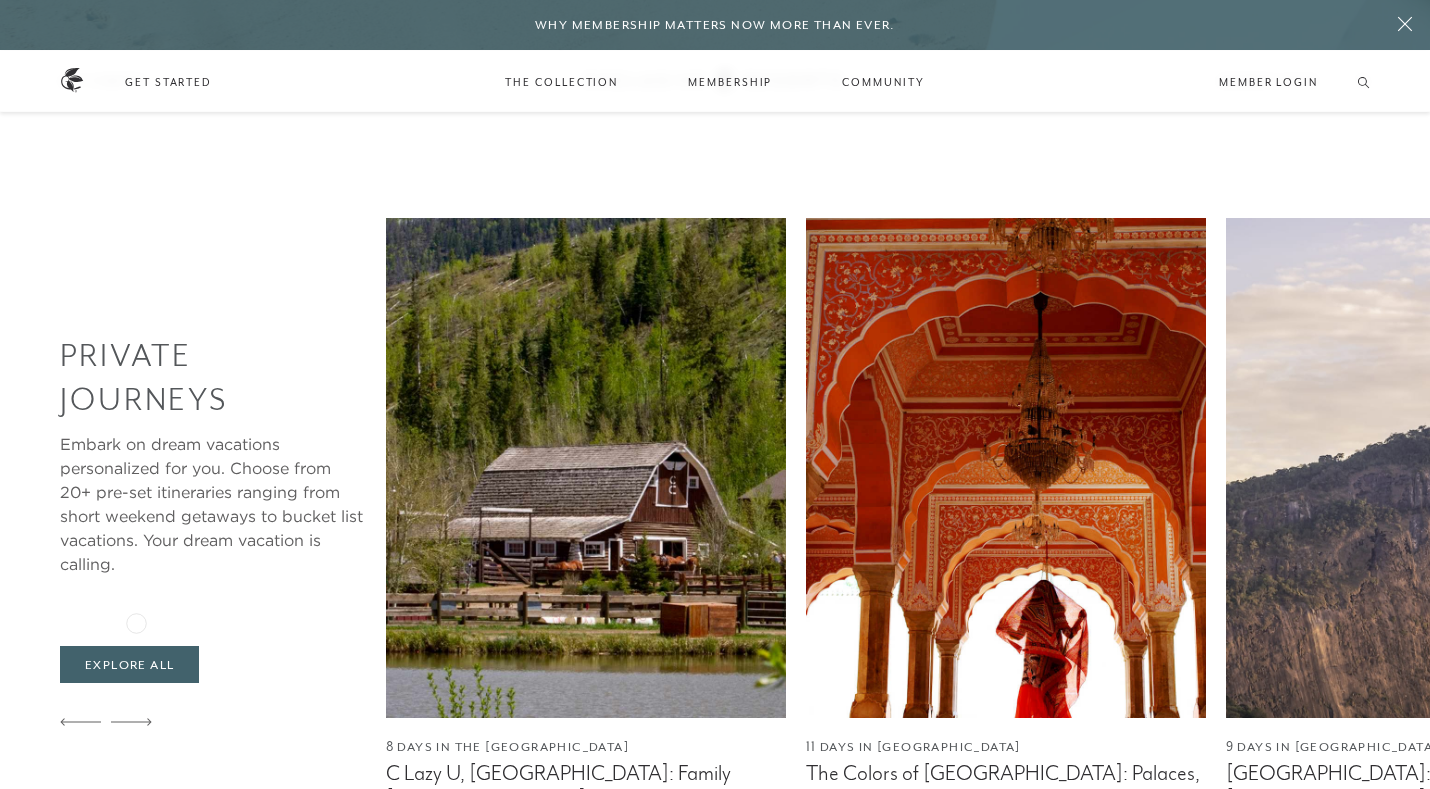 click 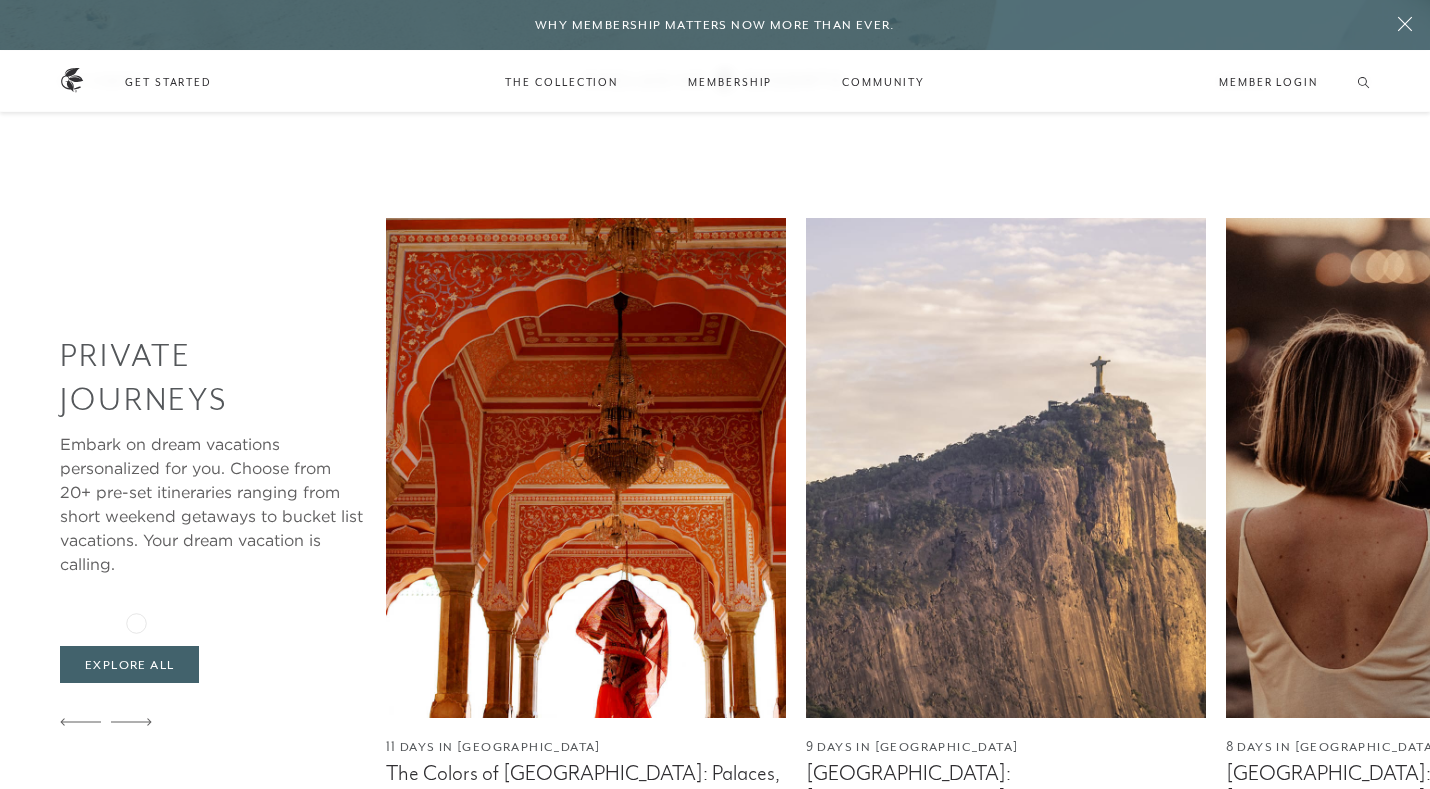 click 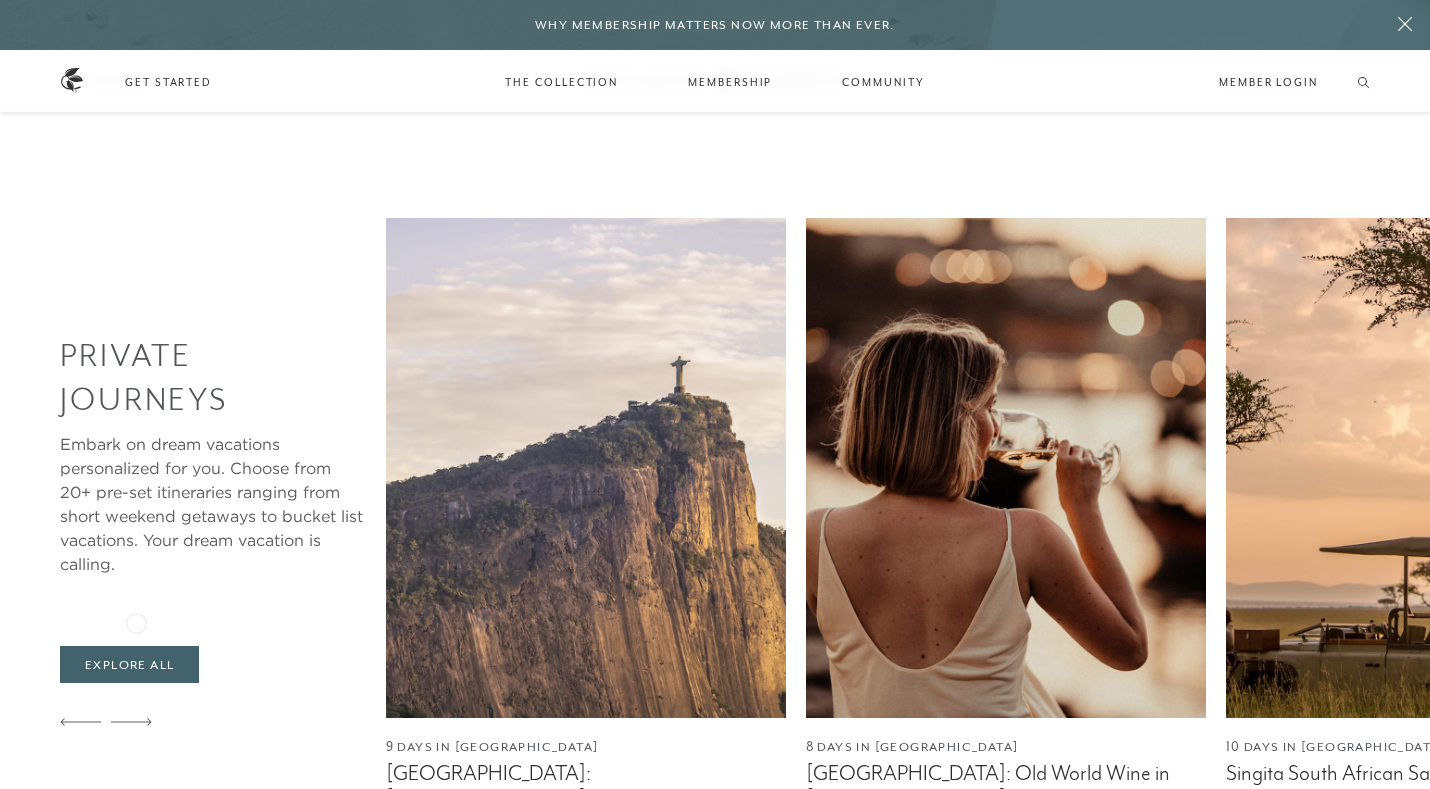 click 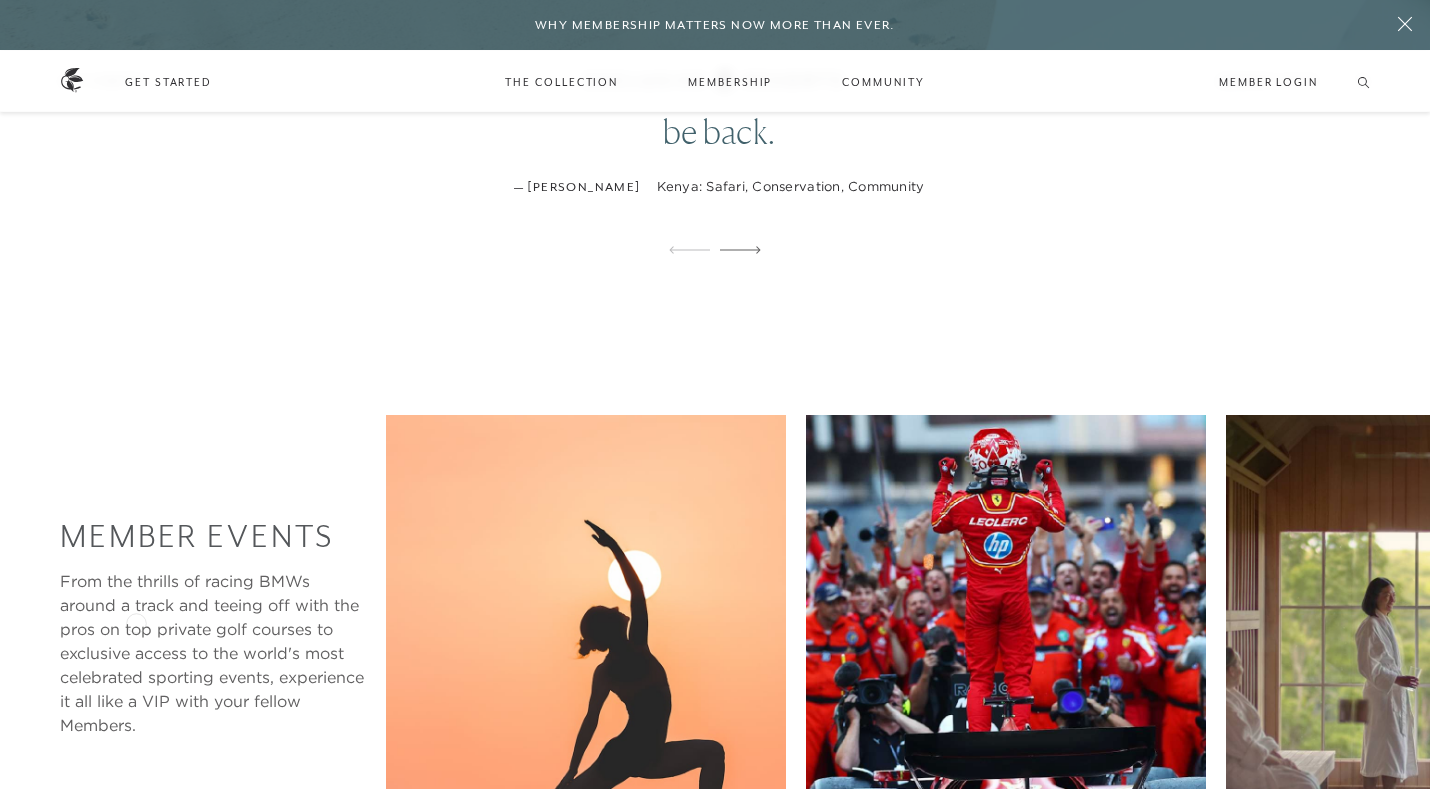 scroll, scrollTop: 3039, scrollLeft: 0, axis: vertical 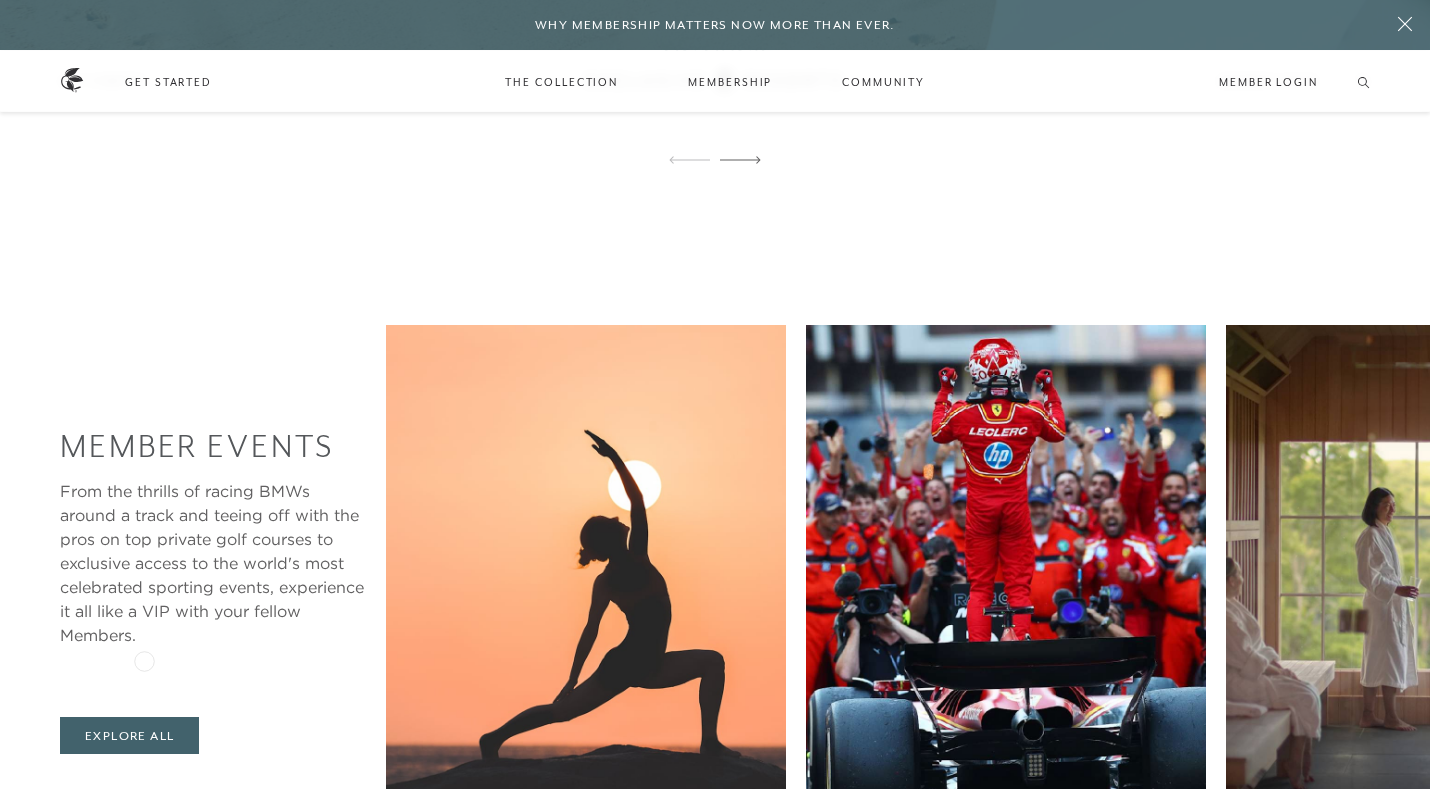 click 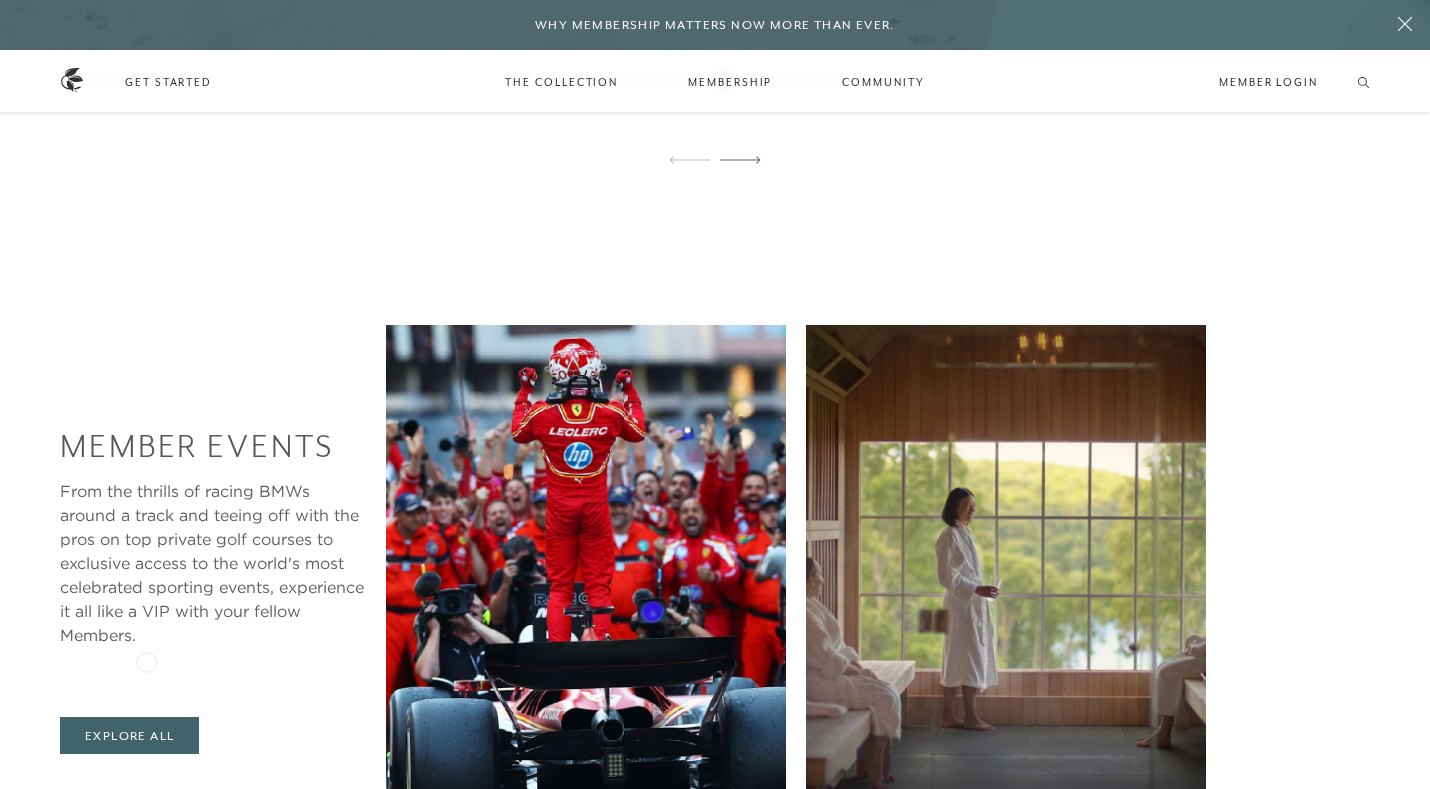 click 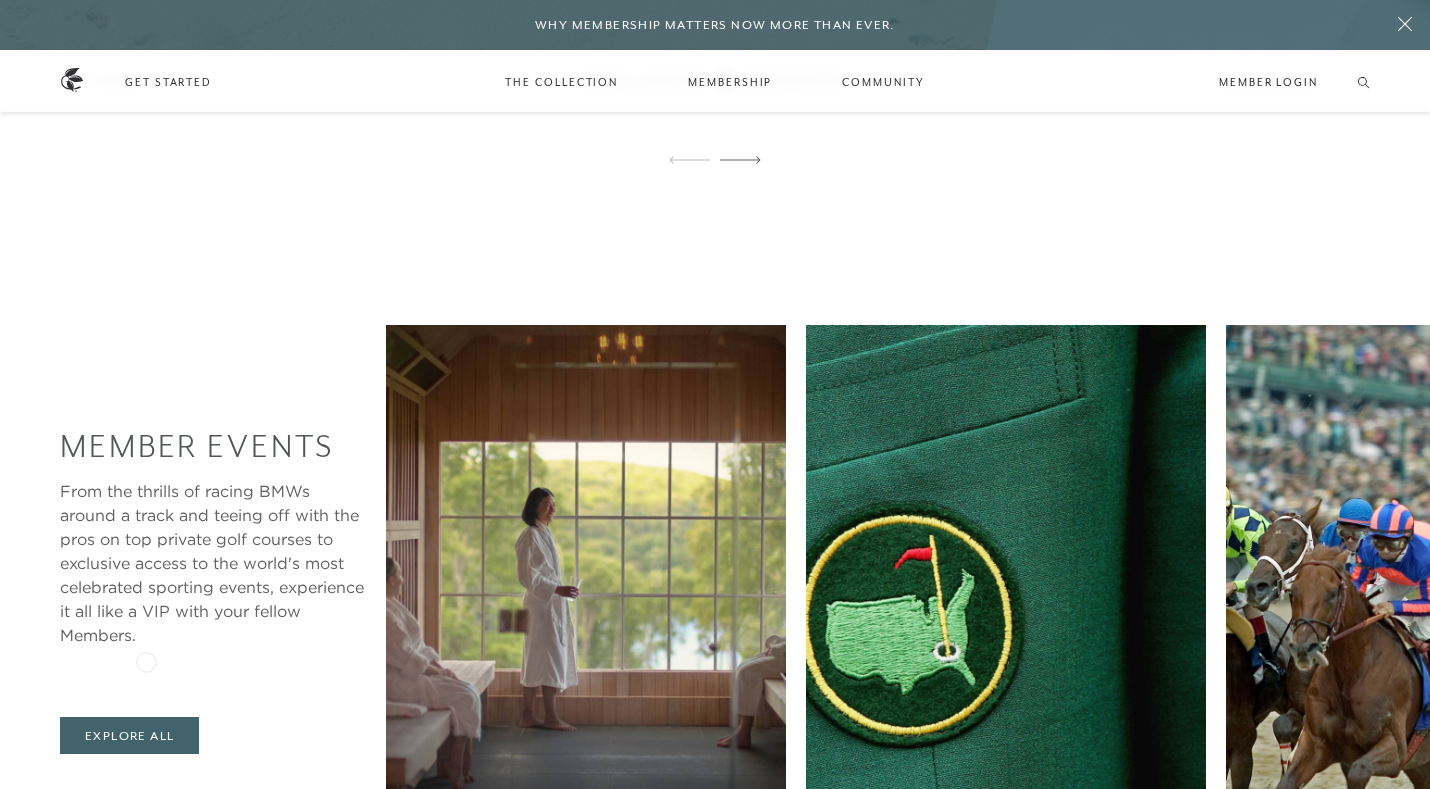 click 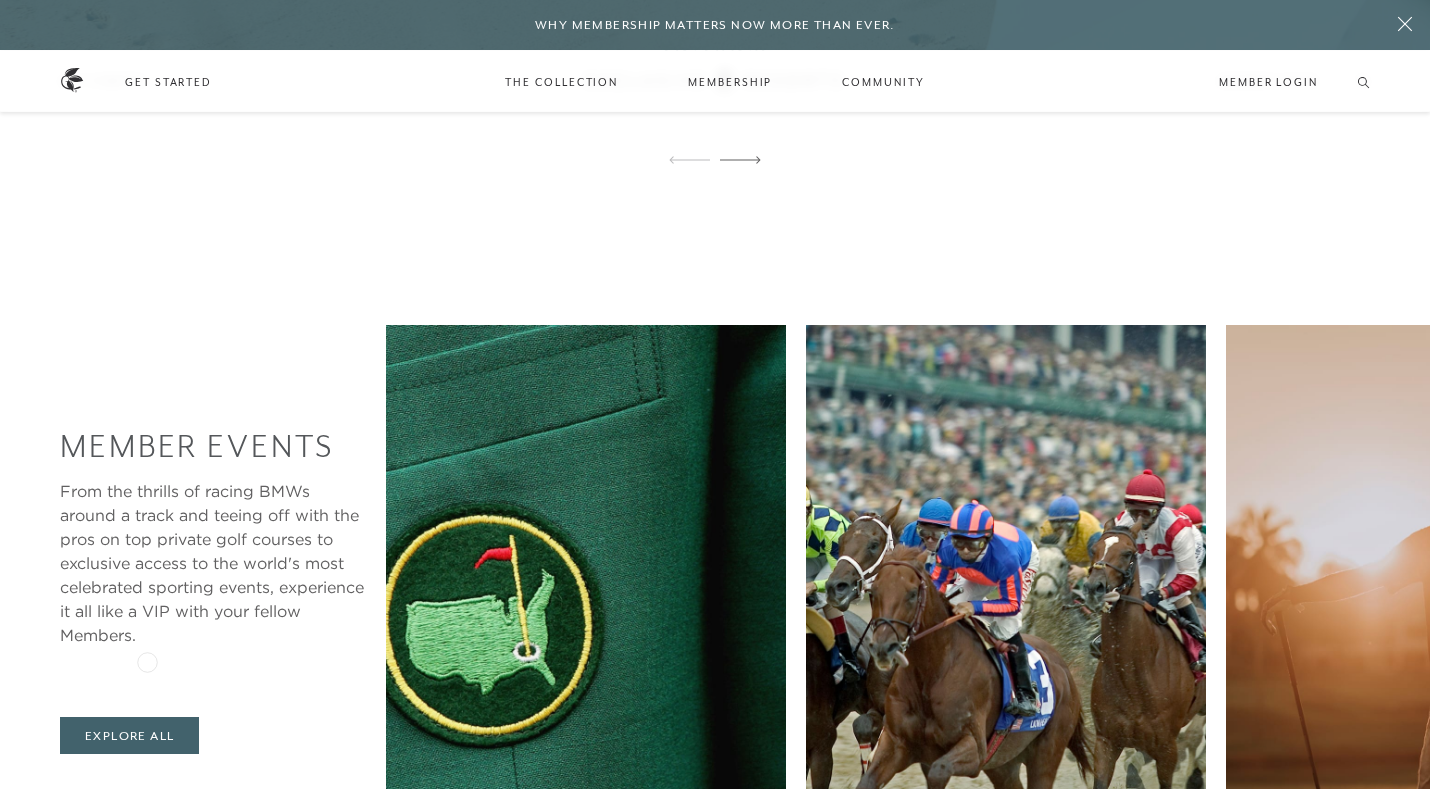 click 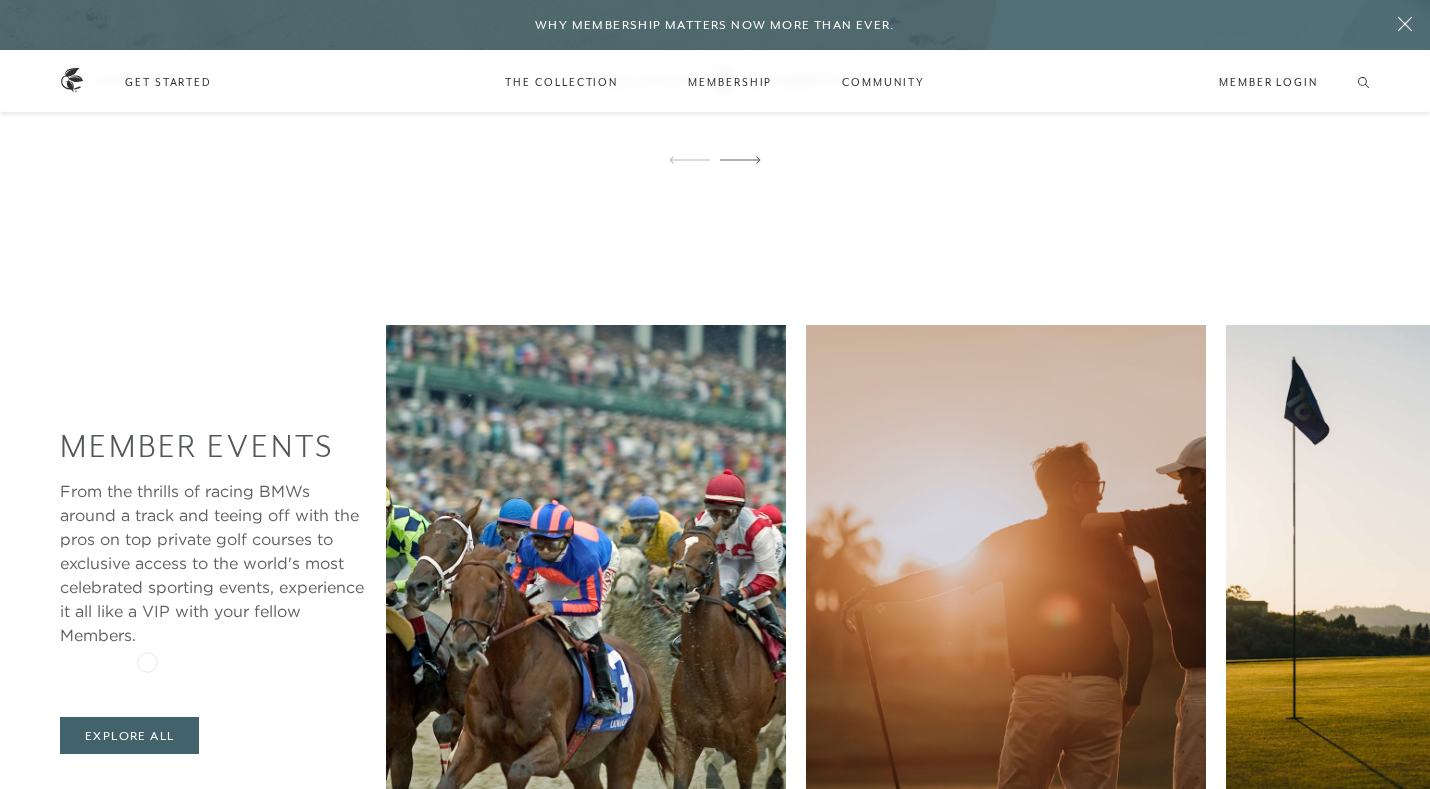 click 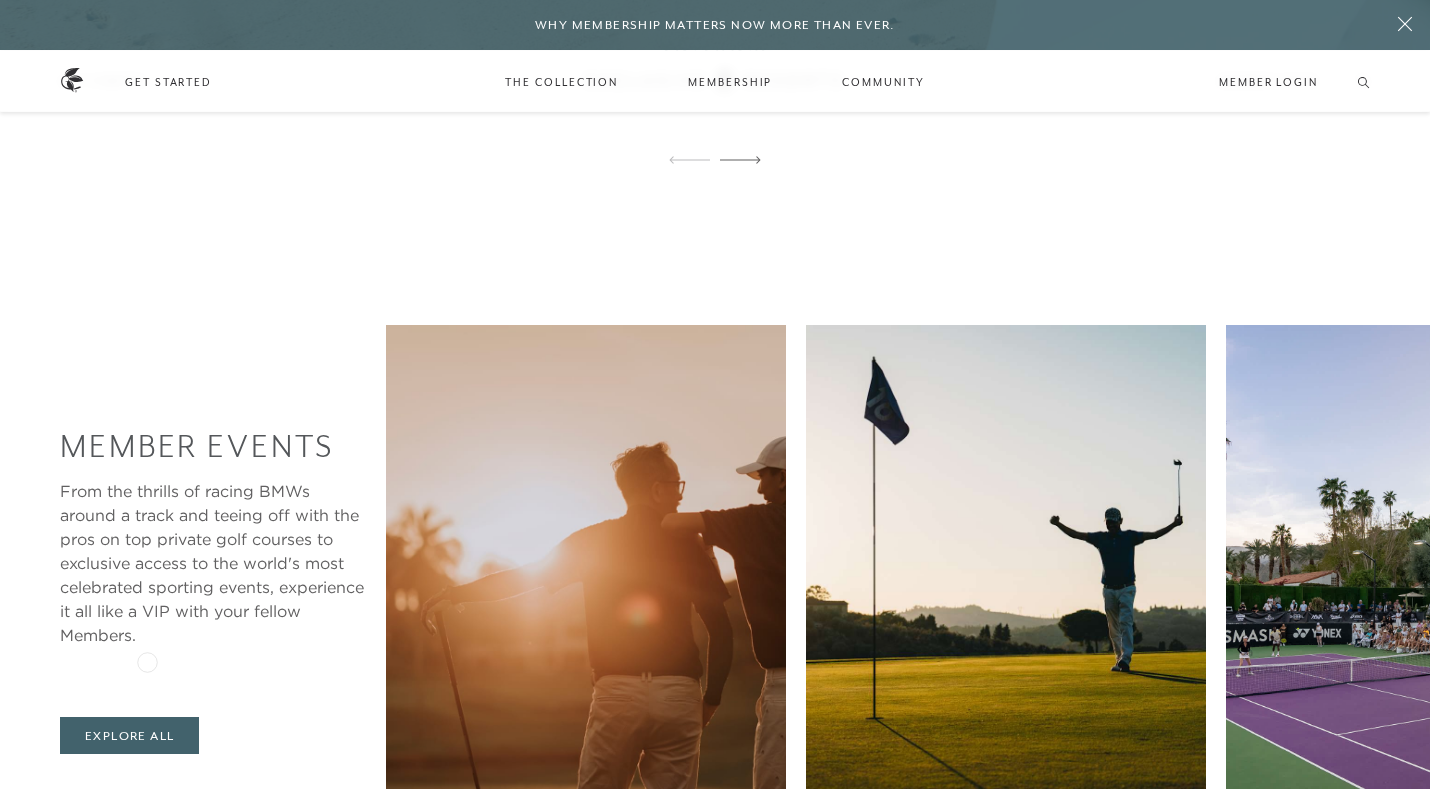 click 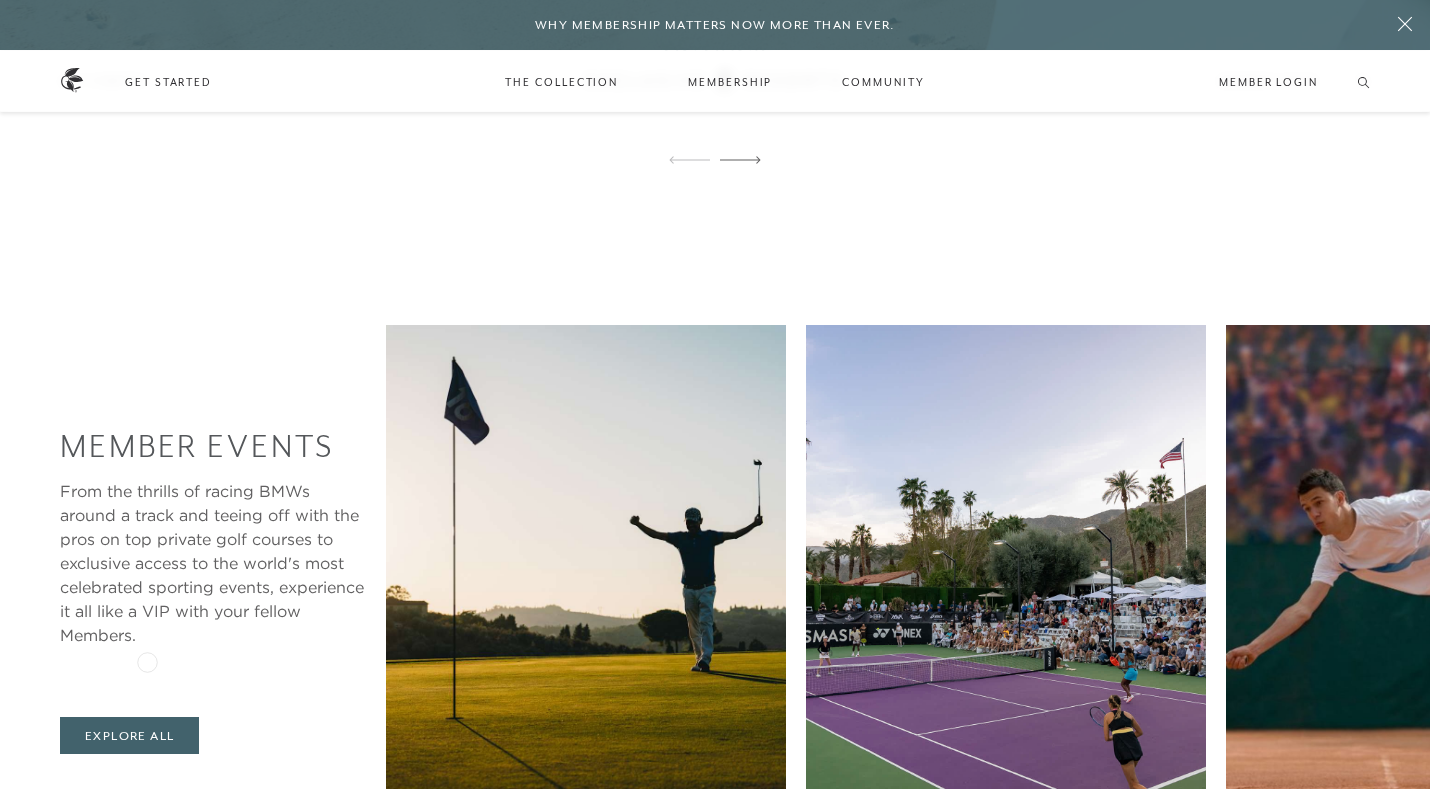 click 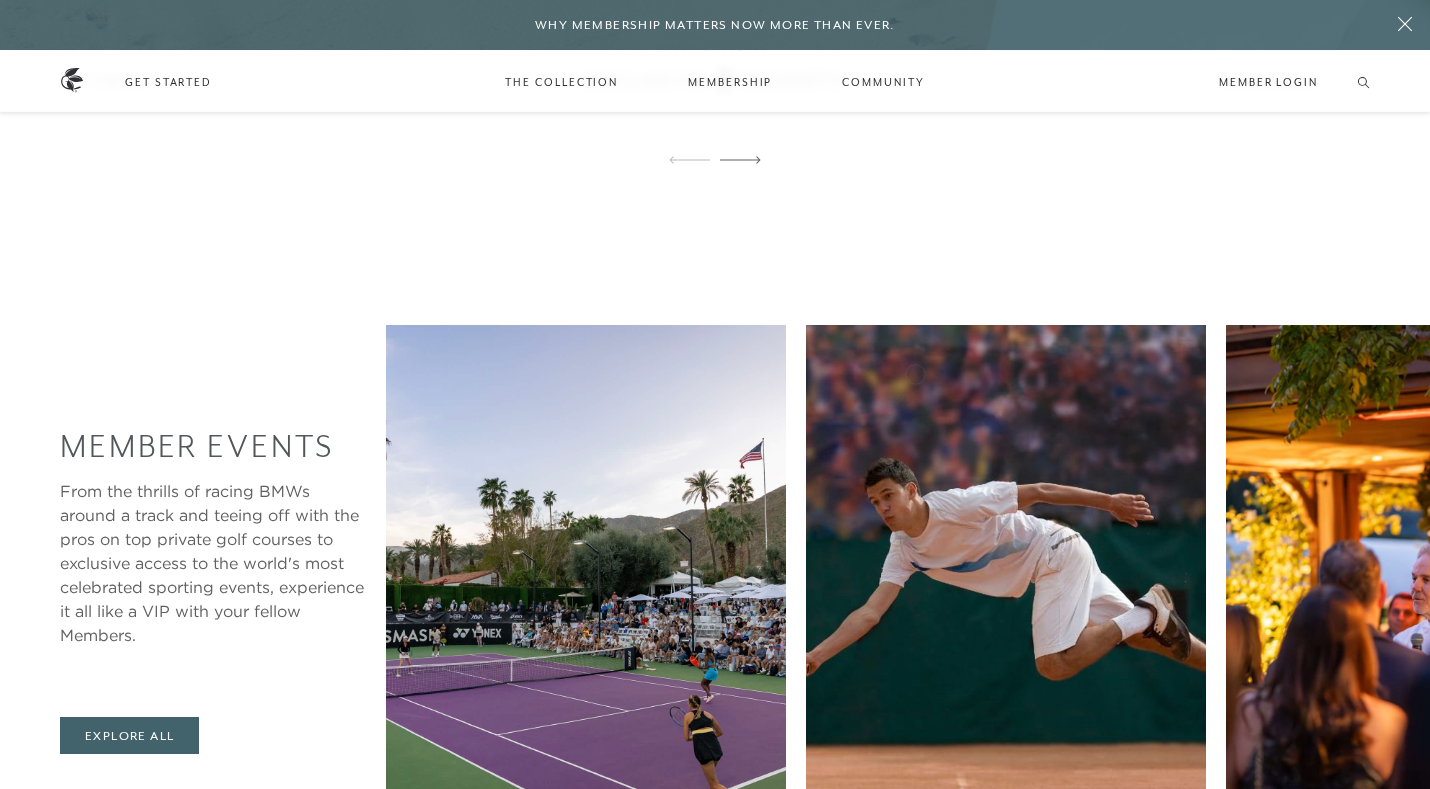 click at bounding box center (1006, 575) 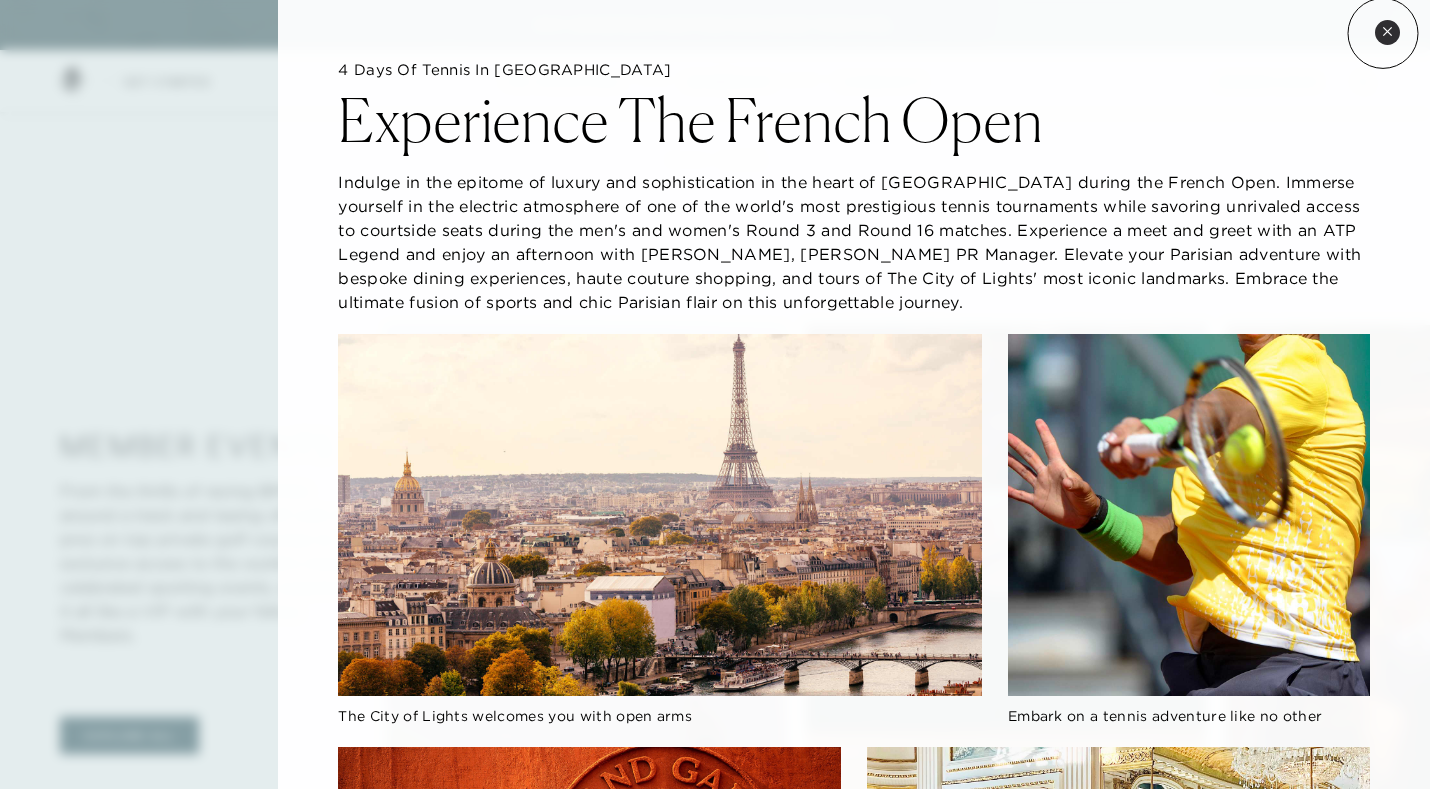 click 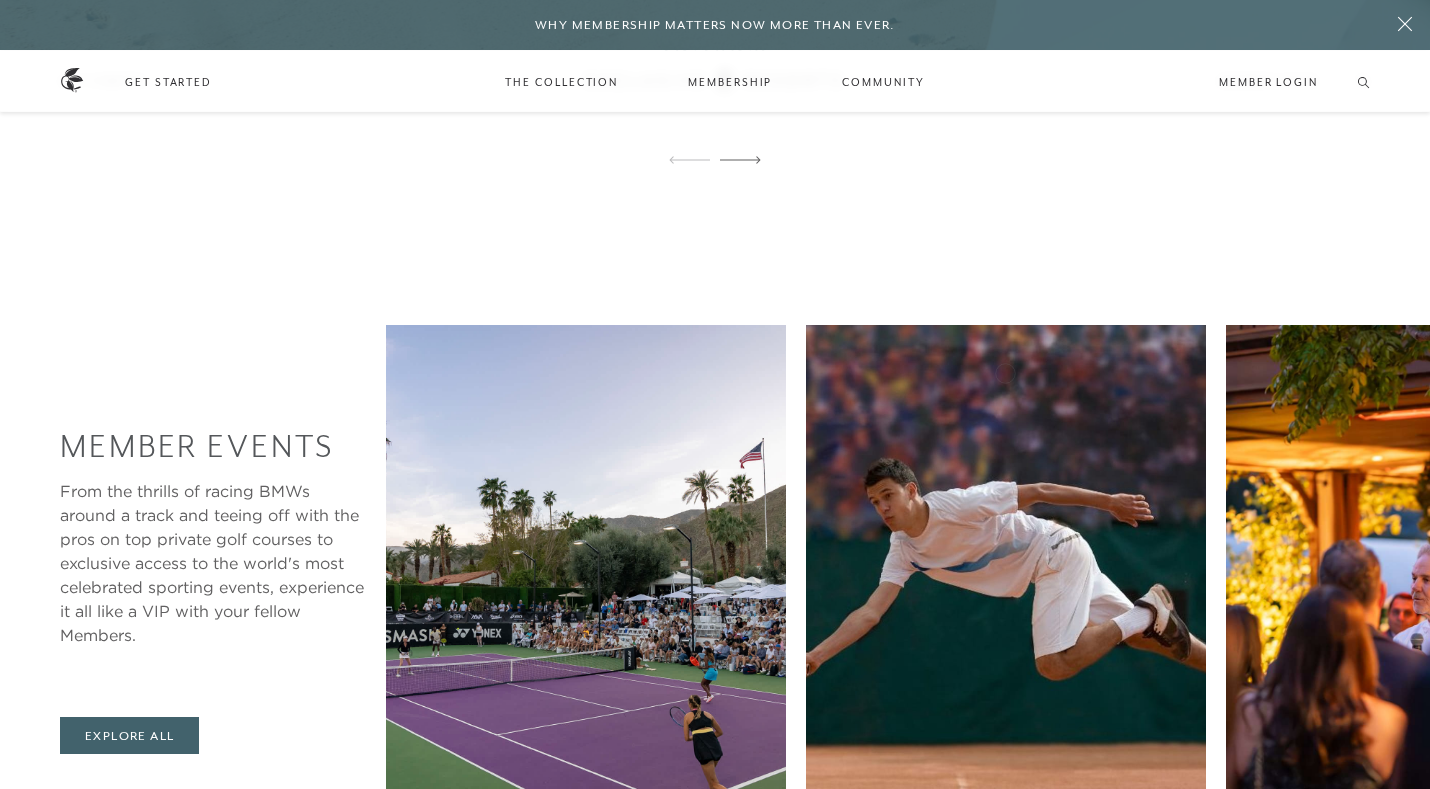click at bounding box center (1006, 575) 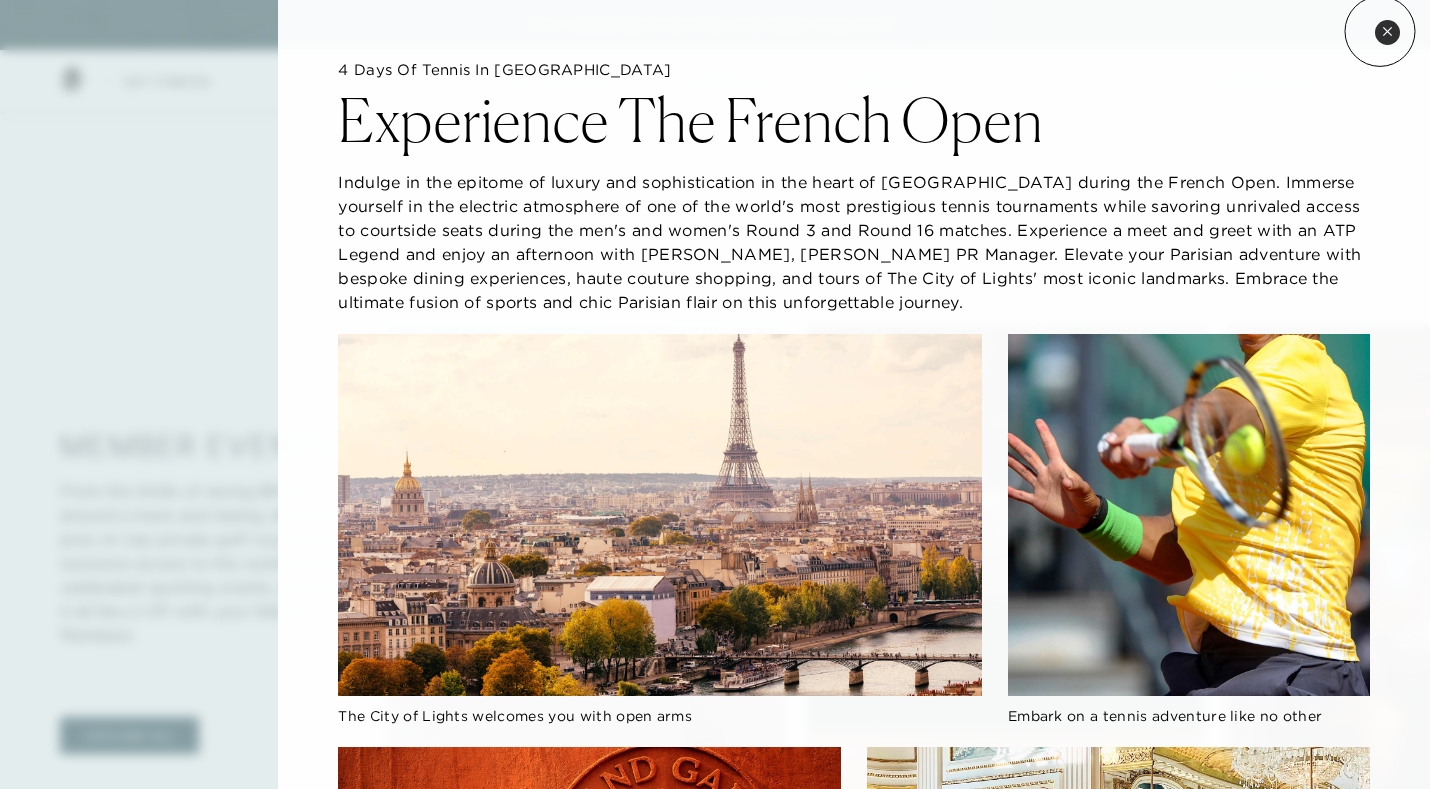 click on "Close quickview" at bounding box center (1387, 32) 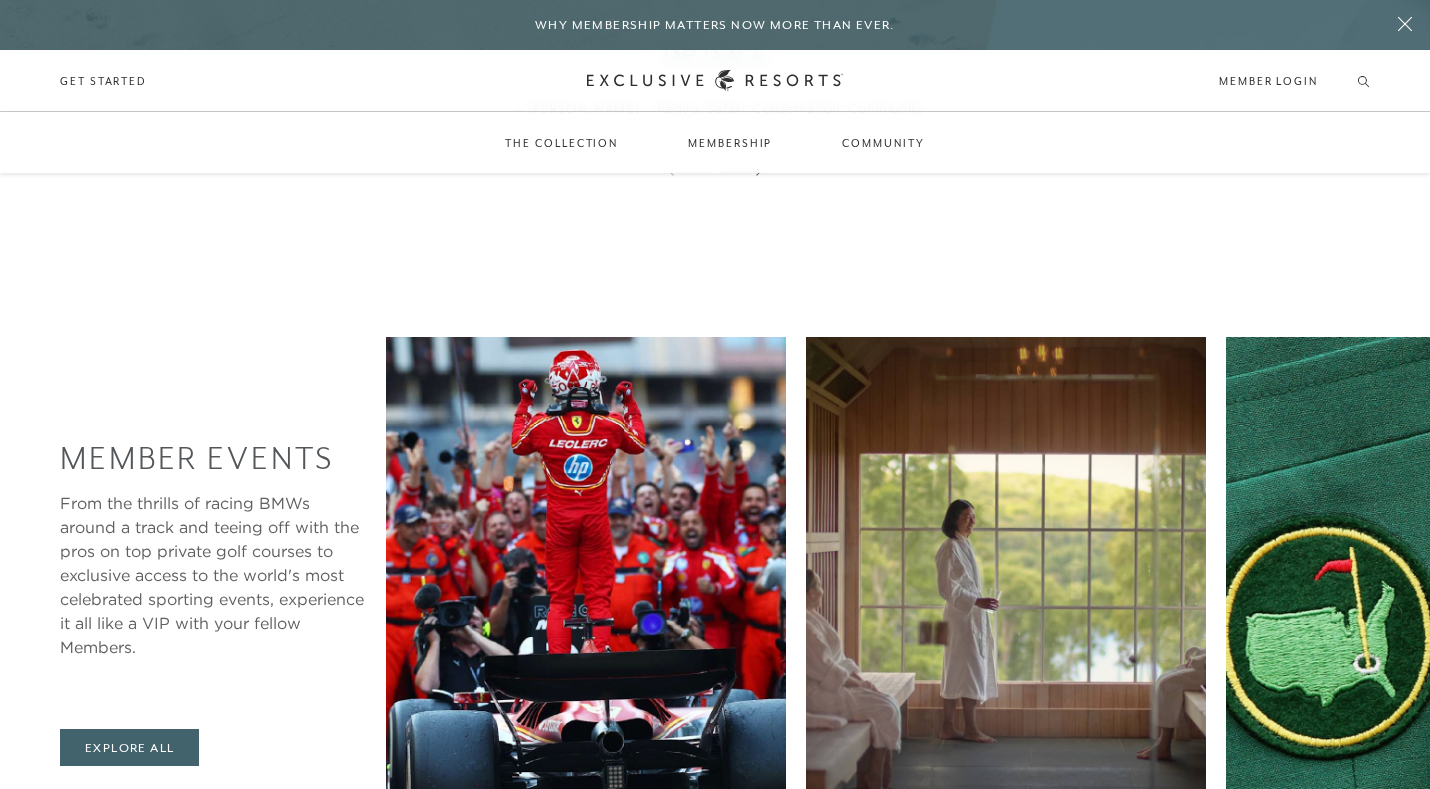 scroll, scrollTop: 3026, scrollLeft: 0, axis: vertical 